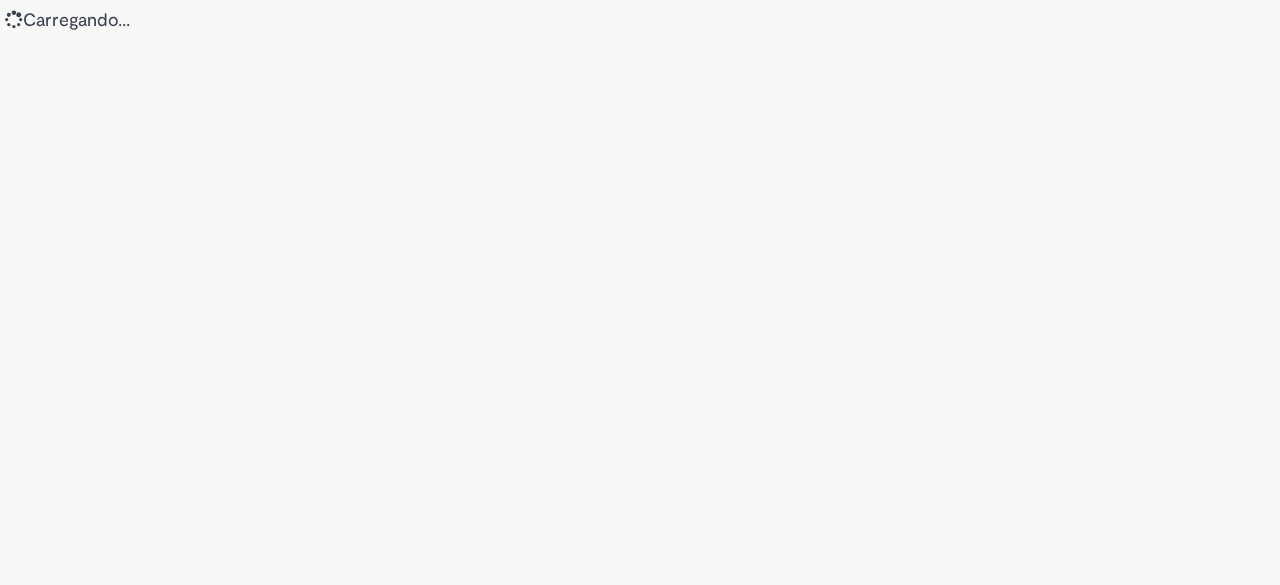 scroll, scrollTop: 0, scrollLeft: 0, axis: both 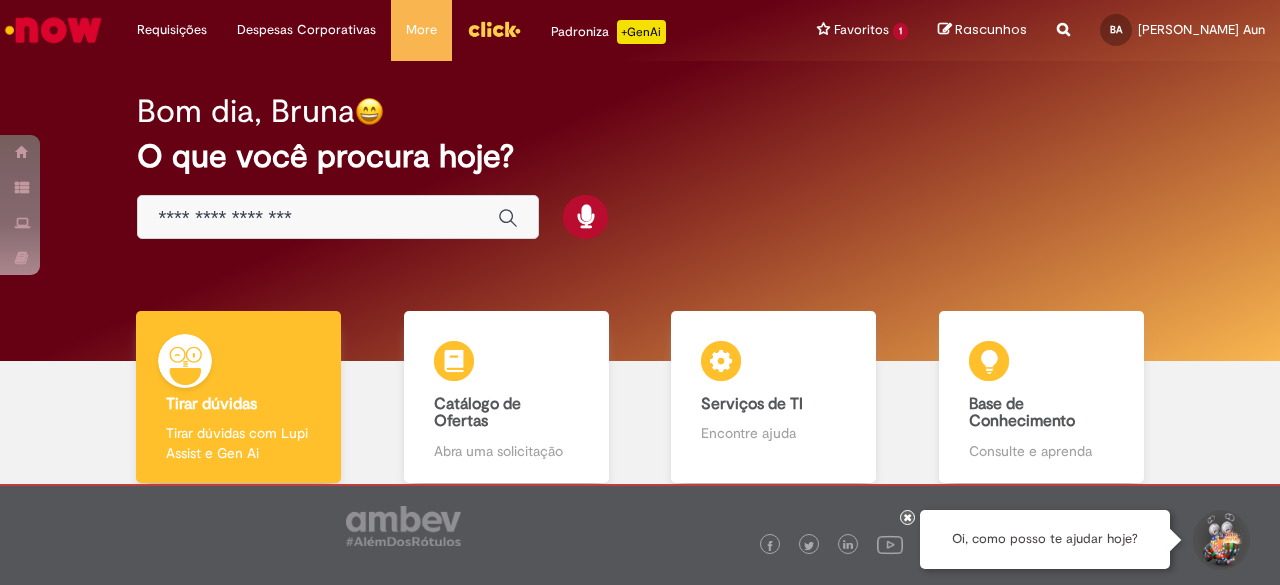 click at bounding box center [908, 517] 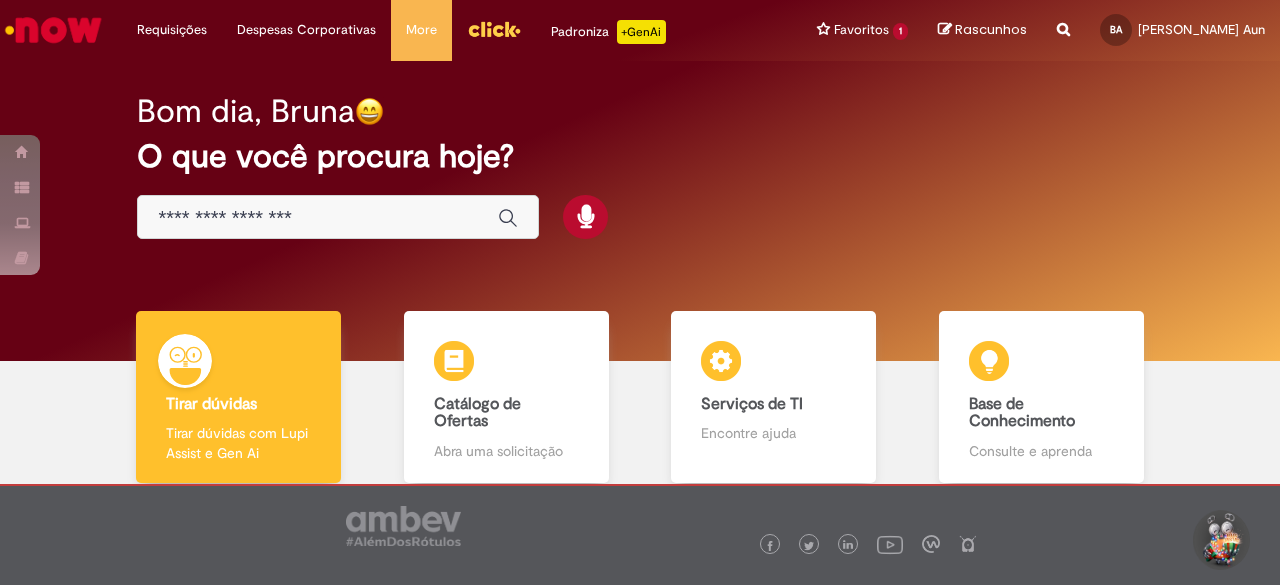 click at bounding box center [318, 218] 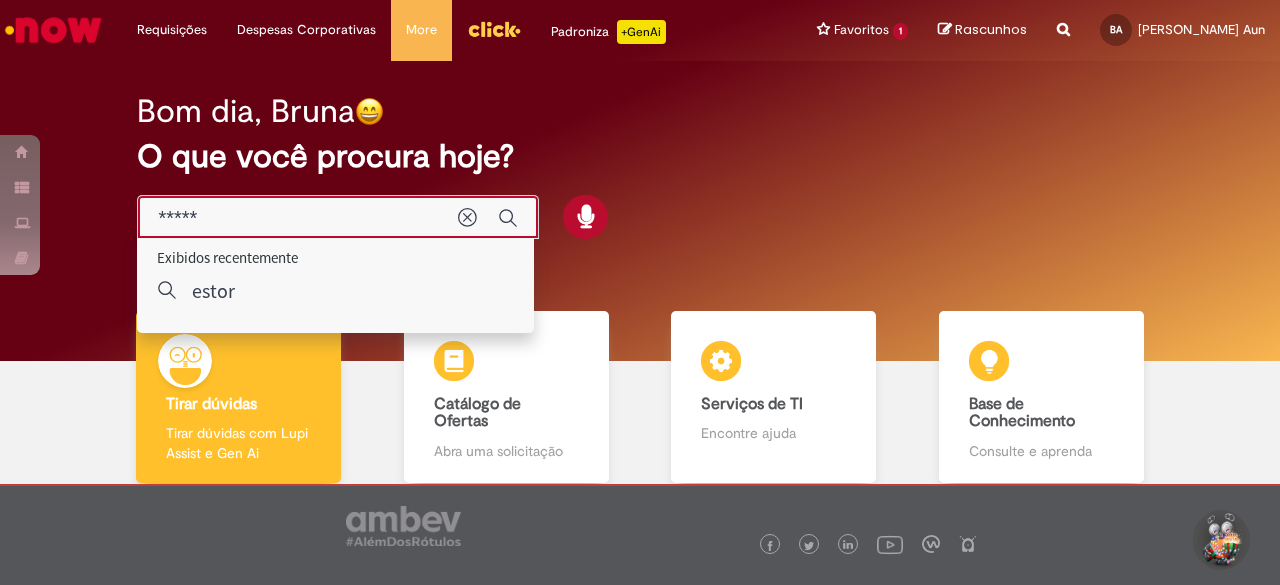 type on "******" 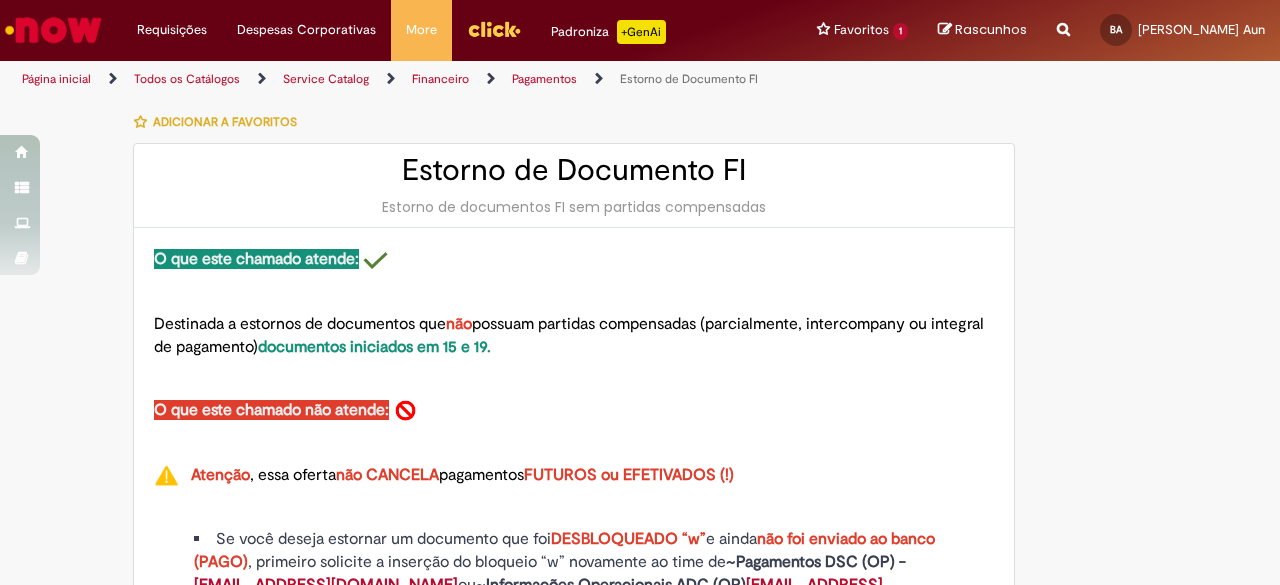 type on "********" 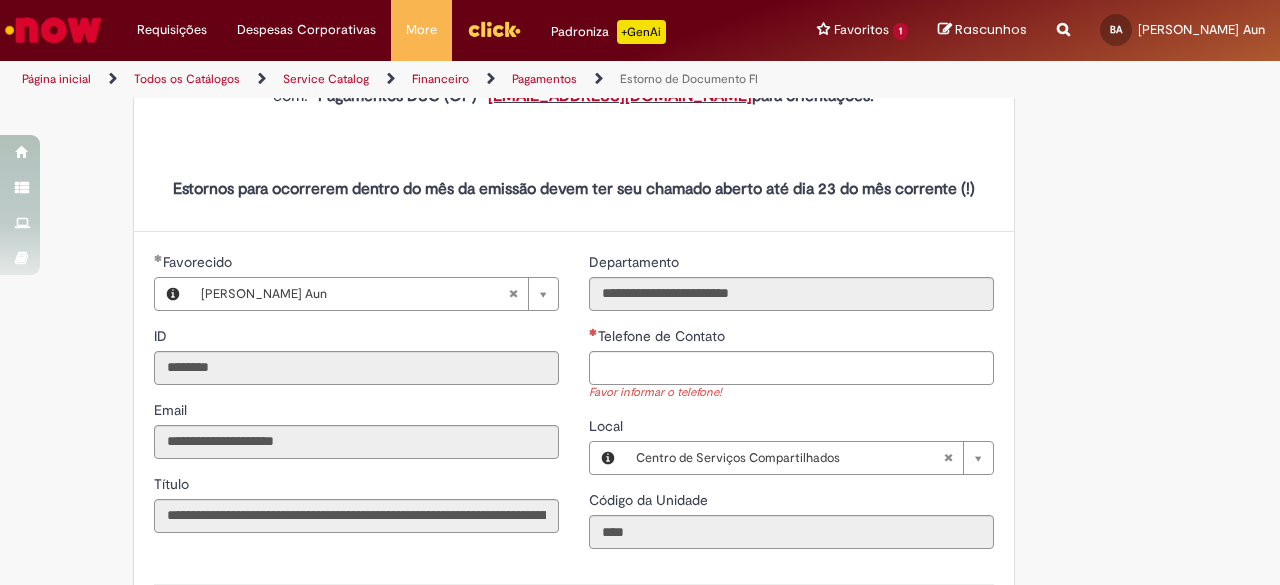 scroll, scrollTop: 1500, scrollLeft: 0, axis: vertical 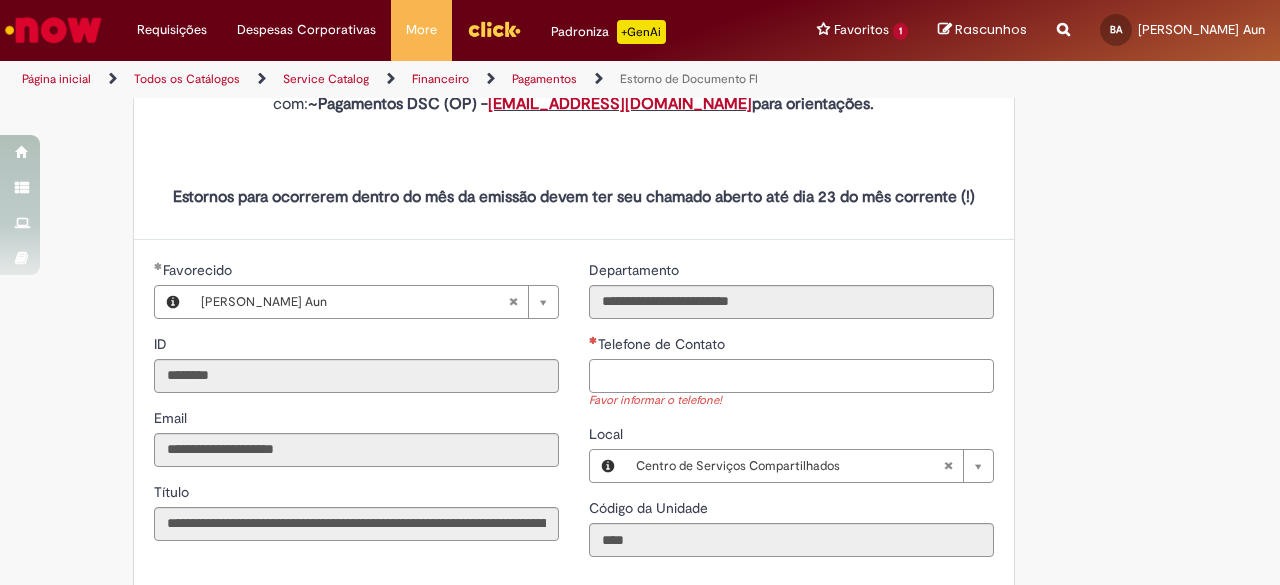 click on "Telefone de Contato" at bounding box center (791, 376) 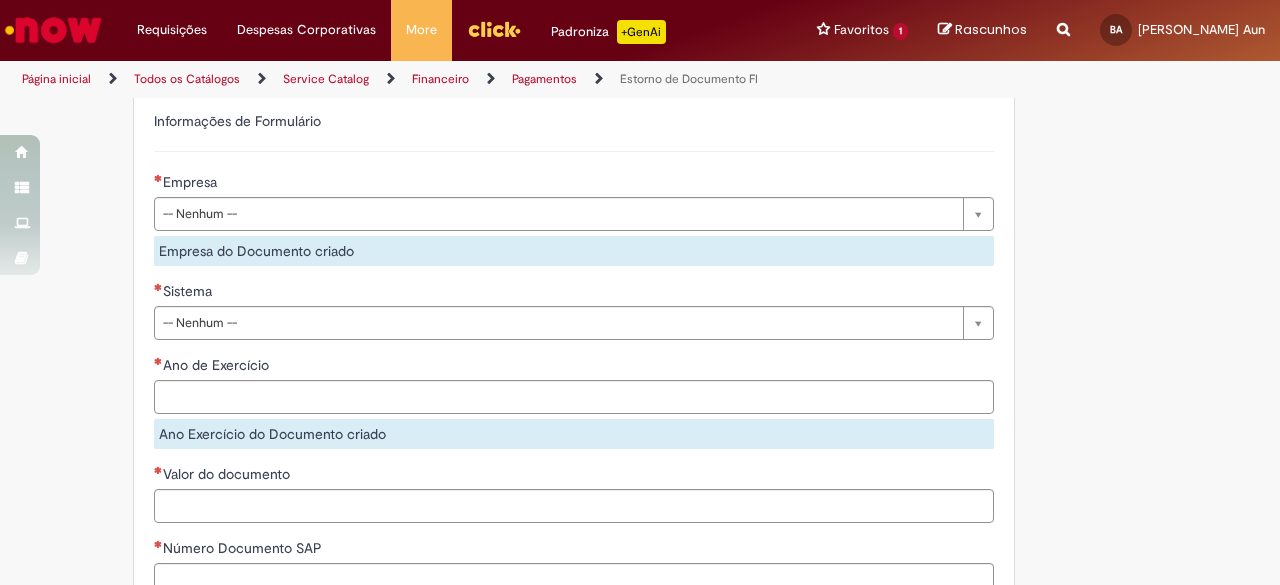 scroll, scrollTop: 2000, scrollLeft: 0, axis: vertical 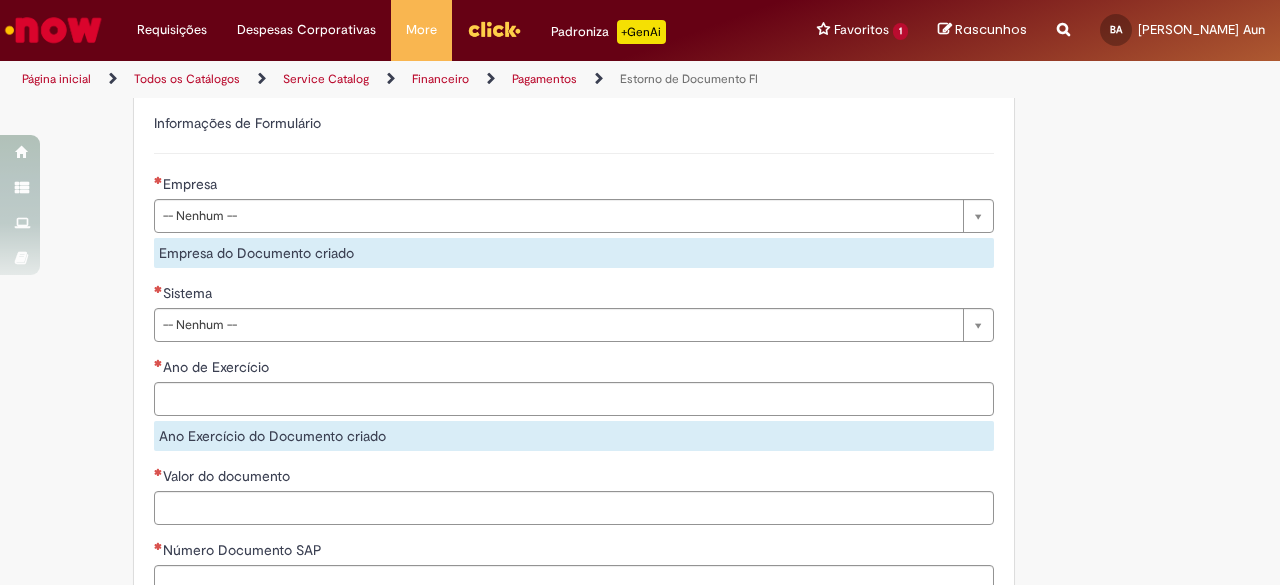 type on "**********" 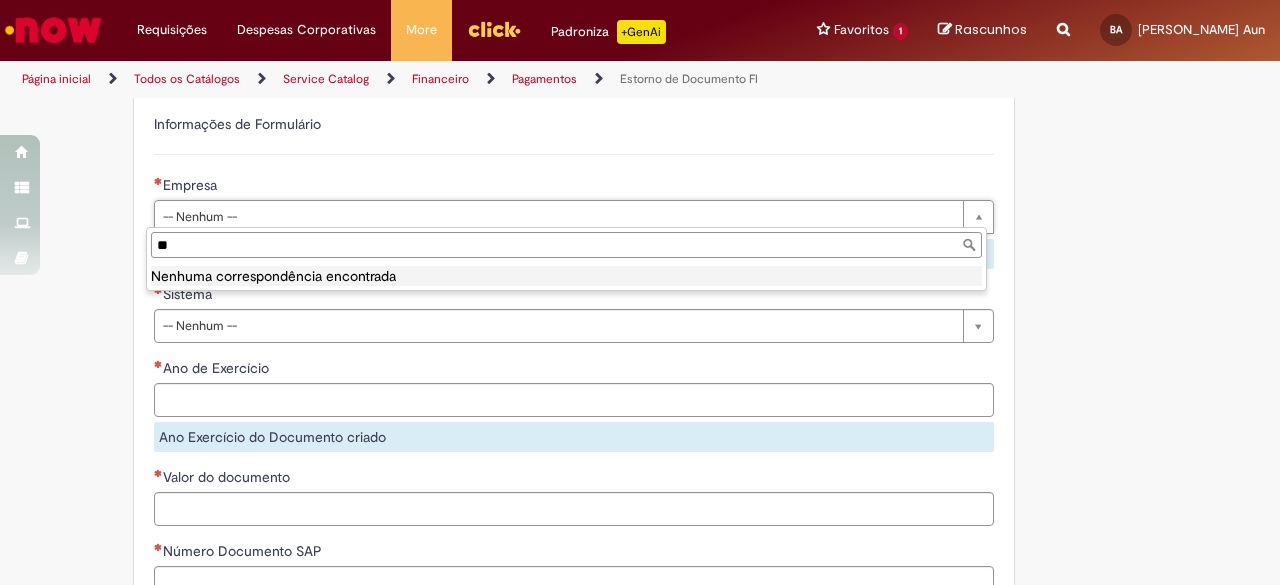 type on "*" 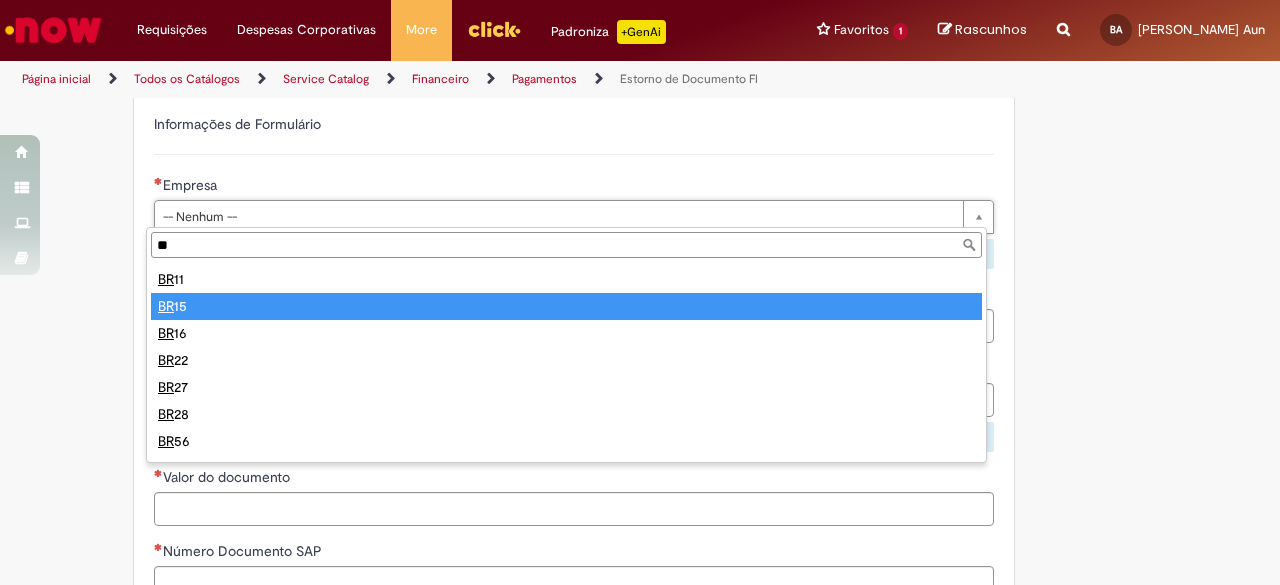 type on "**" 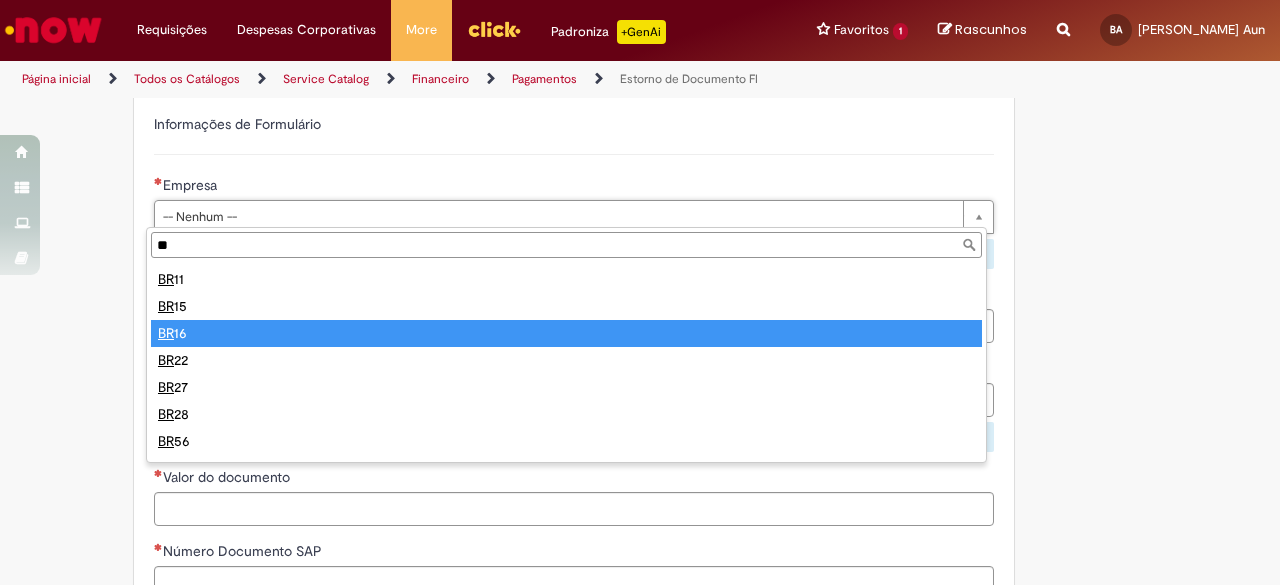 type on "****" 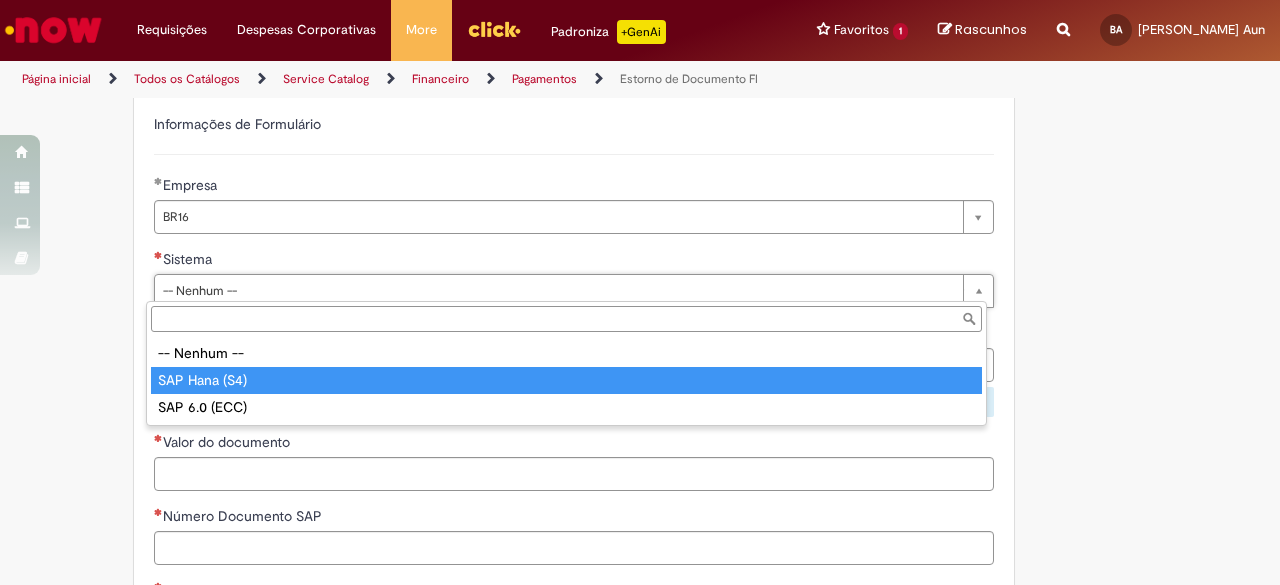 type on "**********" 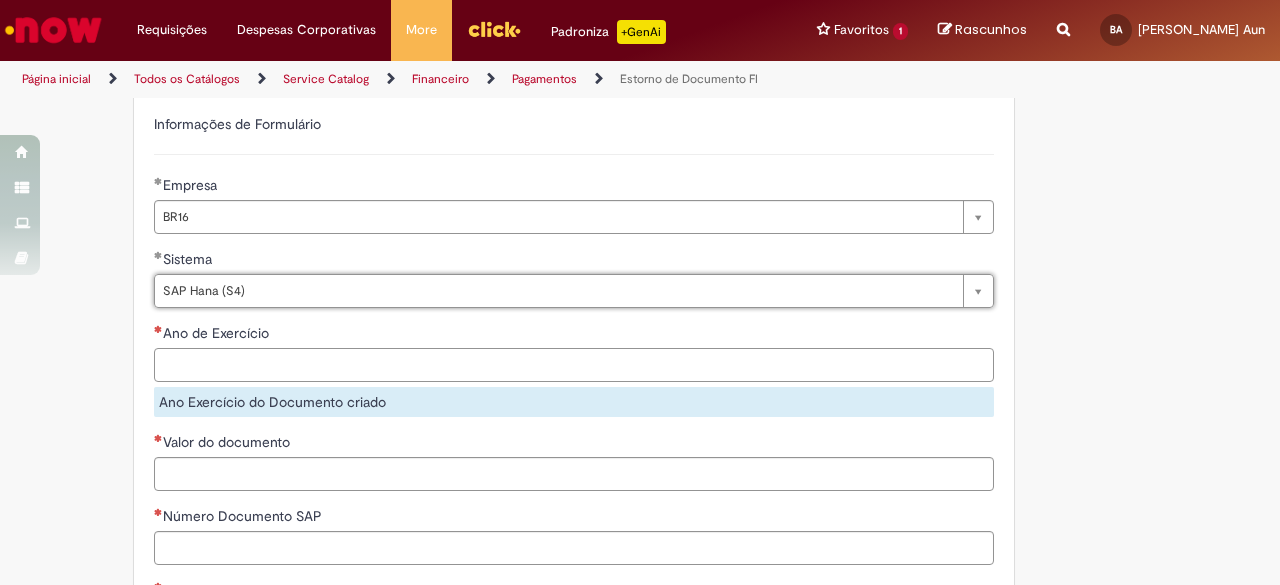 click on "Ano de Exercício" at bounding box center (574, 365) 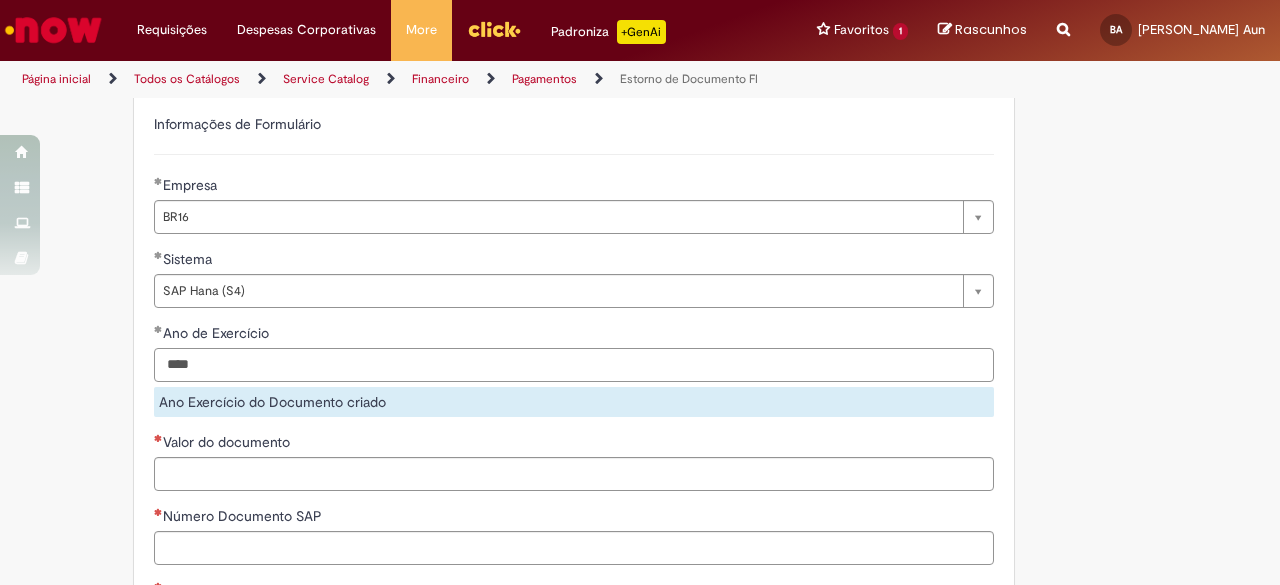type on "****" 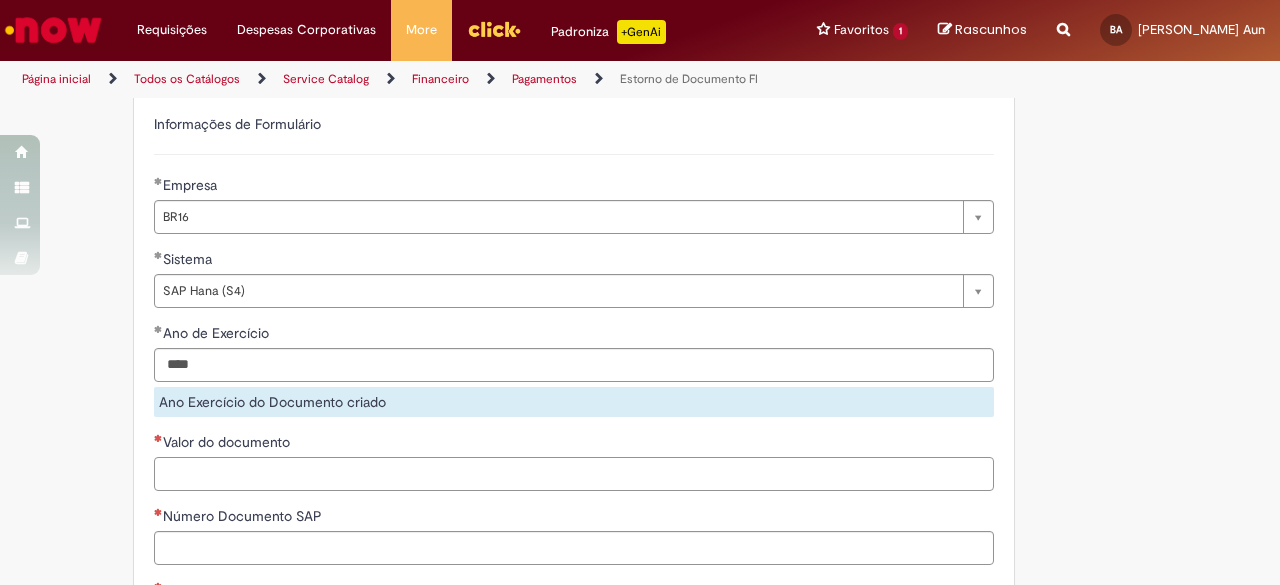click on "**********" at bounding box center [574, 418] 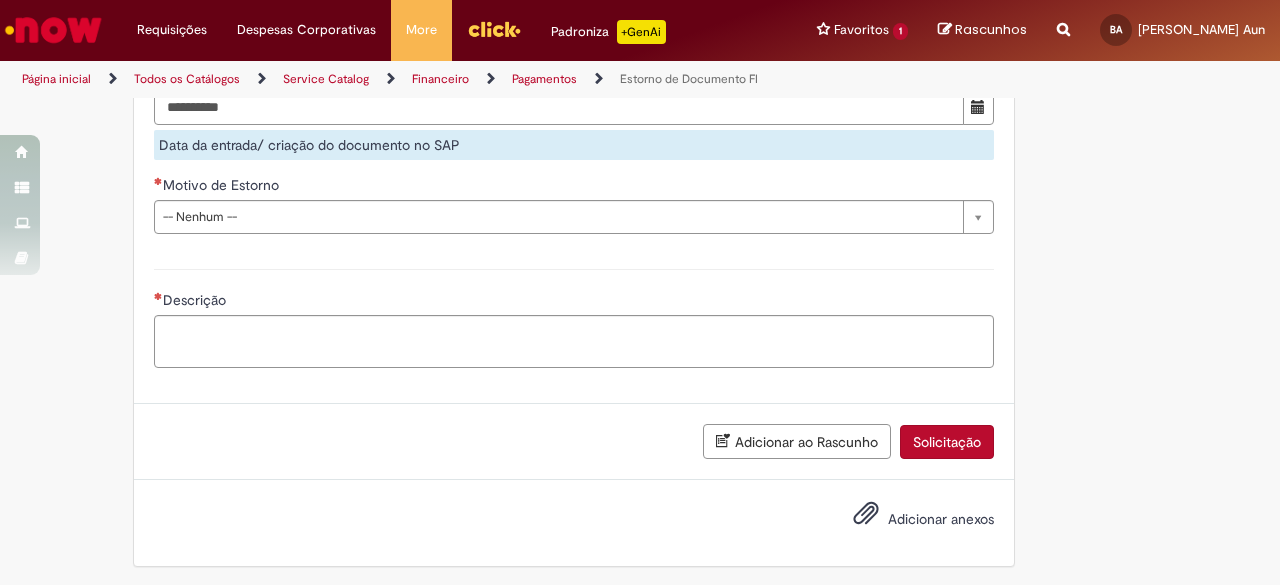 scroll, scrollTop: 2162, scrollLeft: 0, axis: vertical 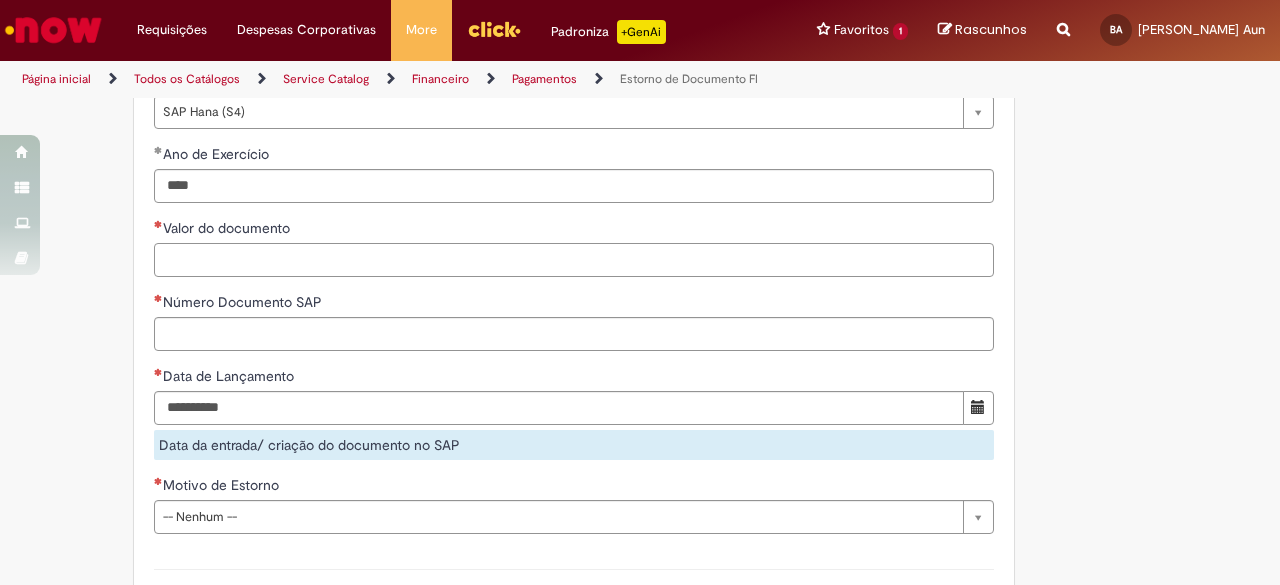 paste on "*********" 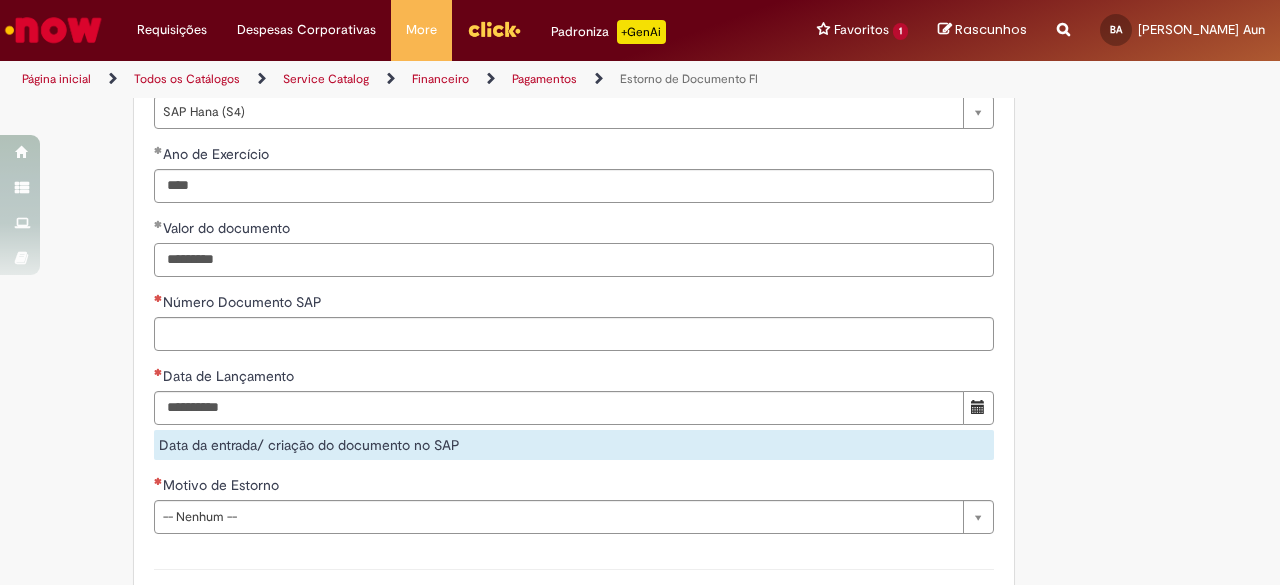 click on "*********" at bounding box center [574, 260] 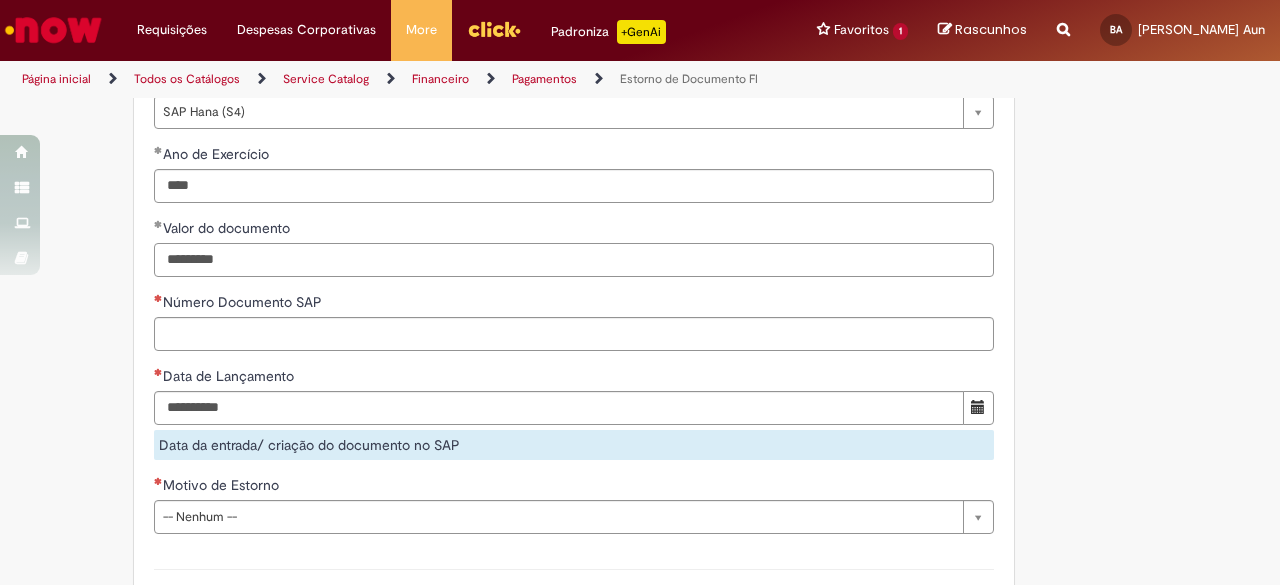 click on "*********" at bounding box center (574, 260) 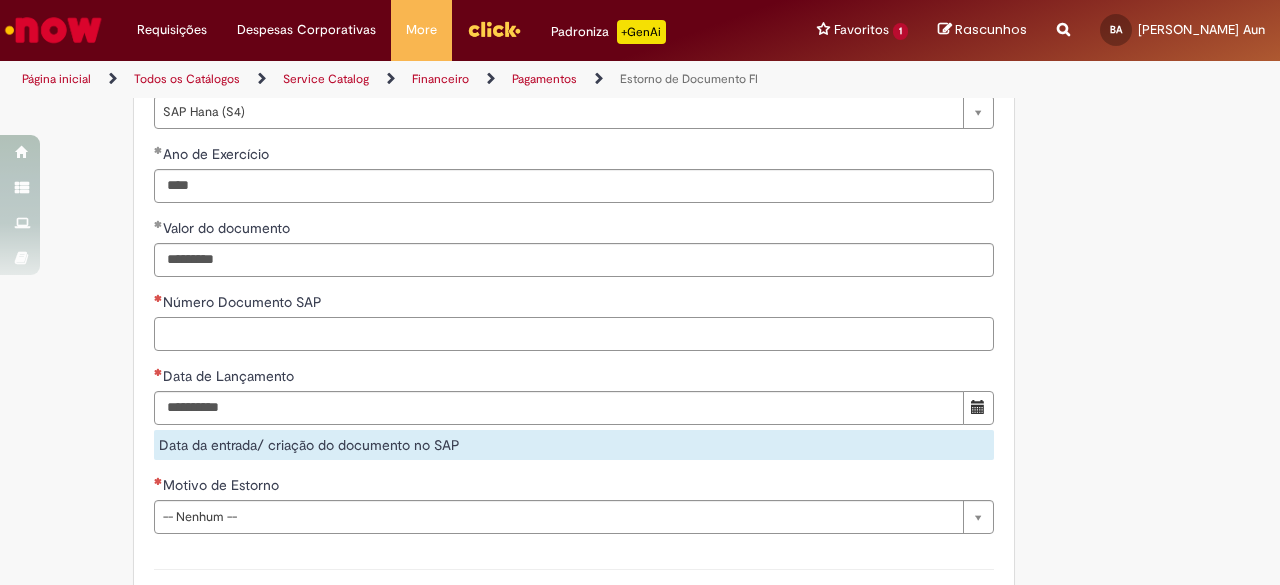 type on "**********" 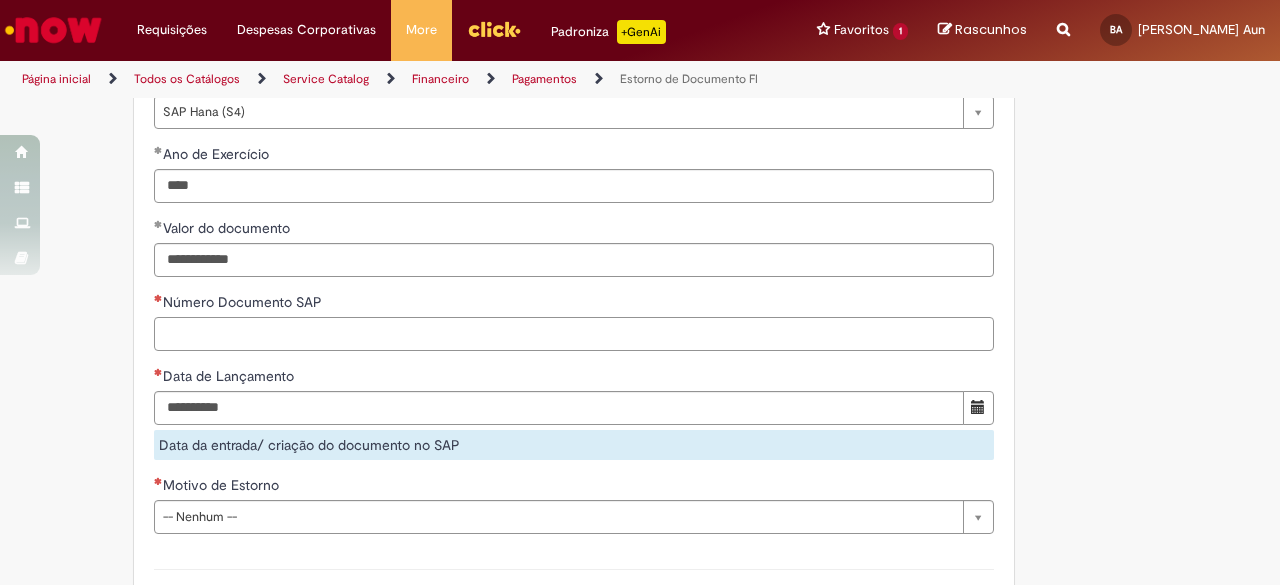 click on "Número Documento SAP" at bounding box center (574, 334) 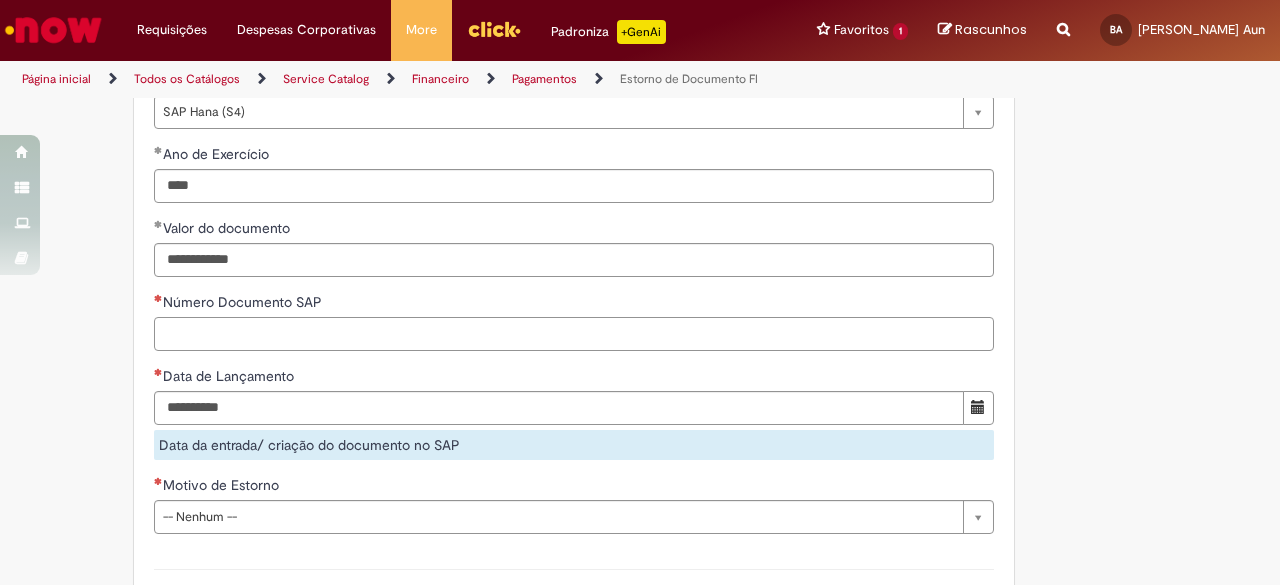 paste on "**********" 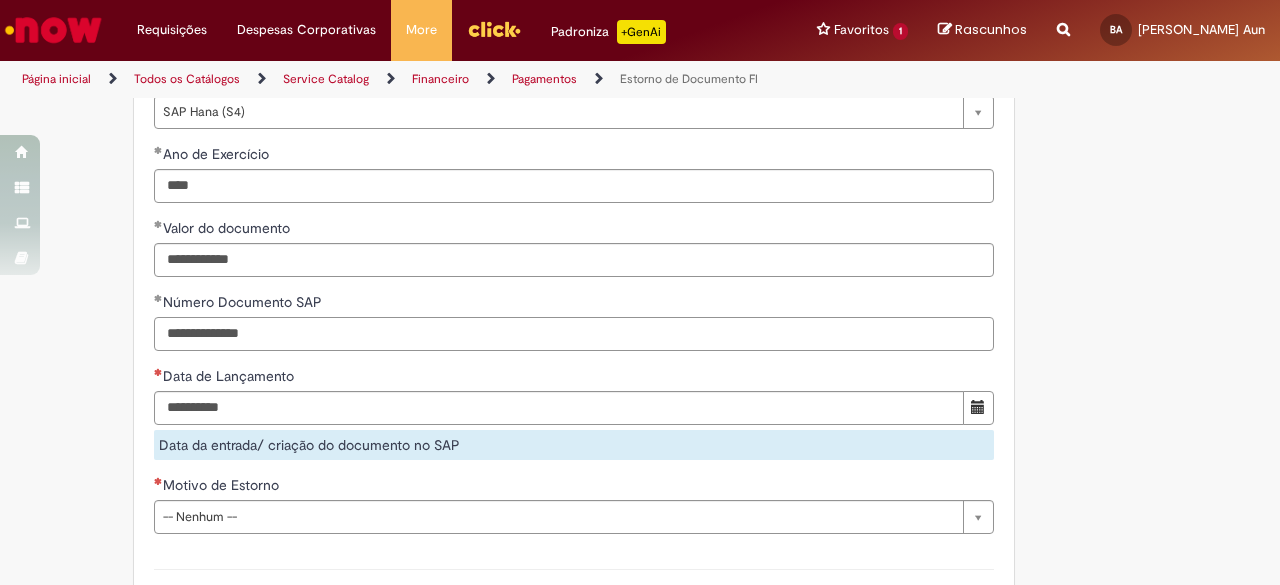 type on "**********" 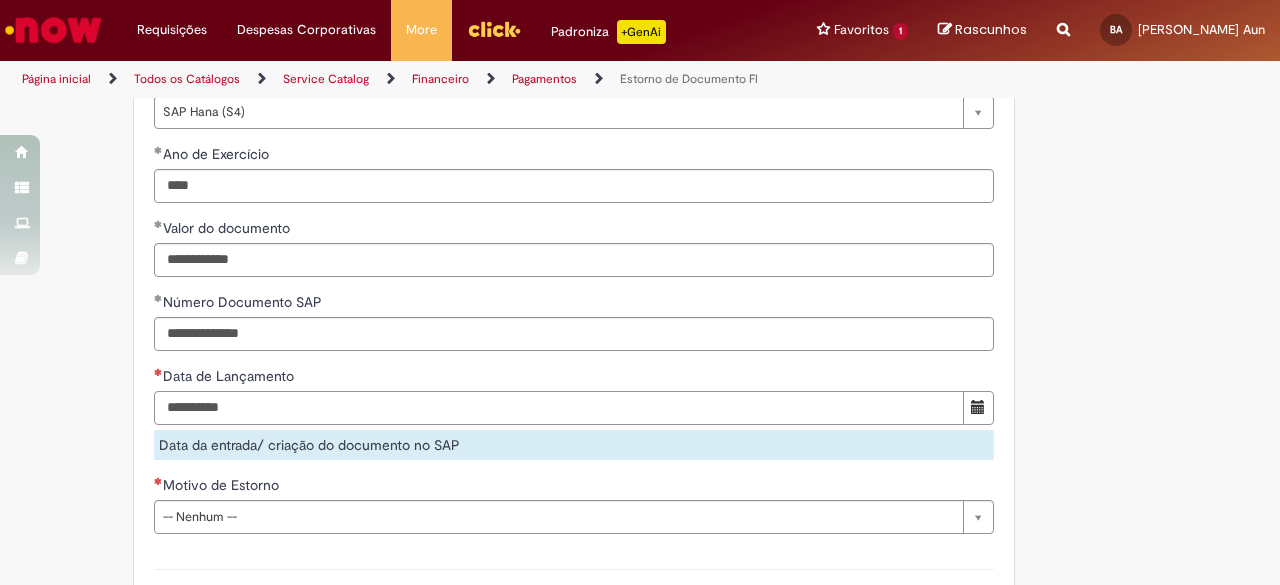 click on "Data de Lançamento" at bounding box center [559, 408] 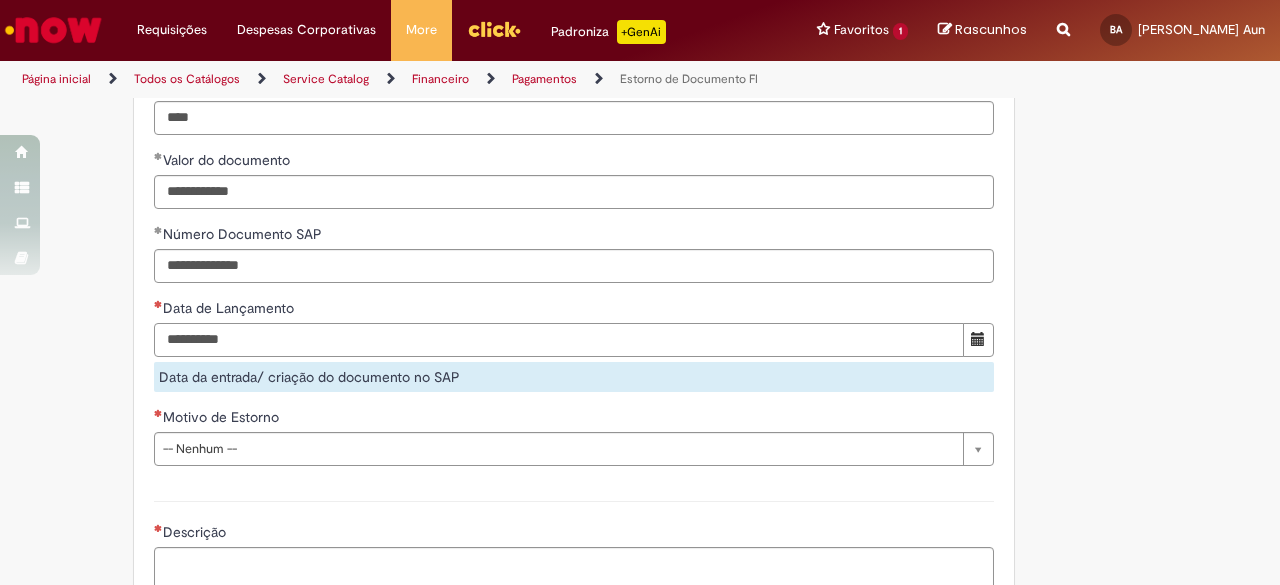 scroll, scrollTop: 2262, scrollLeft: 0, axis: vertical 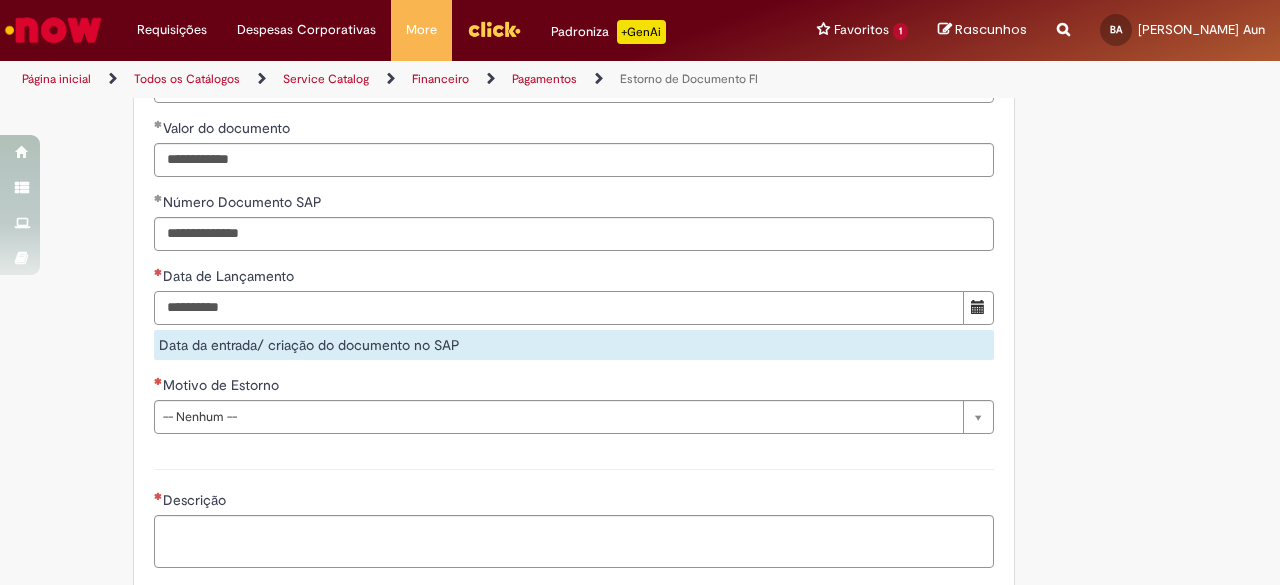 type on "**********" 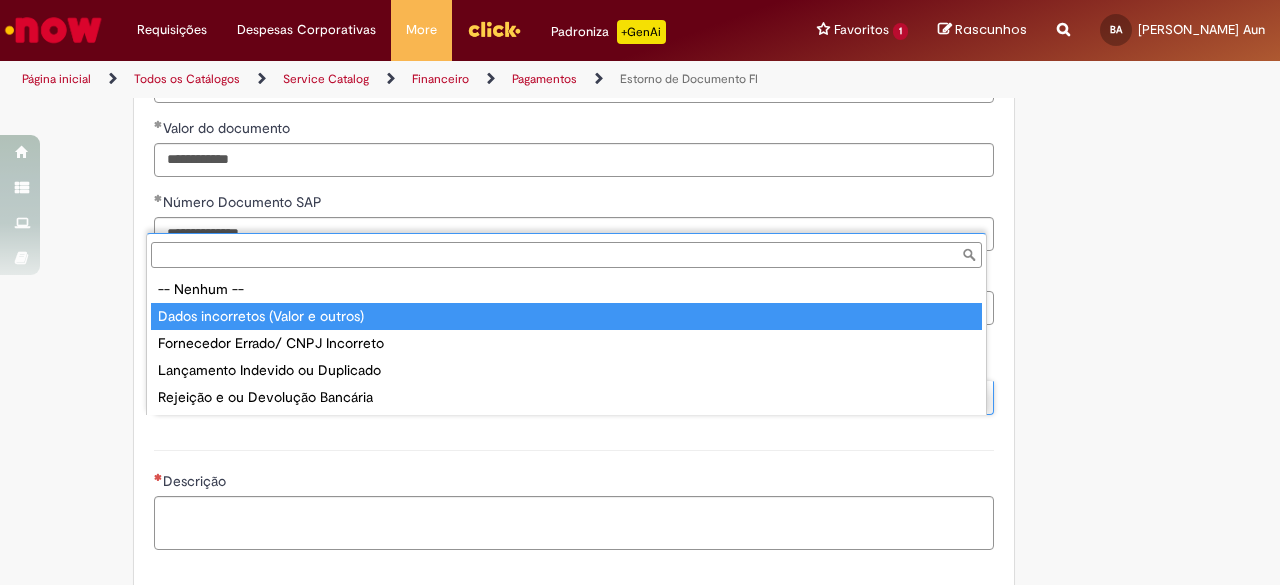type on "**********" 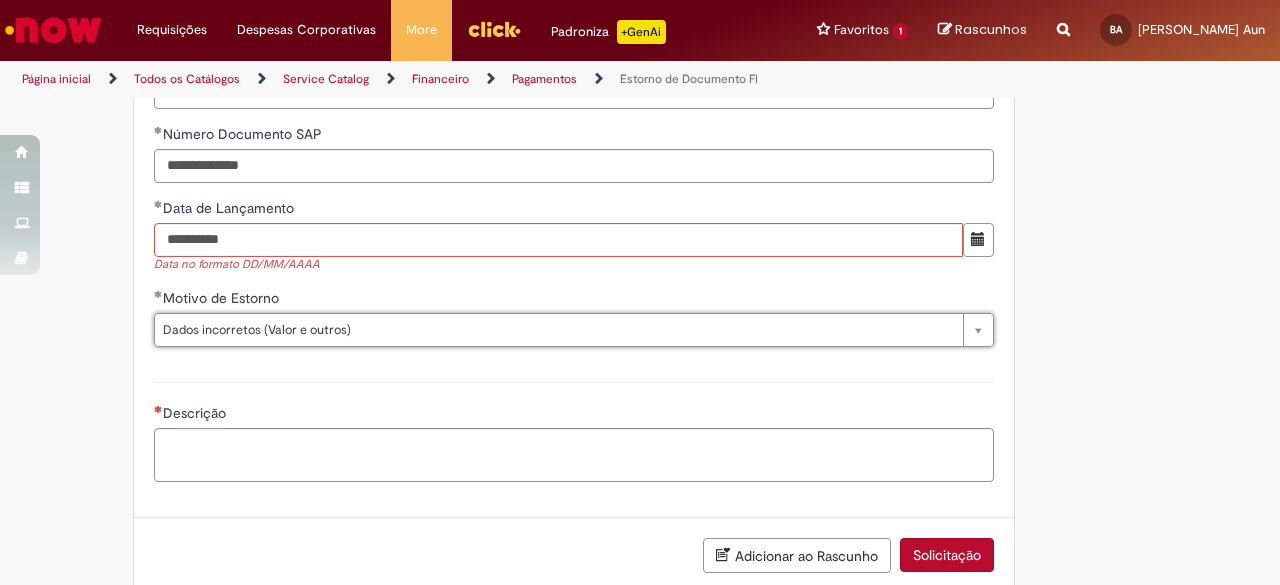 scroll, scrollTop: 2362, scrollLeft: 0, axis: vertical 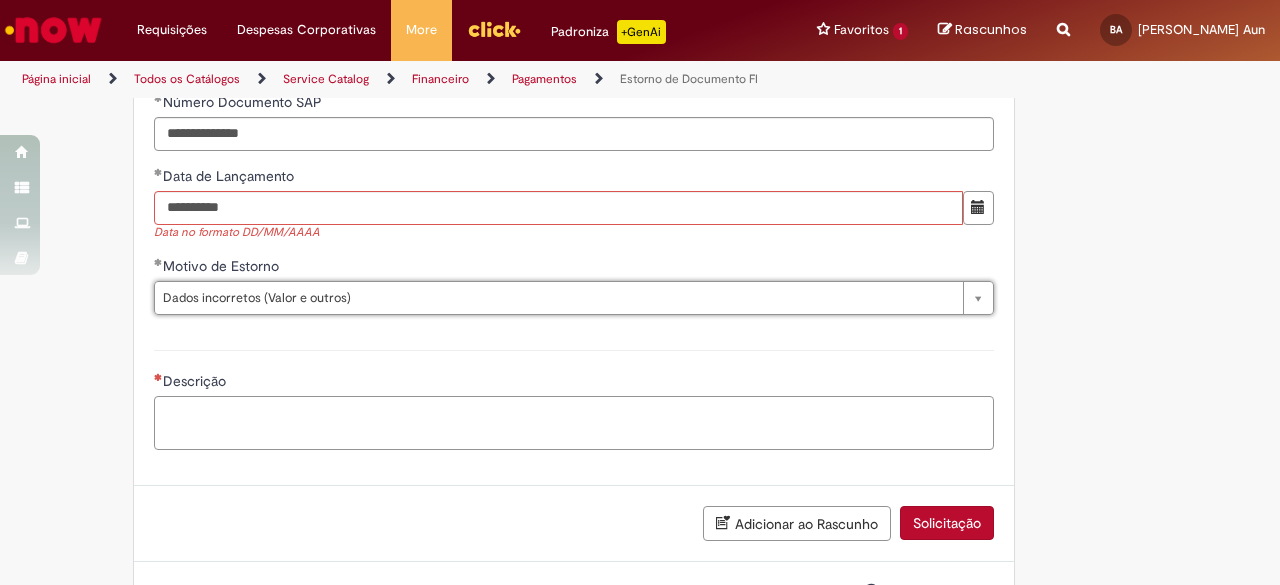 click on "Descrição" at bounding box center (574, 422) 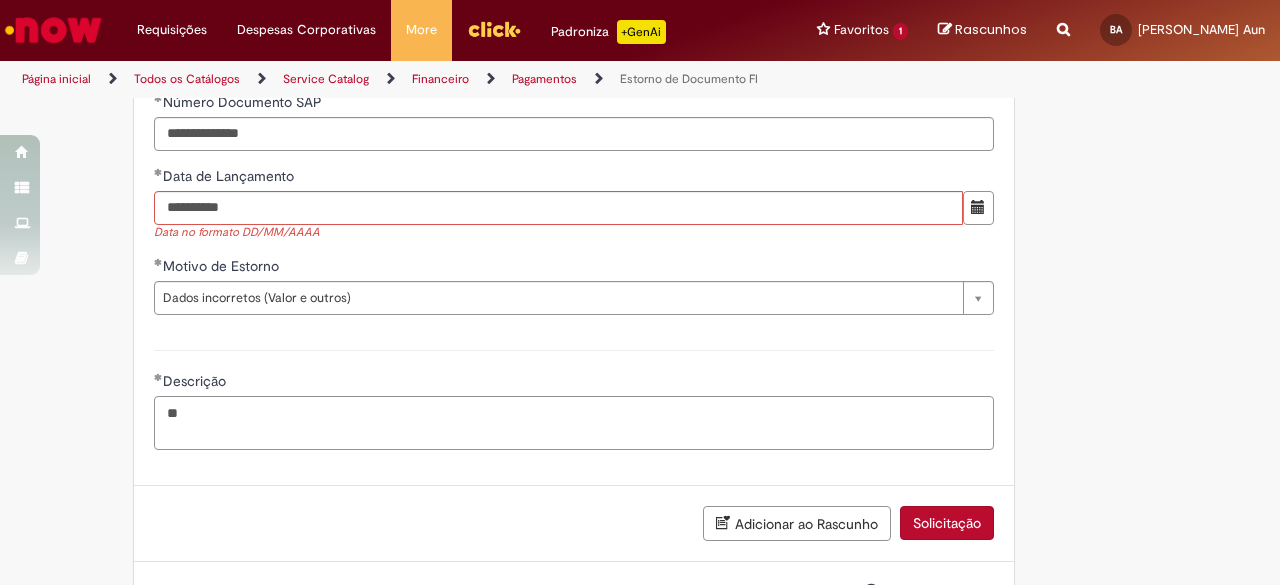 type on "*" 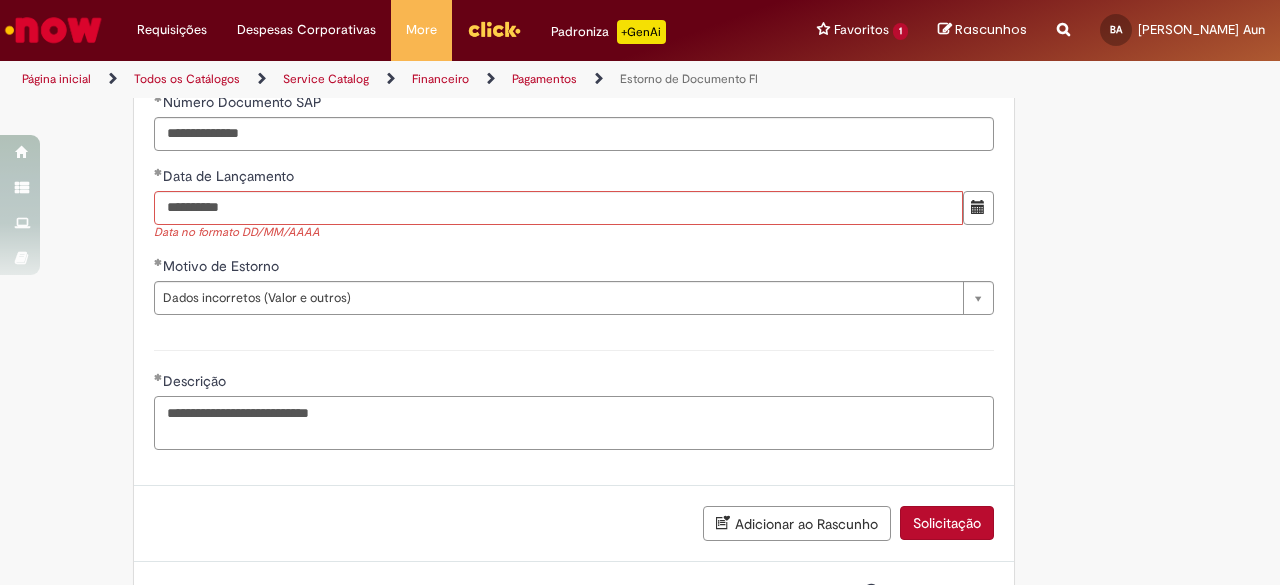 type on "**********" 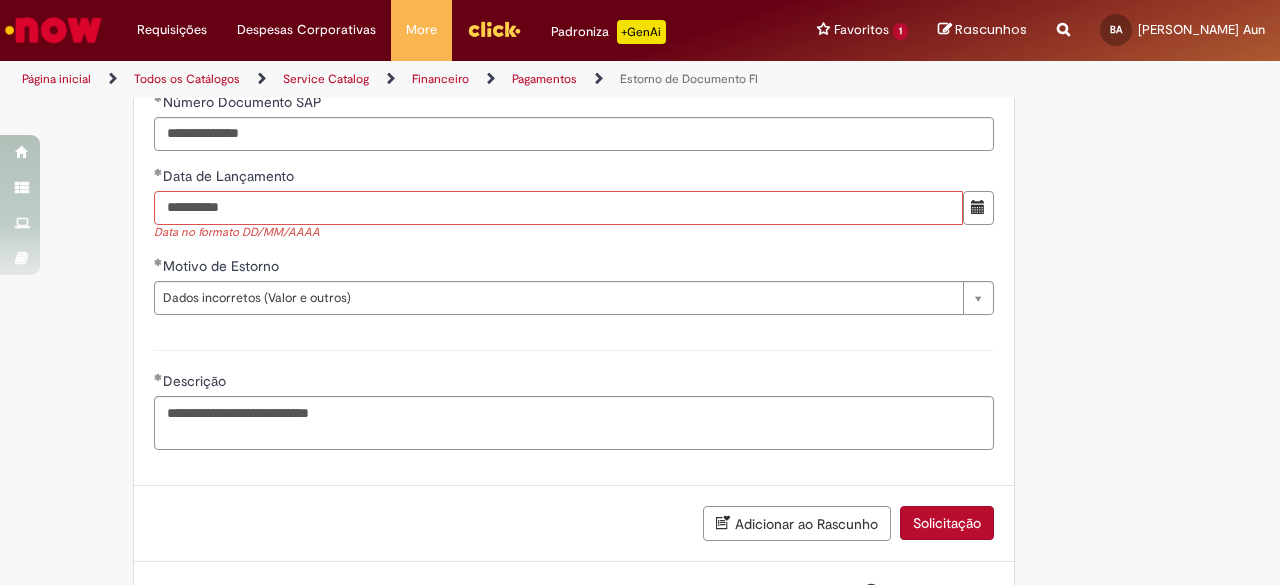 click on "**********" at bounding box center (558, 208) 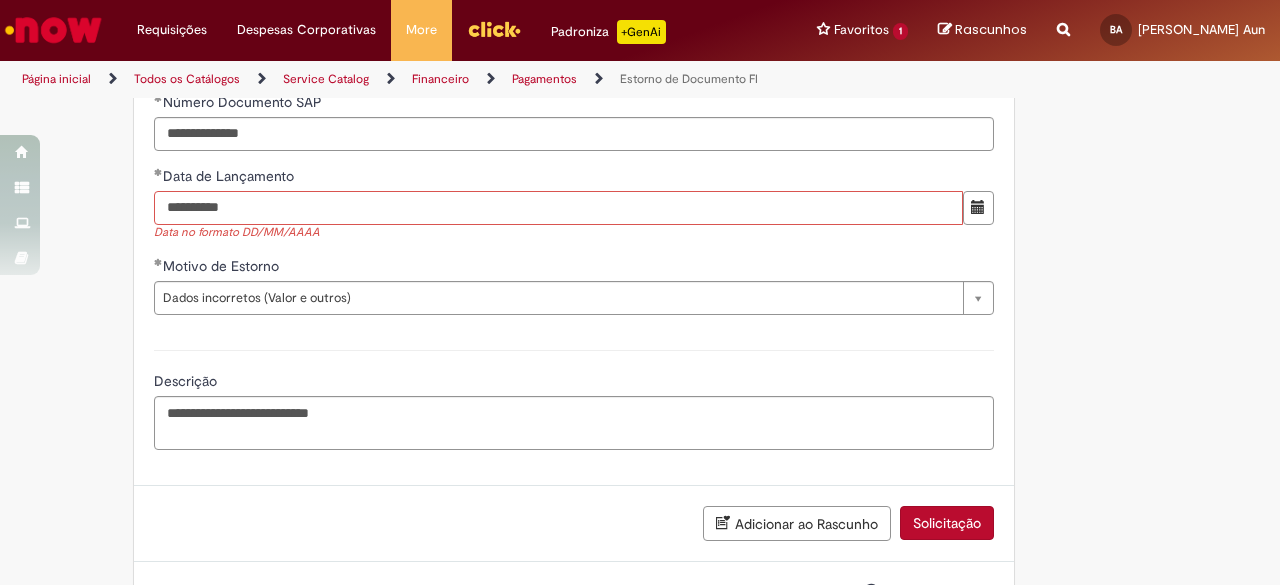 click on "**********" at bounding box center (558, 208) 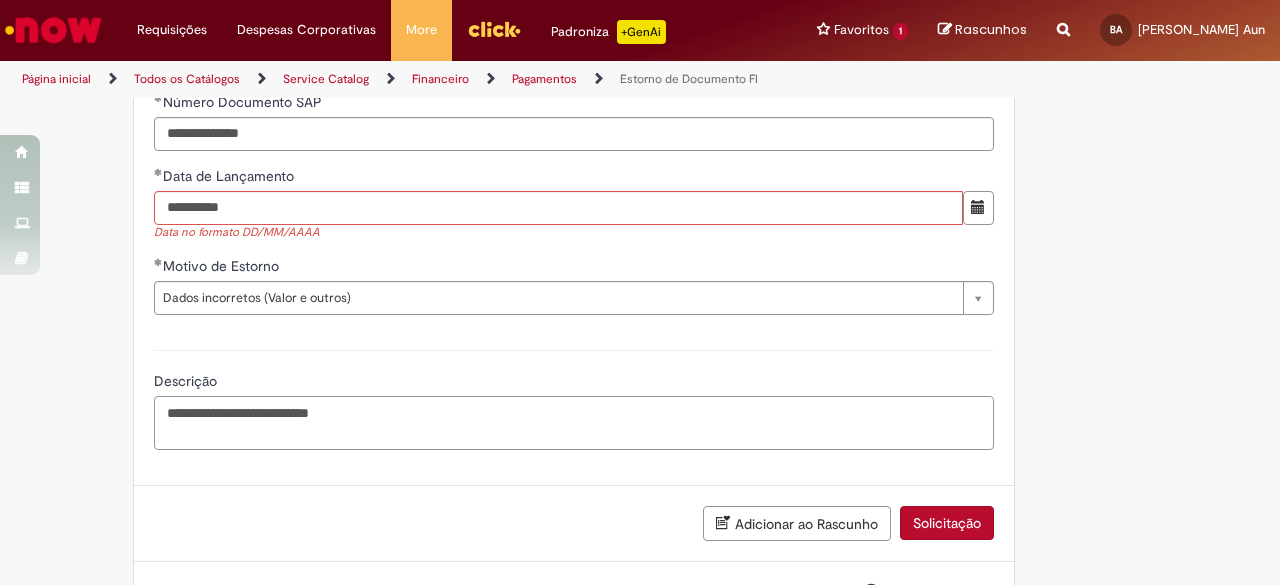 click on "**********" at bounding box center [574, 422] 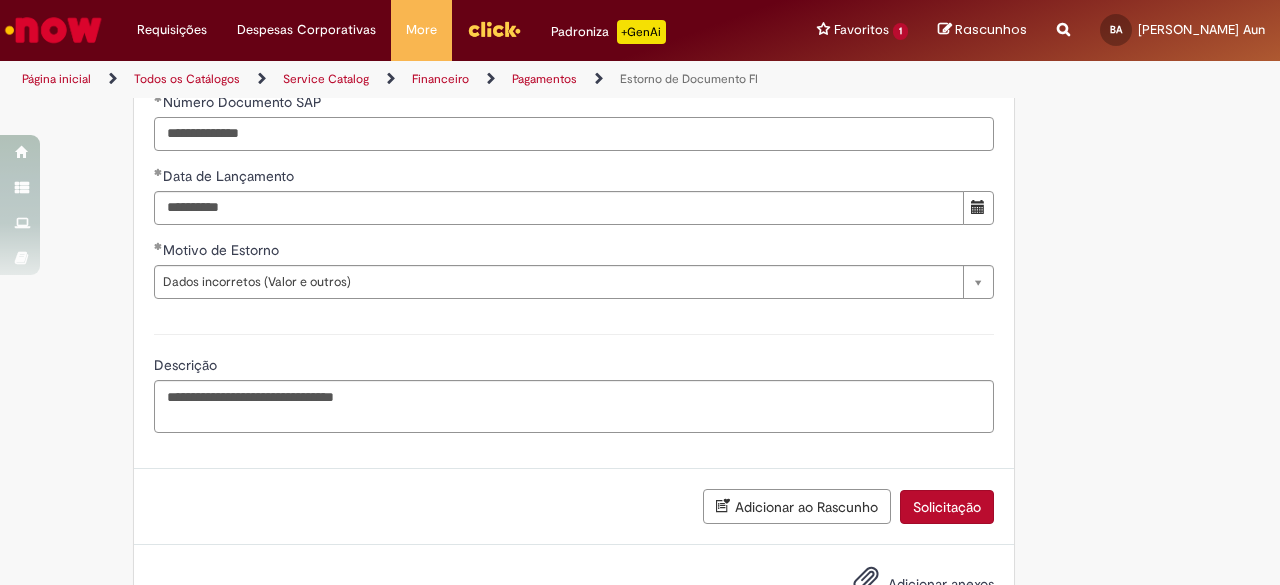click on "**********" at bounding box center [574, 134] 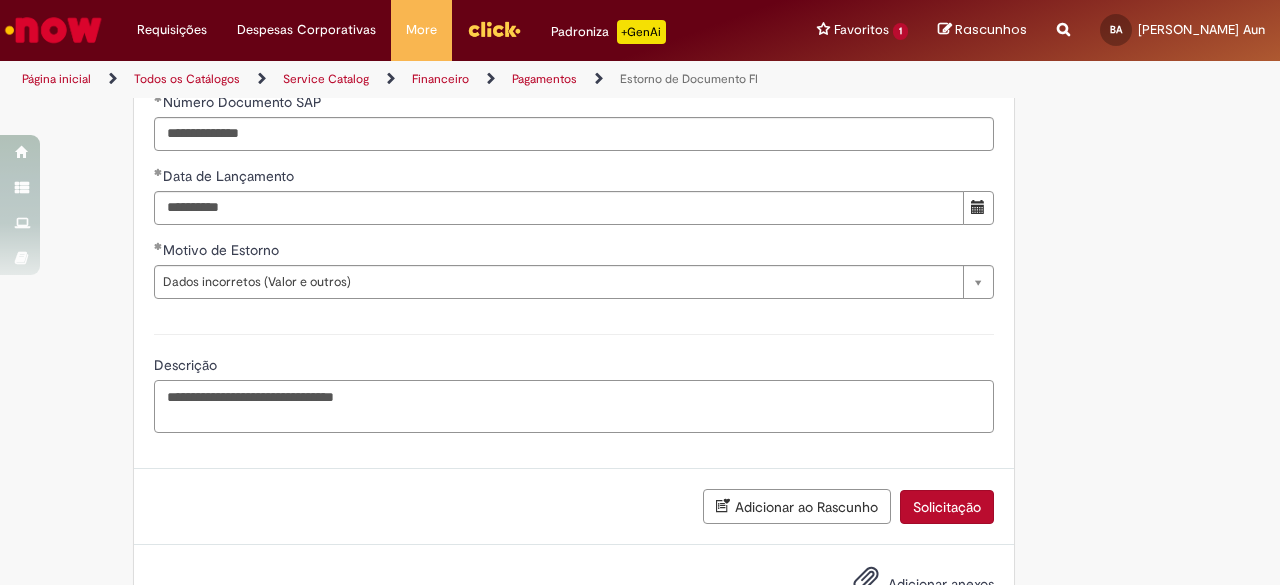 click on "**********" at bounding box center [574, 406] 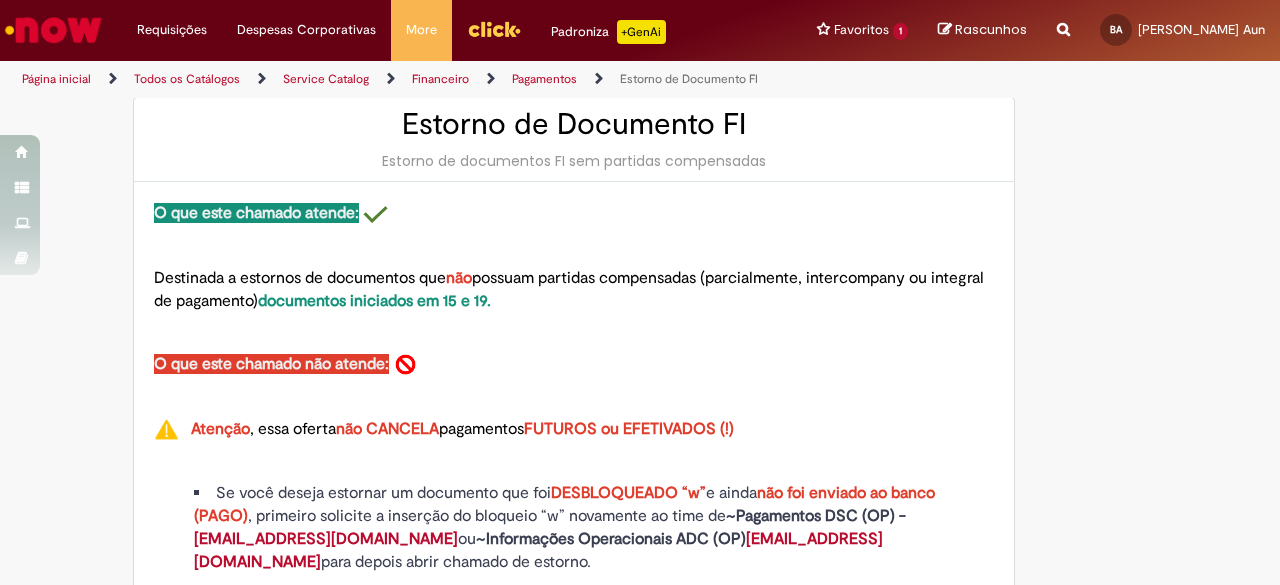 scroll, scrollTop: 0, scrollLeft: 0, axis: both 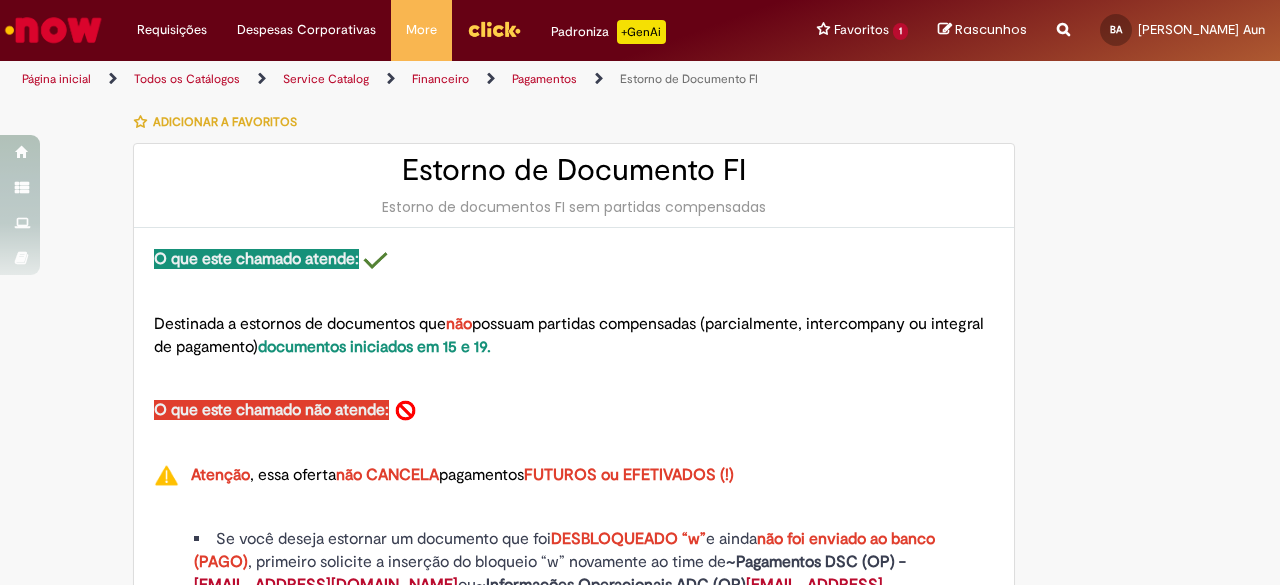 type on "**********" 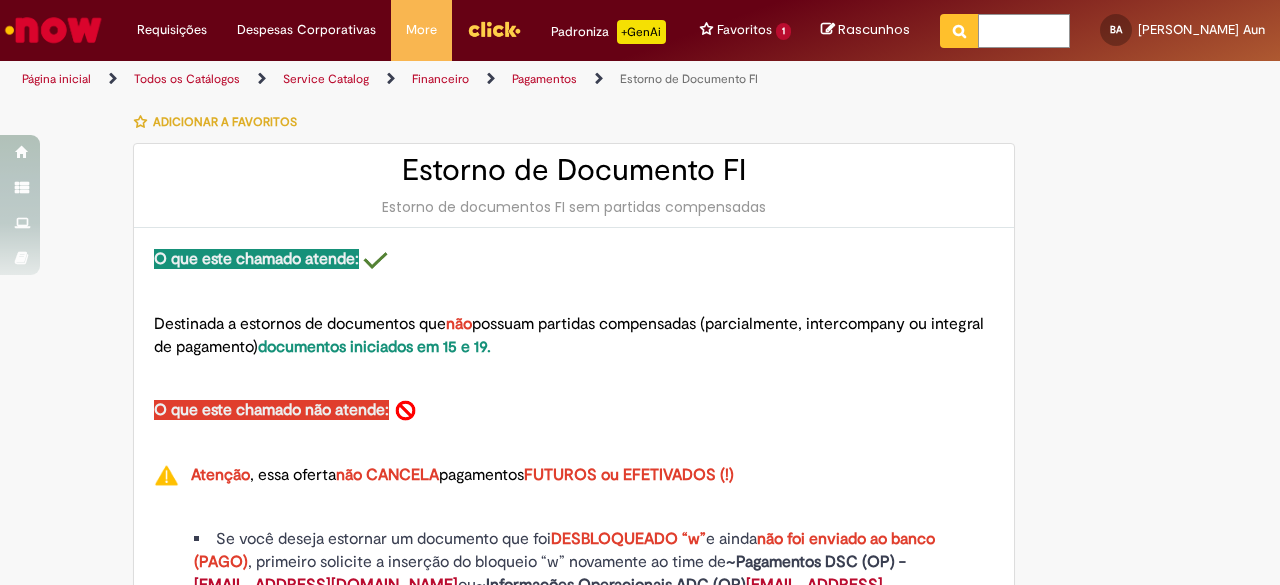 click at bounding box center [1024, 31] 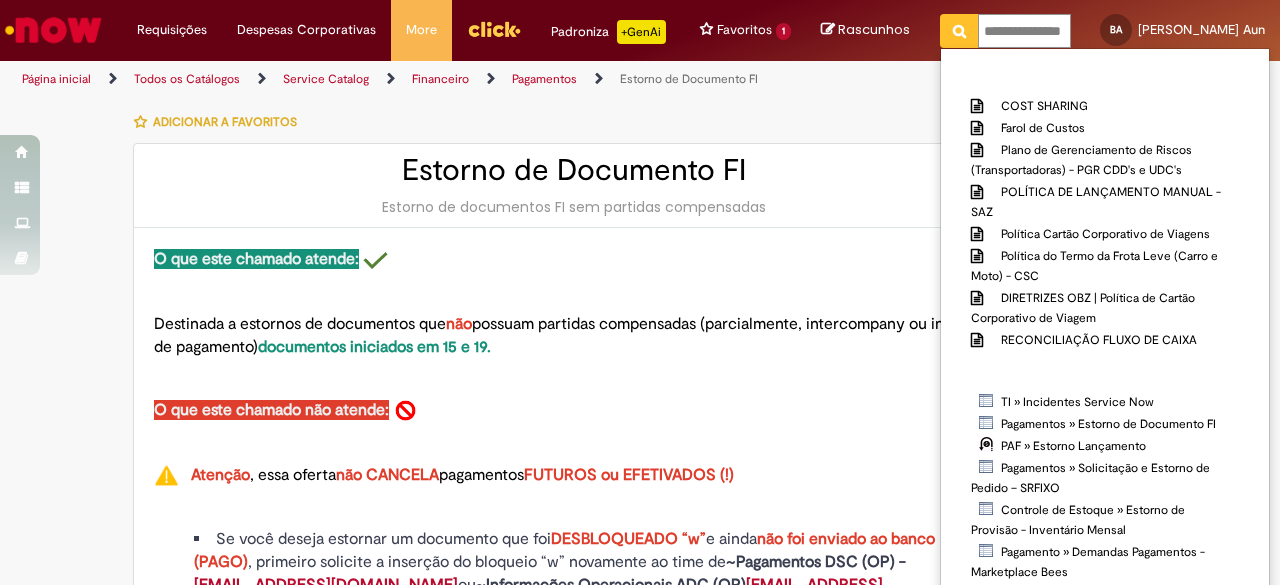 scroll, scrollTop: 0, scrollLeft: 16, axis: horizontal 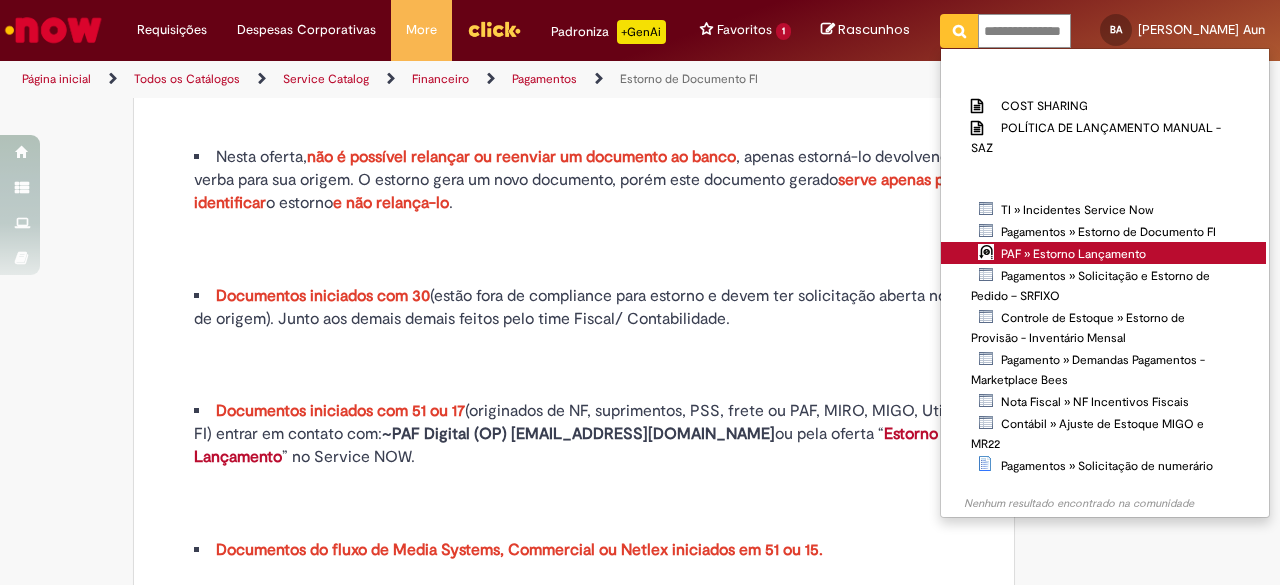 type on "**********" 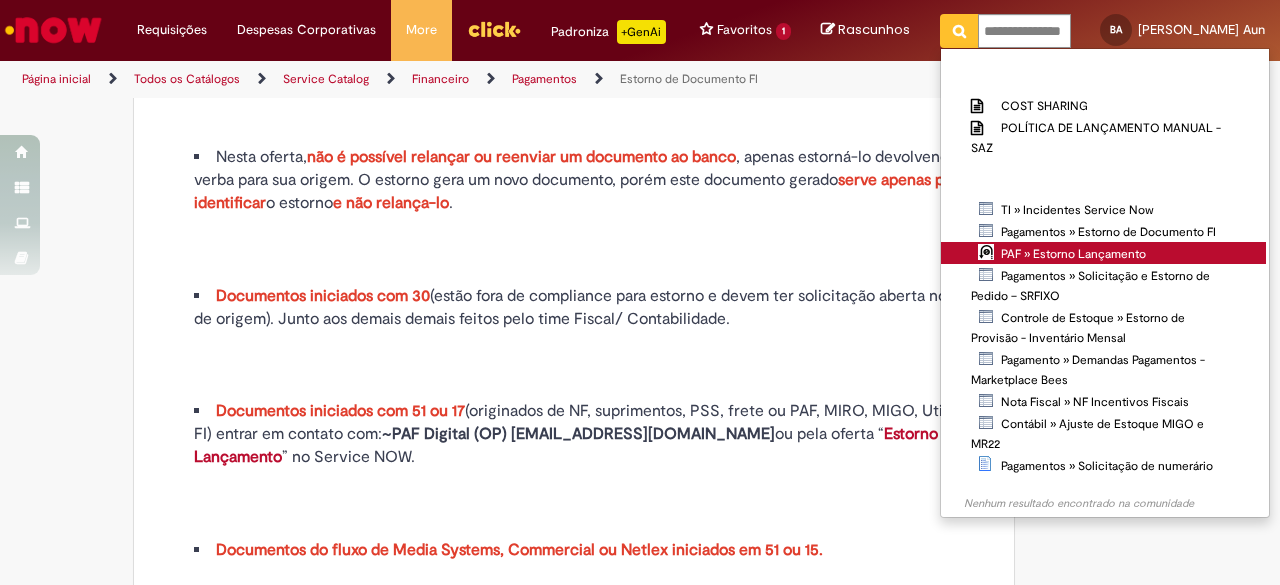 scroll, scrollTop: 0, scrollLeft: 0, axis: both 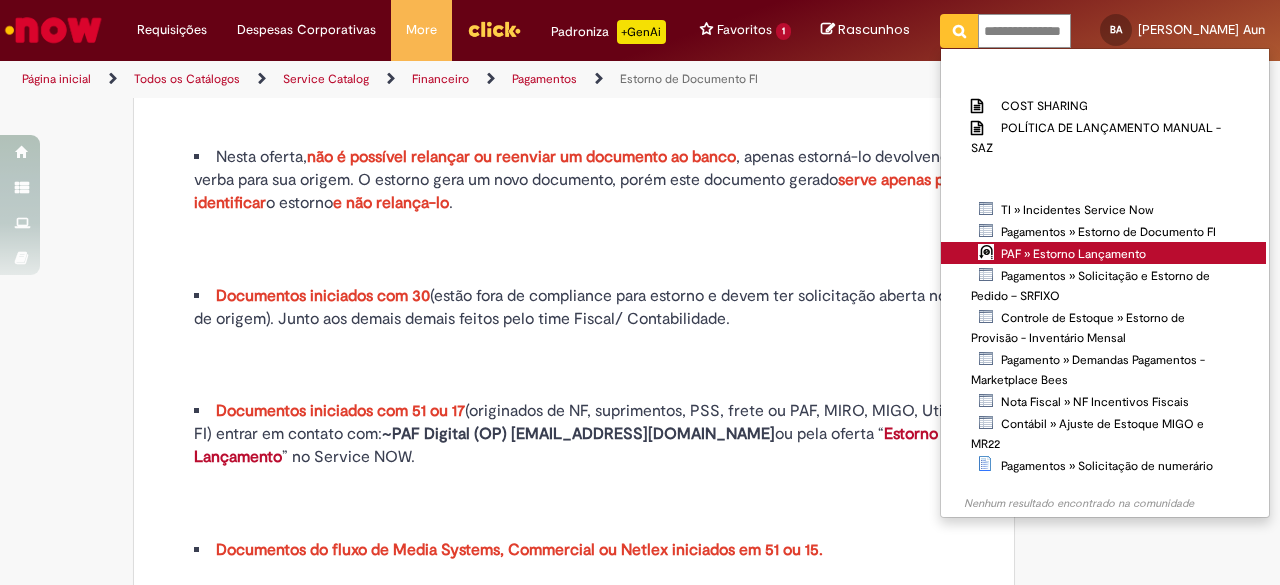 type 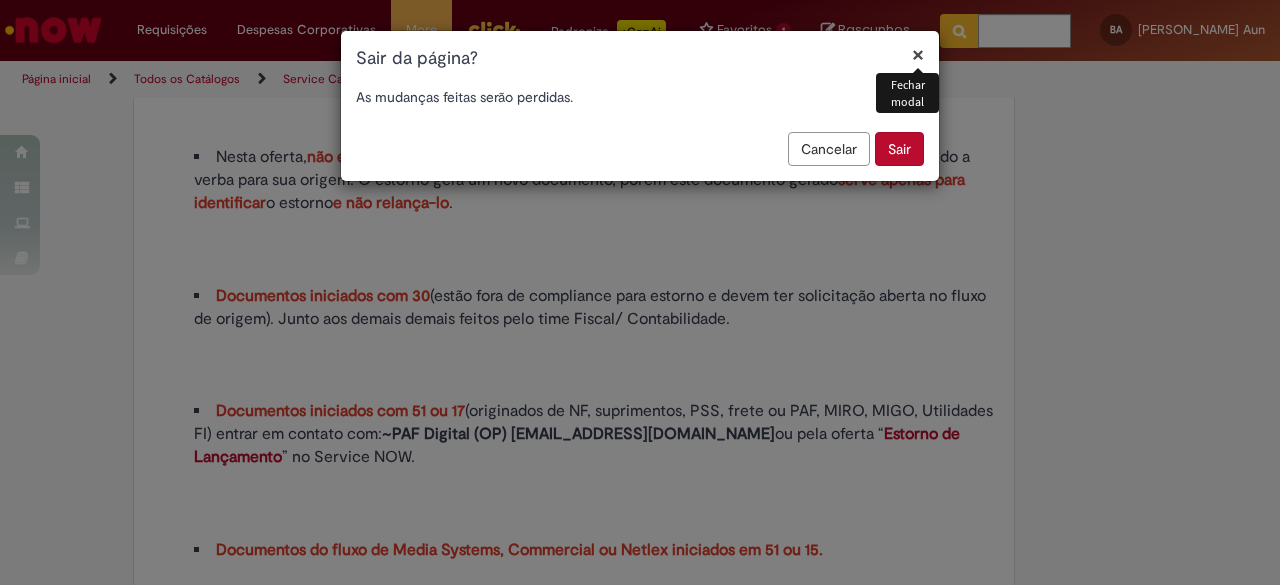 click on "Sair" at bounding box center [899, 149] 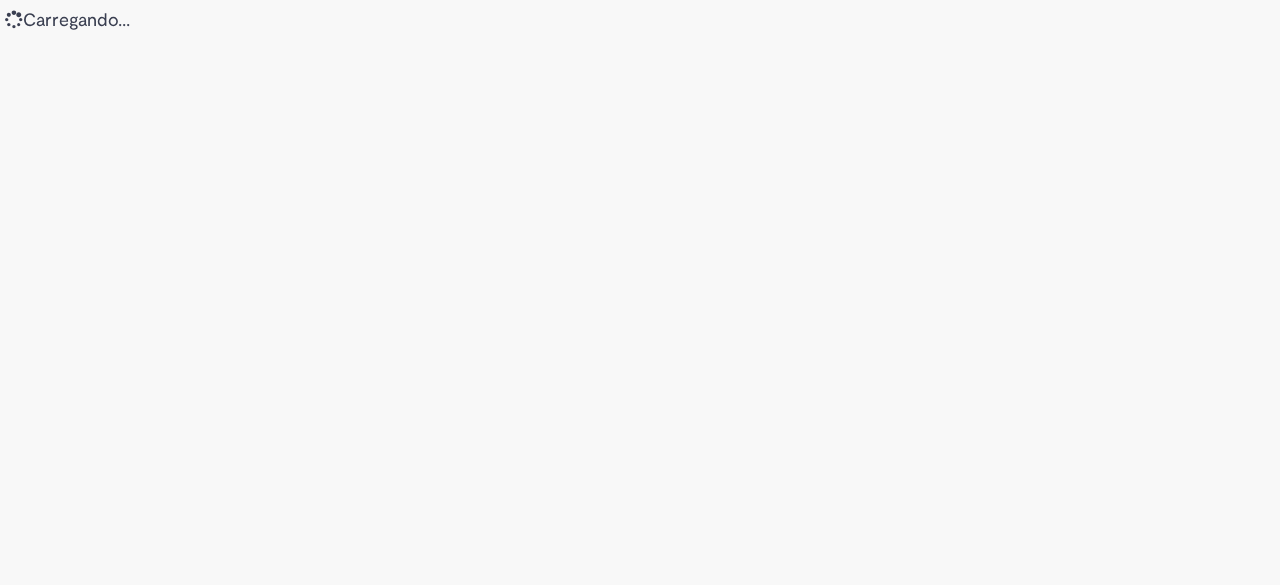 scroll, scrollTop: 0, scrollLeft: 0, axis: both 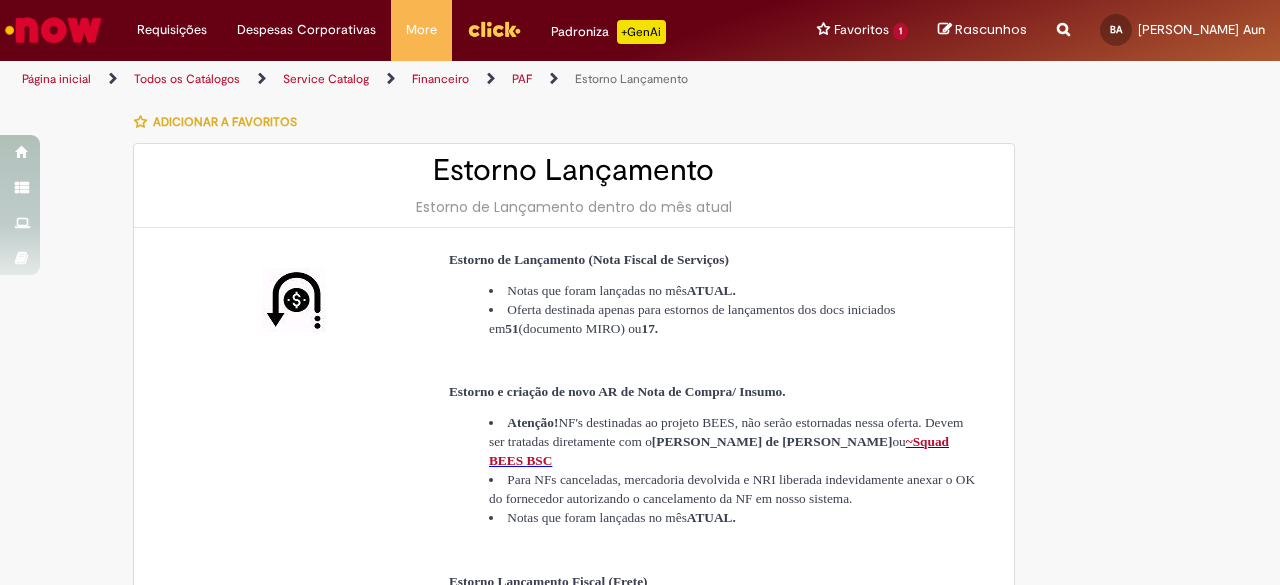 type on "********" 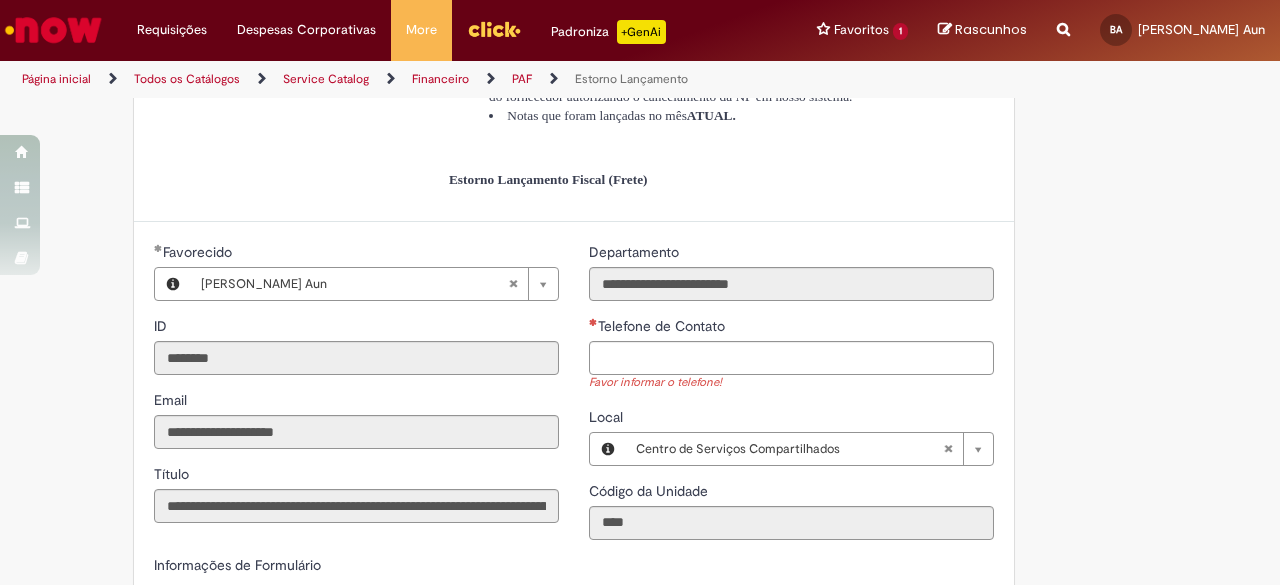 scroll, scrollTop: 400, scrollLeft: 0, axis: vertical 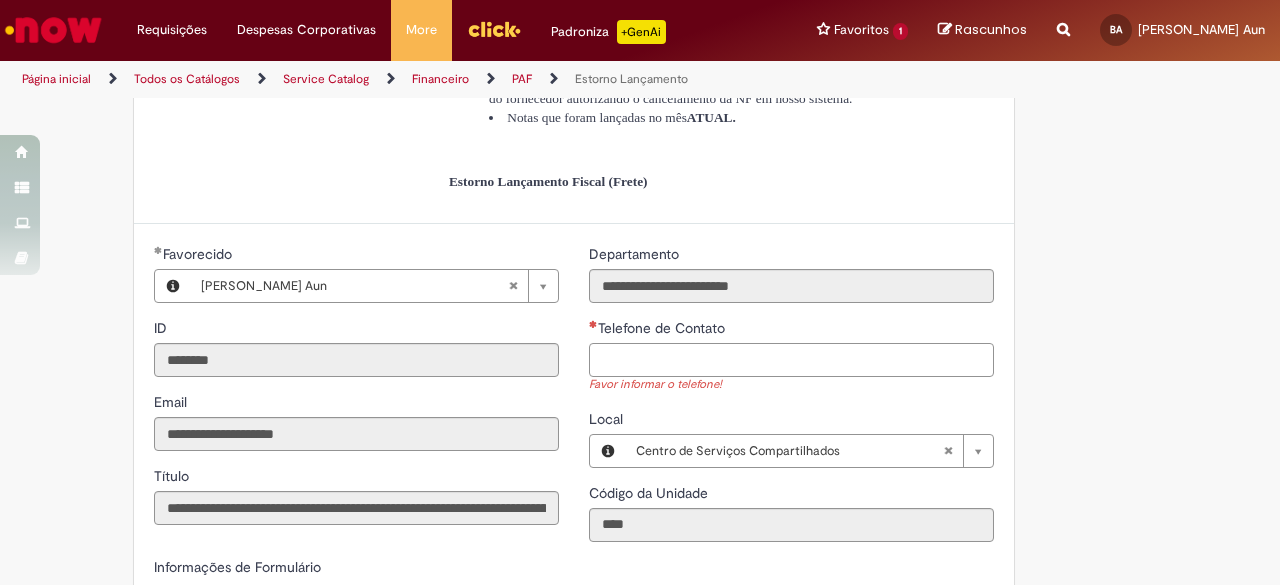 click on "Telefone de Contato" at bounding box center (791, 360) 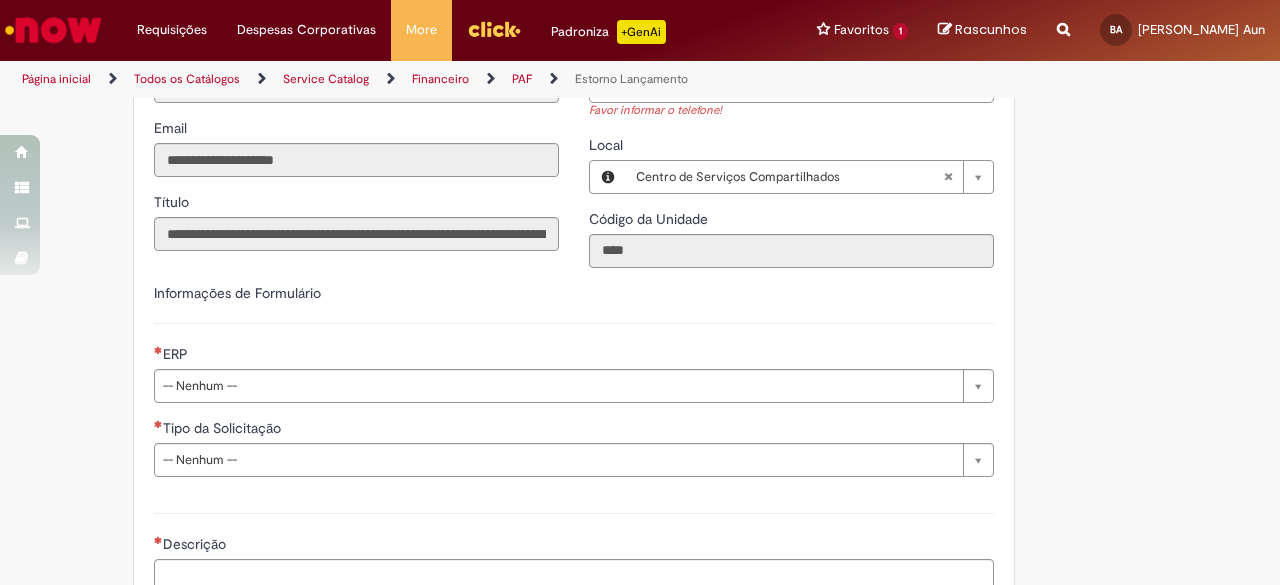 scroll, scrollTop: 800, scrollLeft: 0, axis: vertical 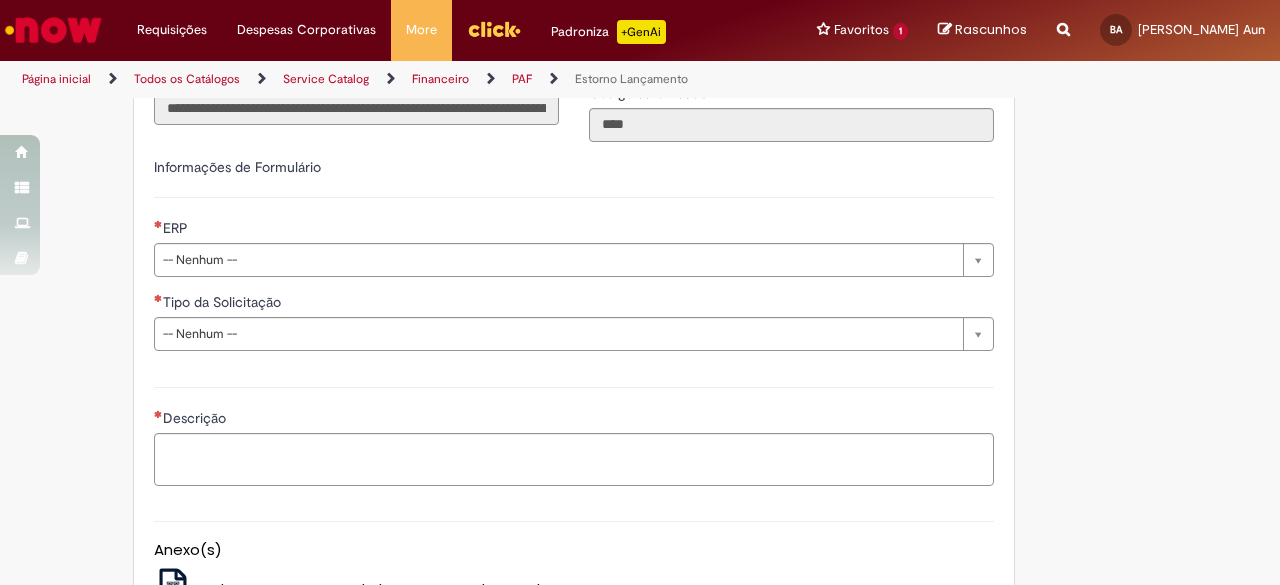 type on "**********" 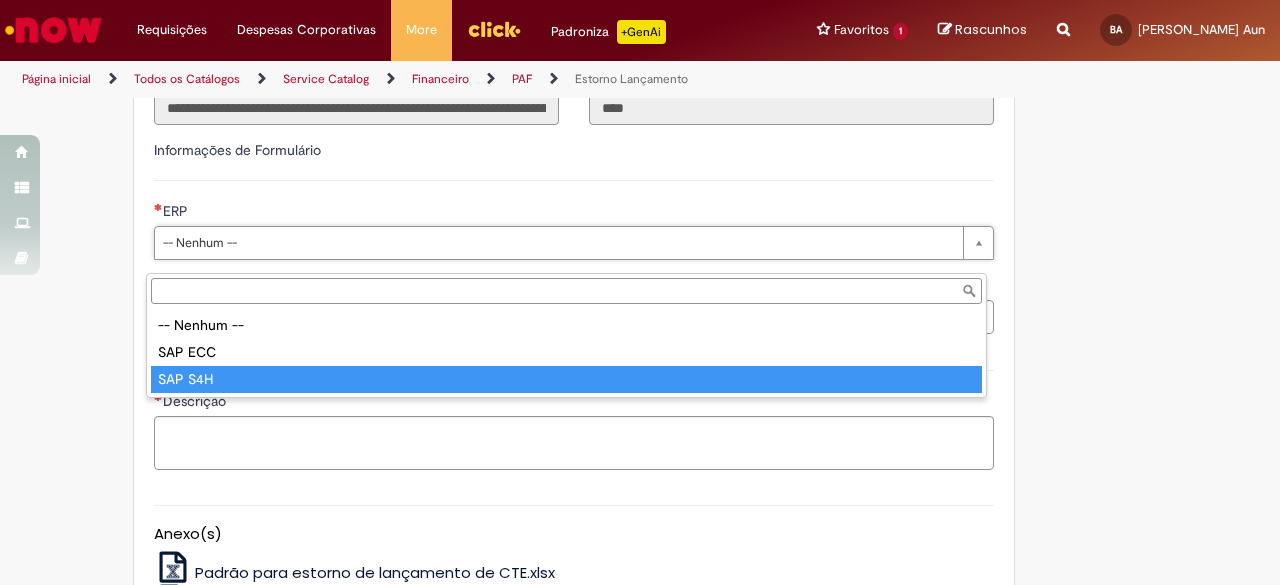 type on "*******" 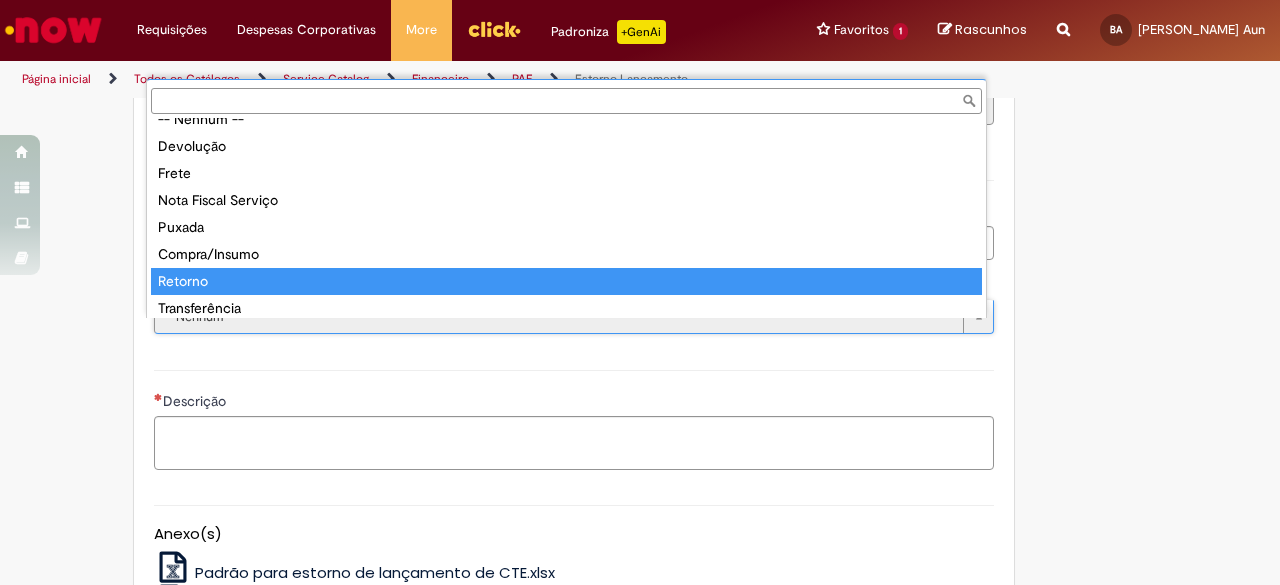 scroll, scrollTop: 24, scrollLeft: 0, axis: vertical 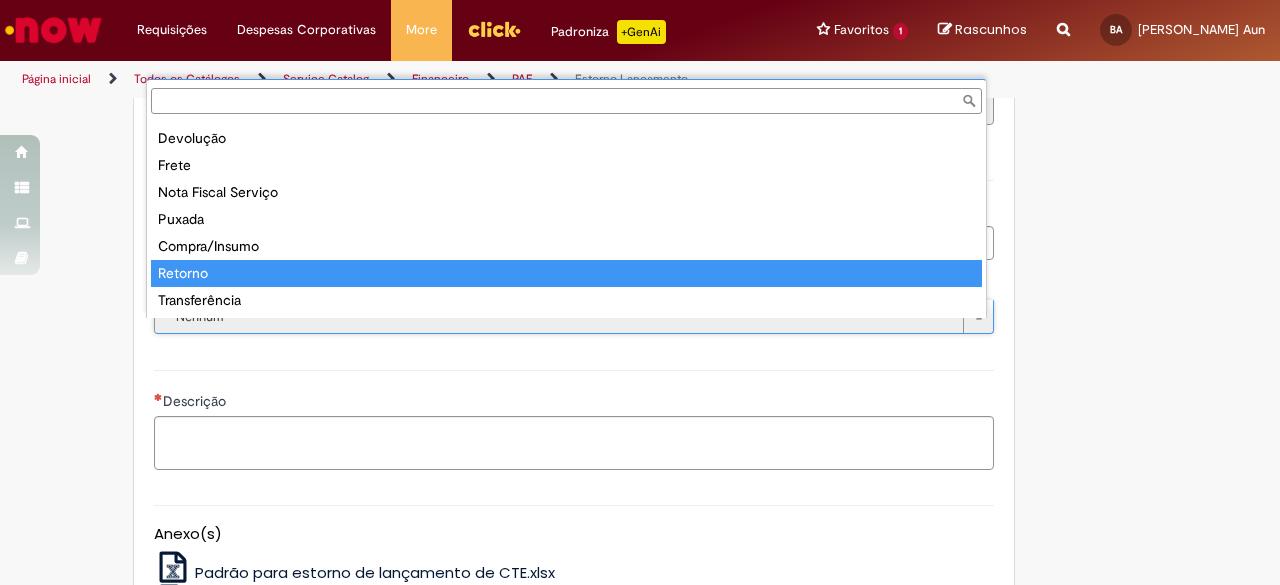 type on "*******" 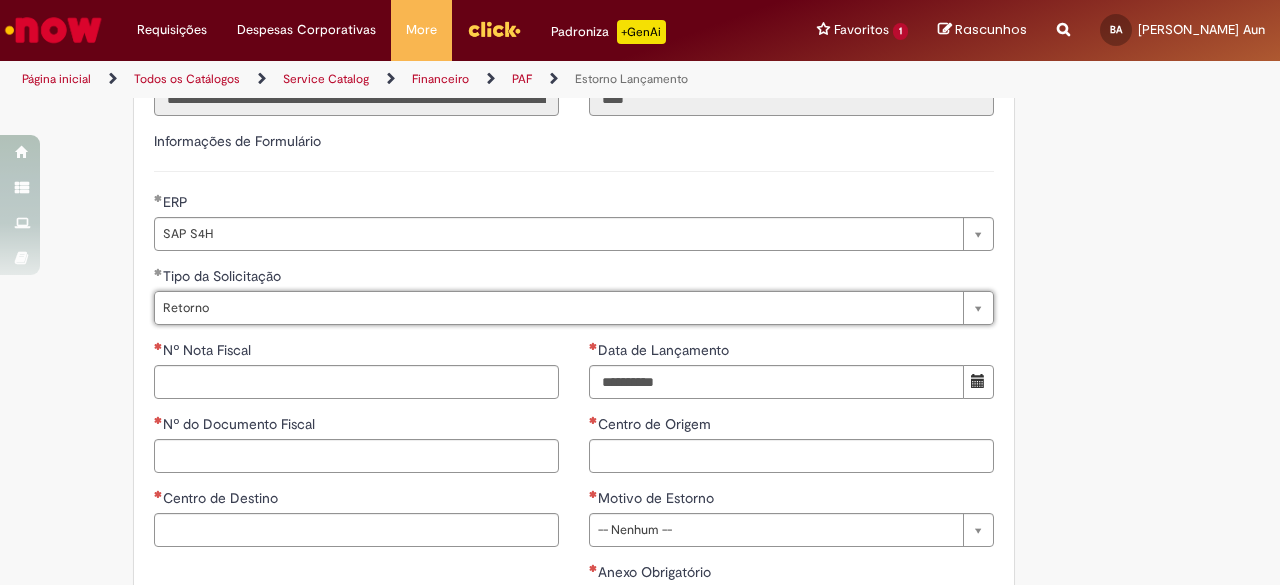 scroll, scrollTop: 900, scrollLeft: 0, axis: vertical 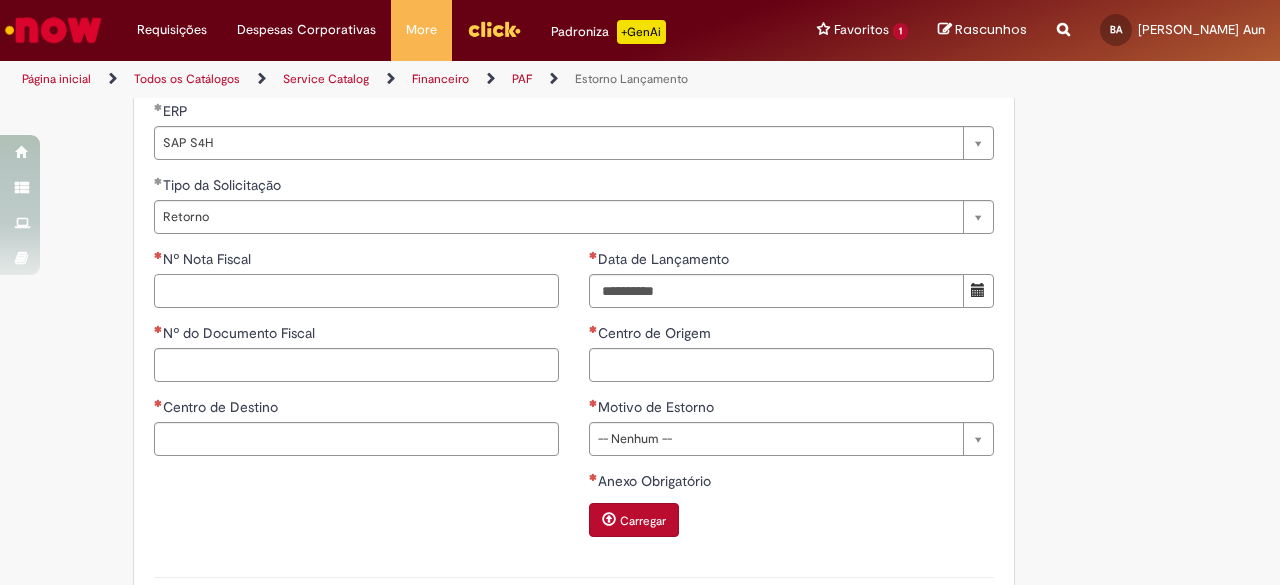 click on "Nº Nota Fiscal" at bounding box center (356, 291) 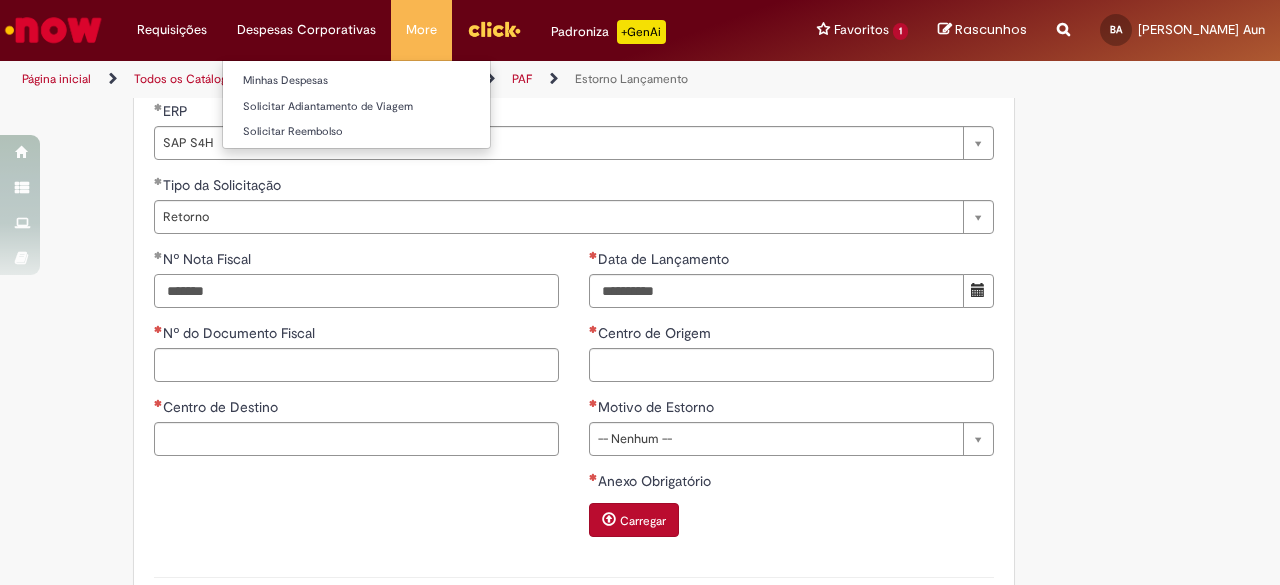 type on "*******" 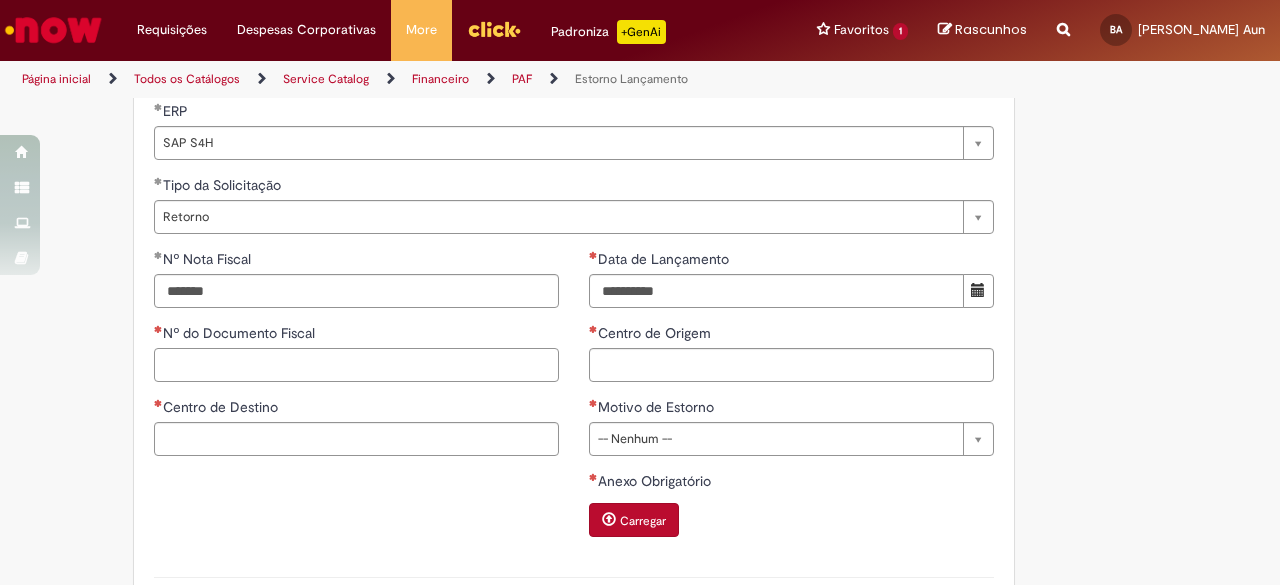 click on "Nº do Documento Fiscal" at bounding box center (356, 365) 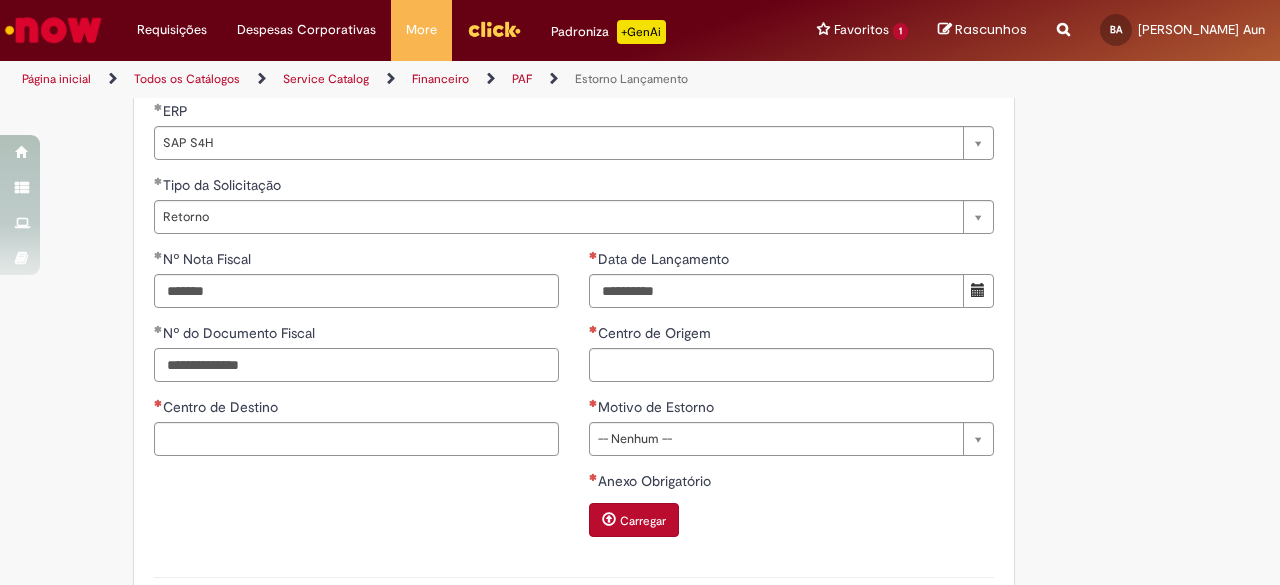 type on "**********" 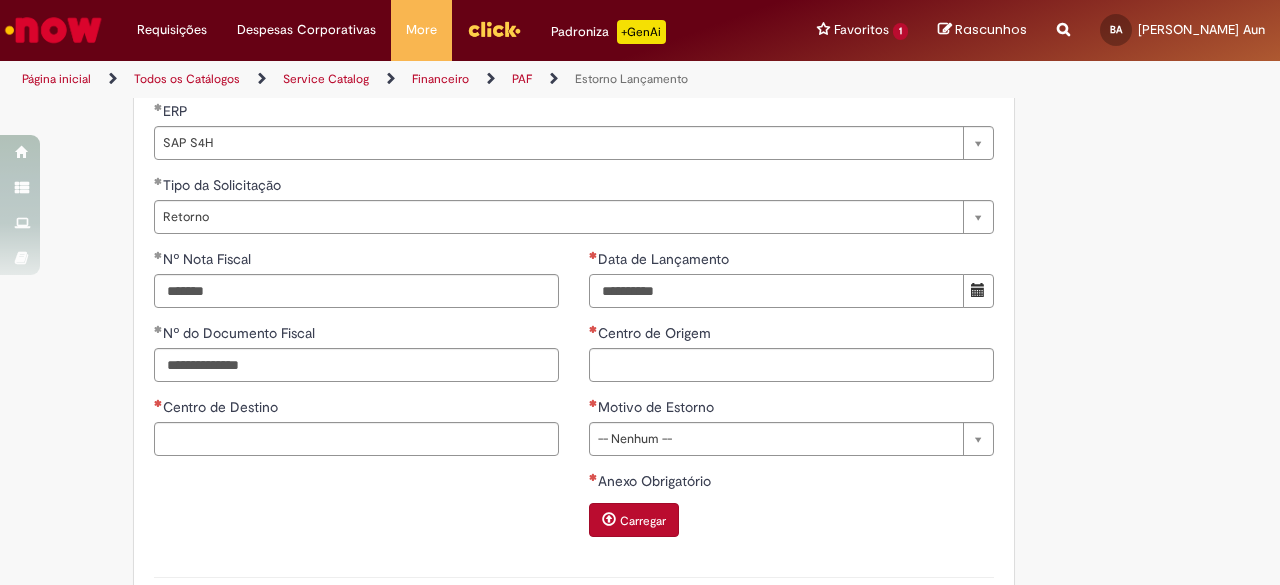 click on "Data de Lançamento" at bounding box center [776, 291] 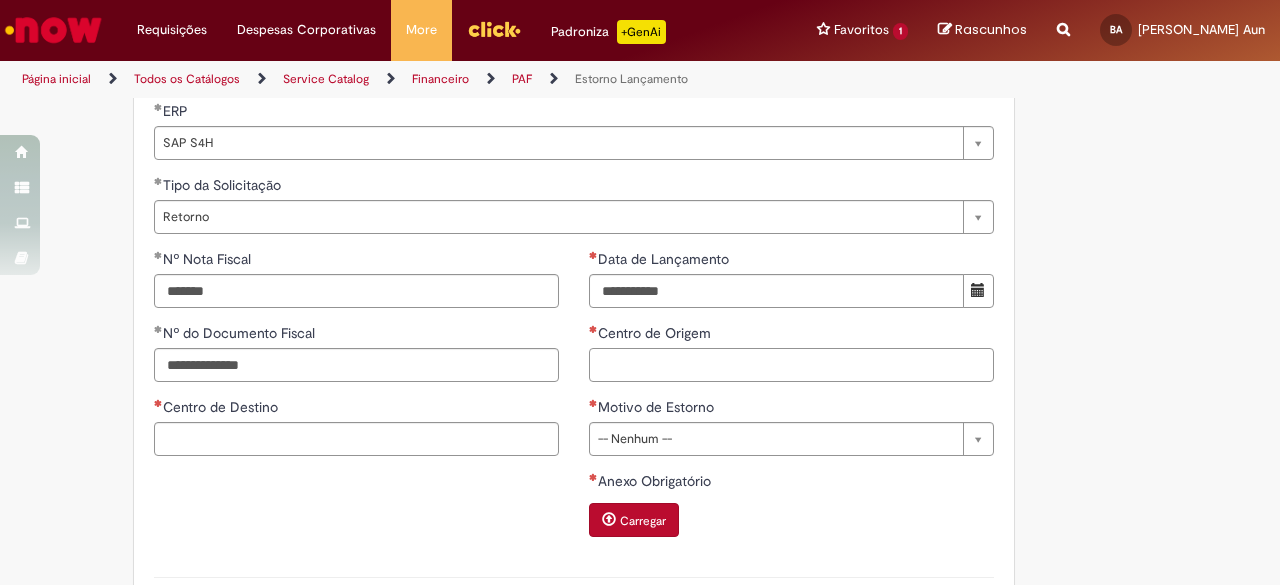 click on "Centro de Origem" at bounding box center [791, 365] 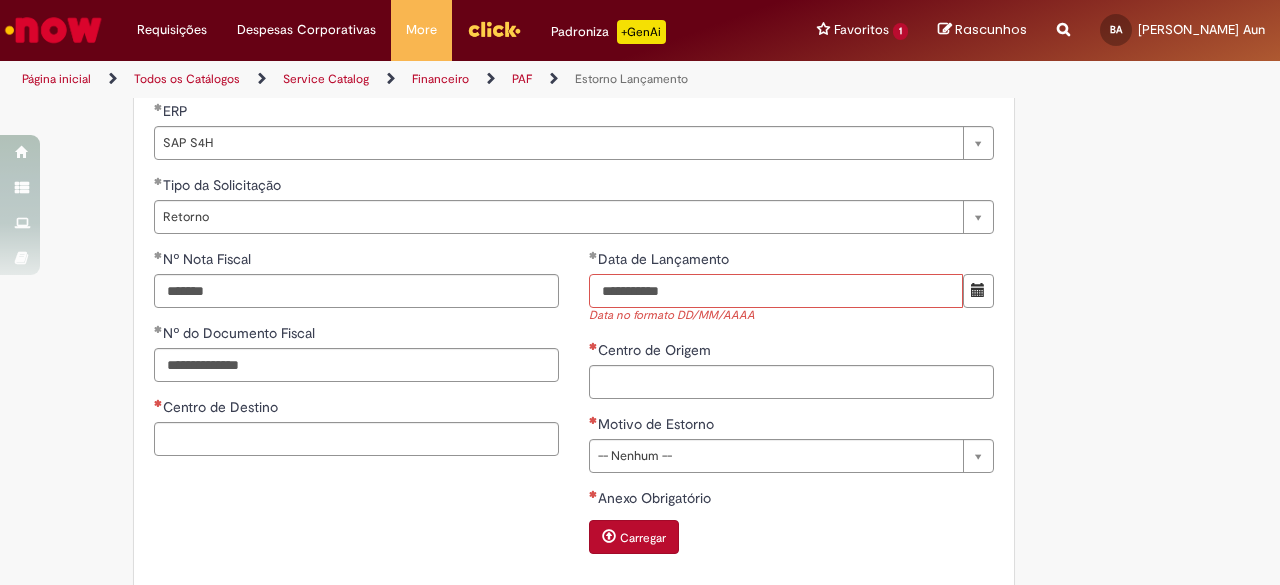 click on "**********" at bounding box center (776, 291) 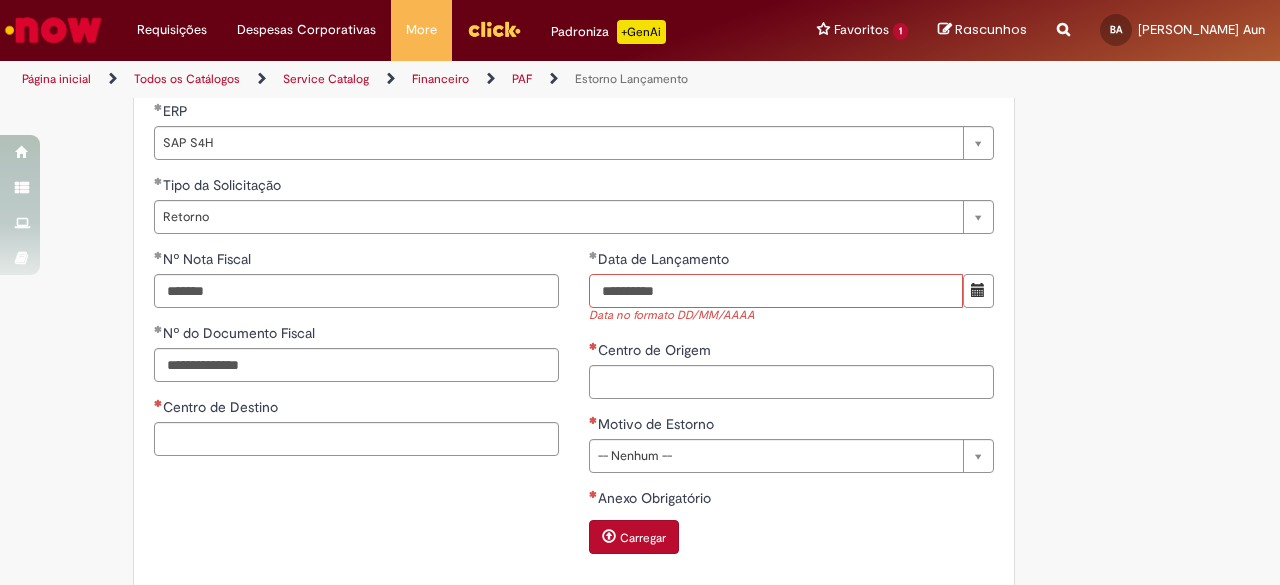 type on "**********" 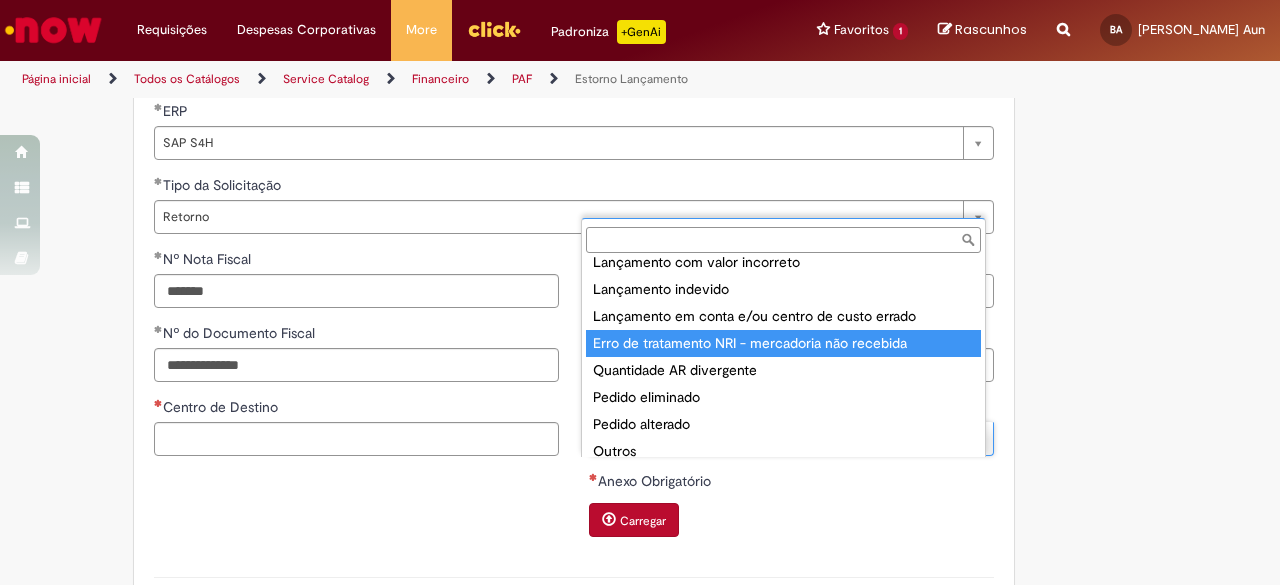 scroll, scrollTop: 132, scrollLeft: 0, axis: vertical 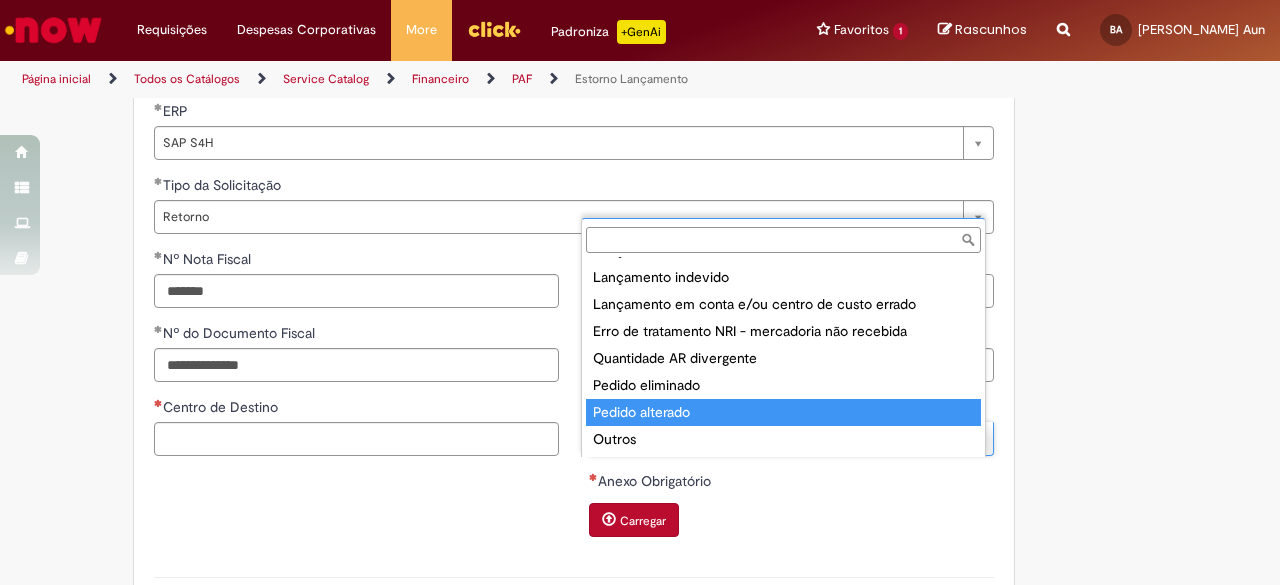 type on "**********" 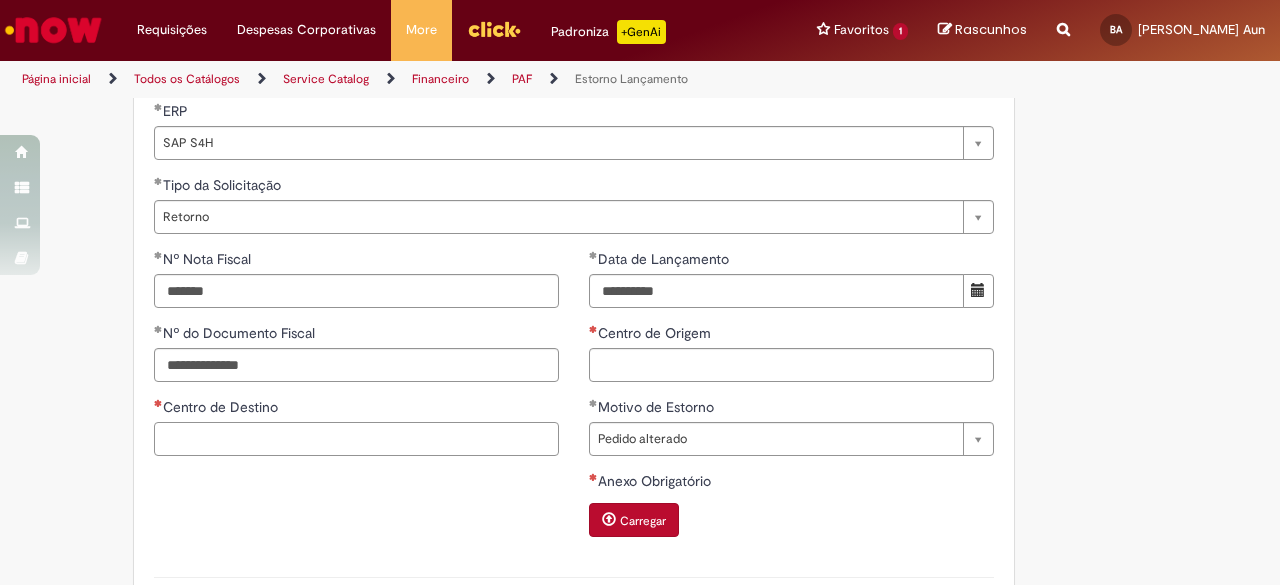click on "Centro de Destino" at bounding box center [356, 439] 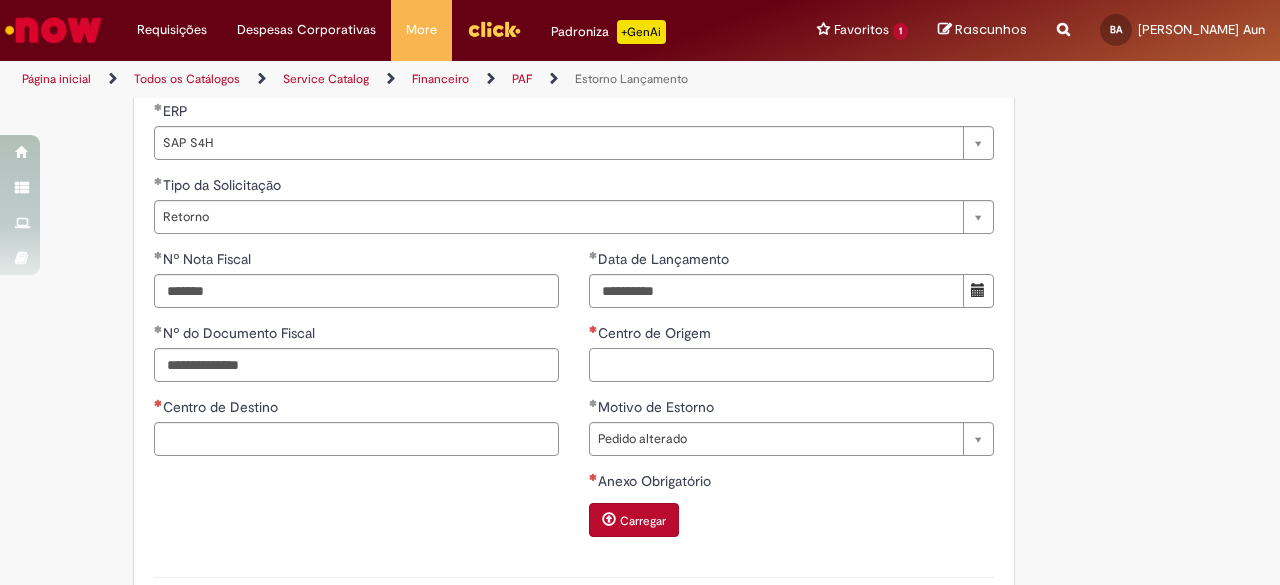 click on "Centro de Origem" at bounding box center [791, 365] 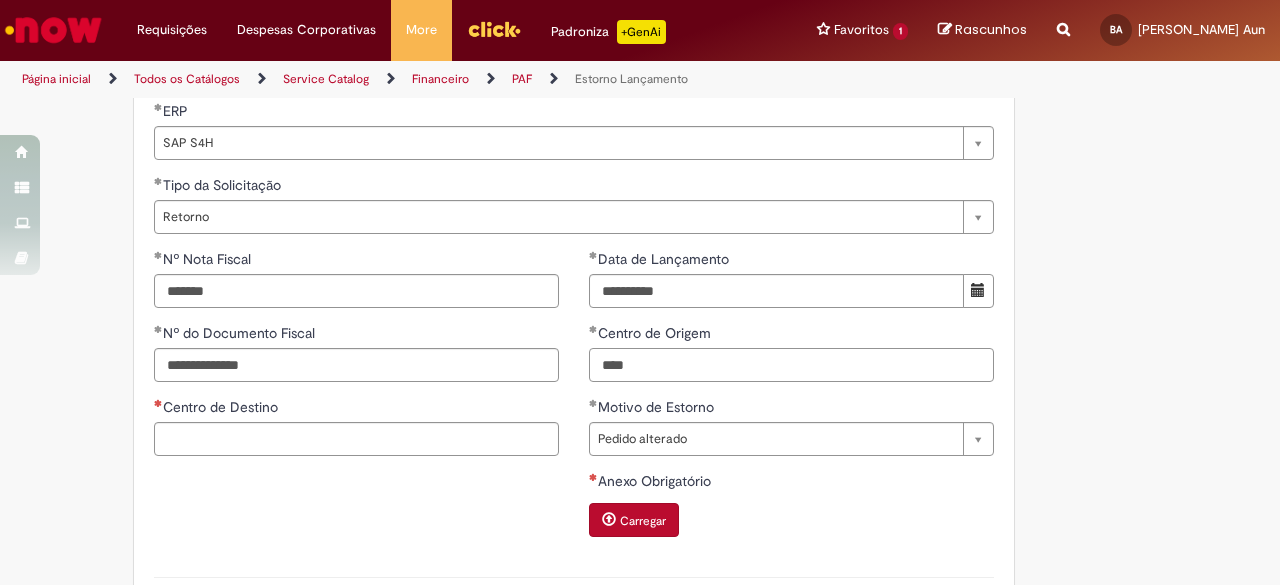 type on "****" 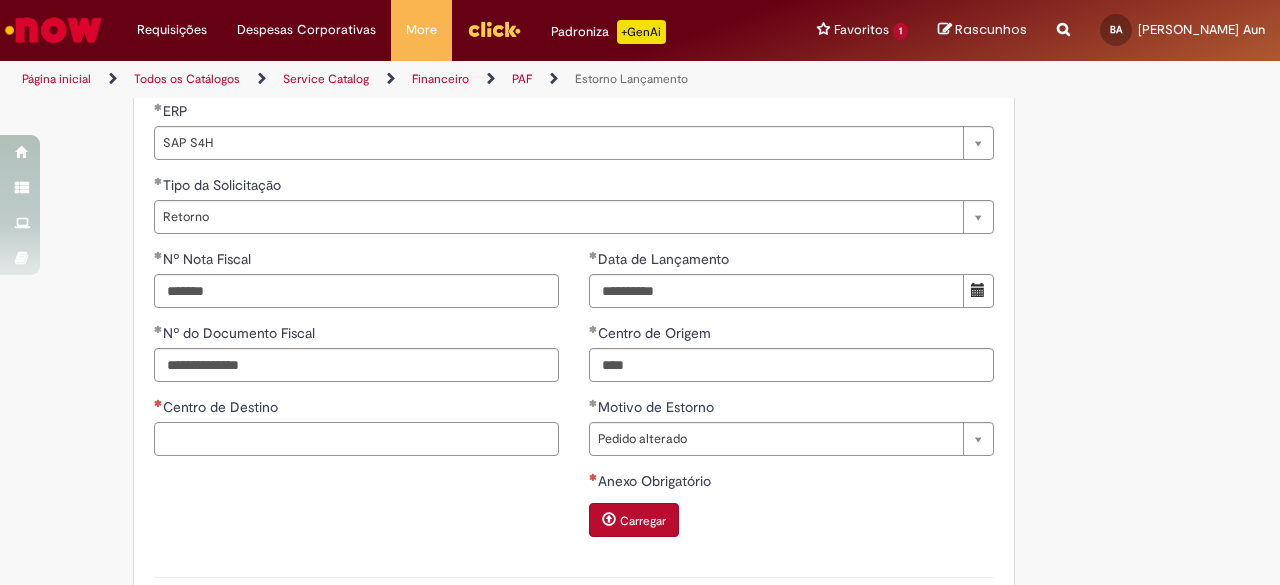 click on "Centro de Destino" at bounding box center (356, 439) 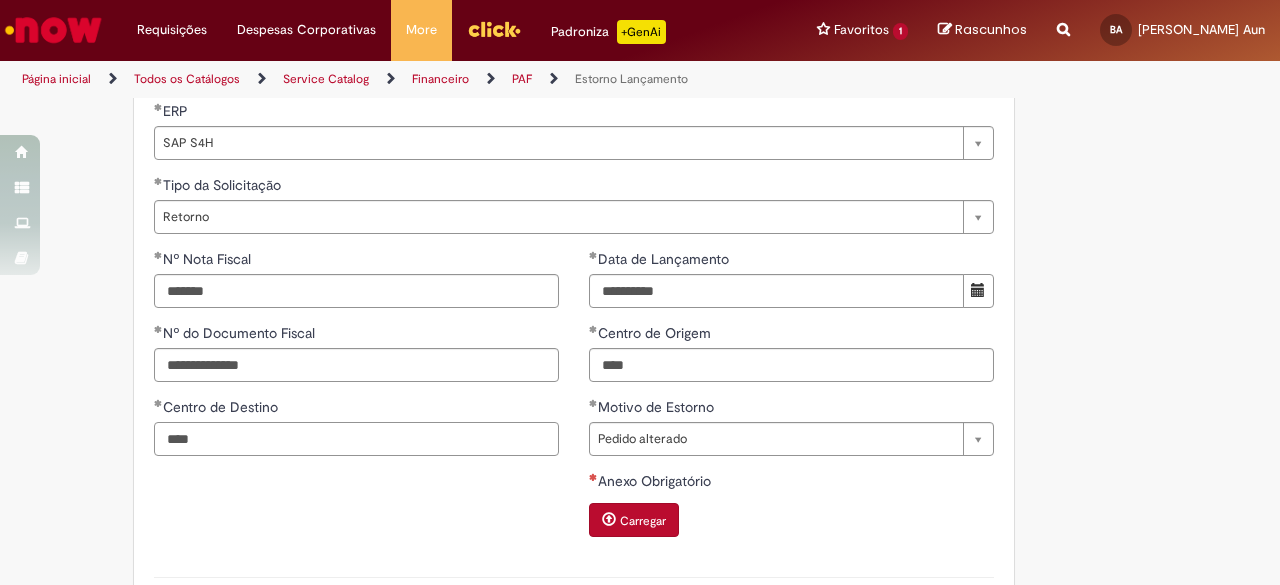 type on "****" 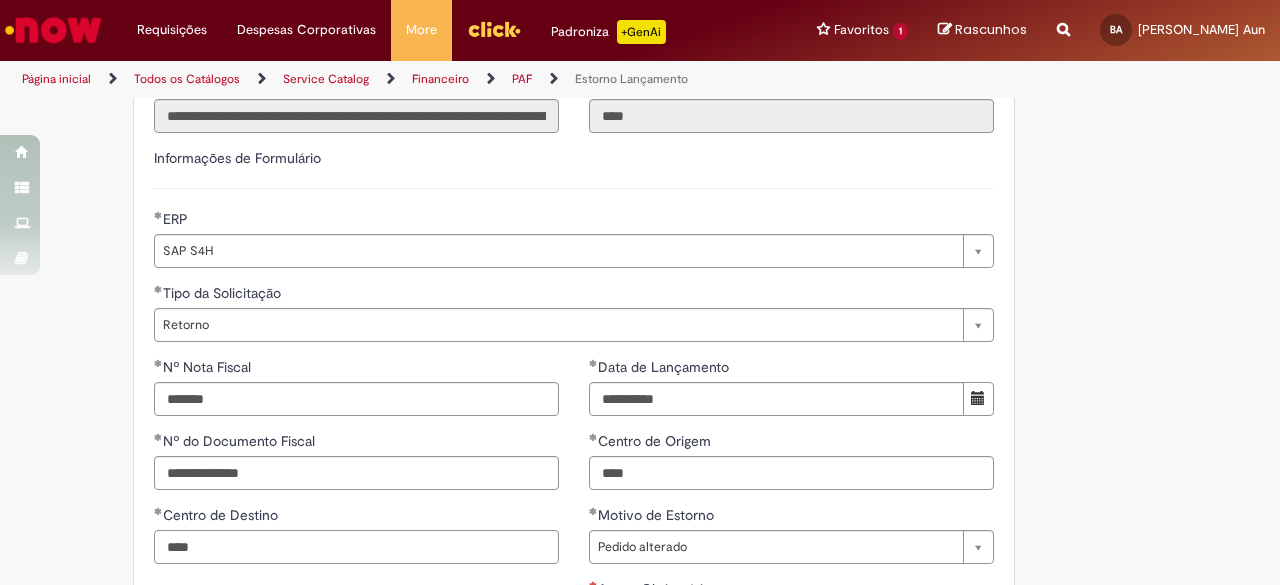 scroll, scrollTop: 800, scrollLeft: 0, axis: vertical 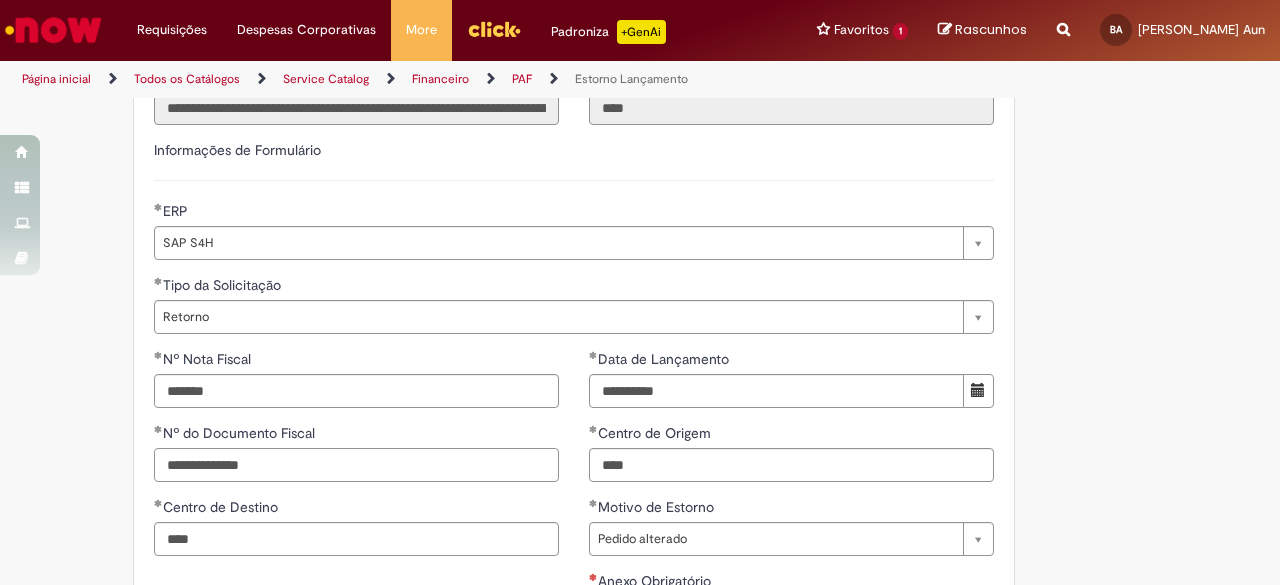 click on "**********" at bounding box center (356, 465) 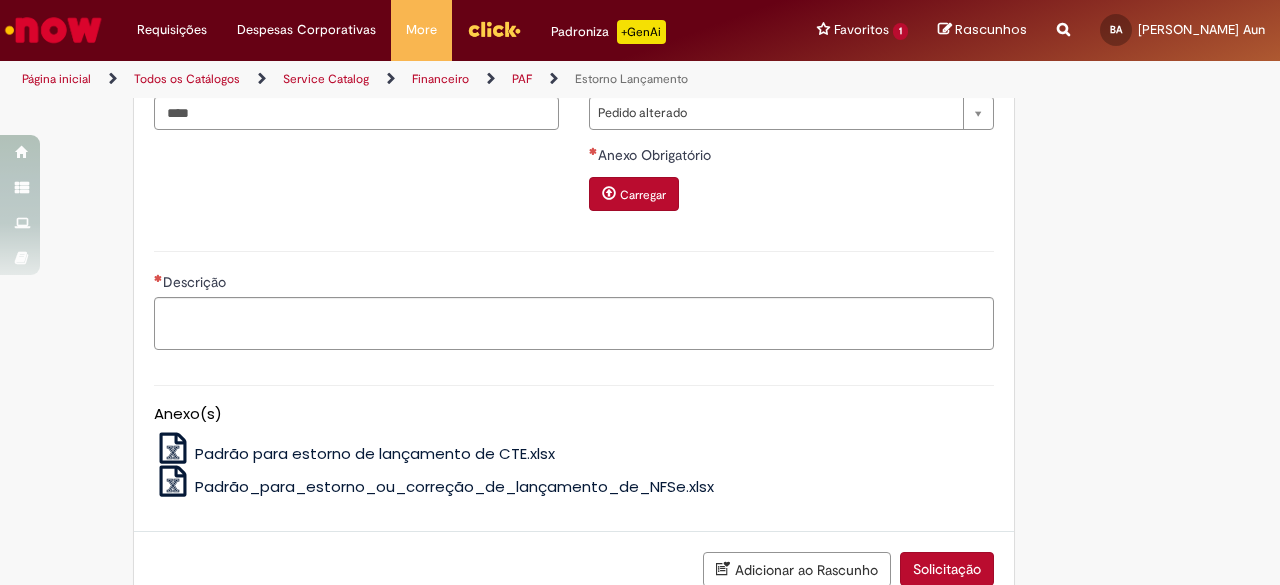 scroll, scrollTop: 1300, scrollLeft: 0, axis: vertical 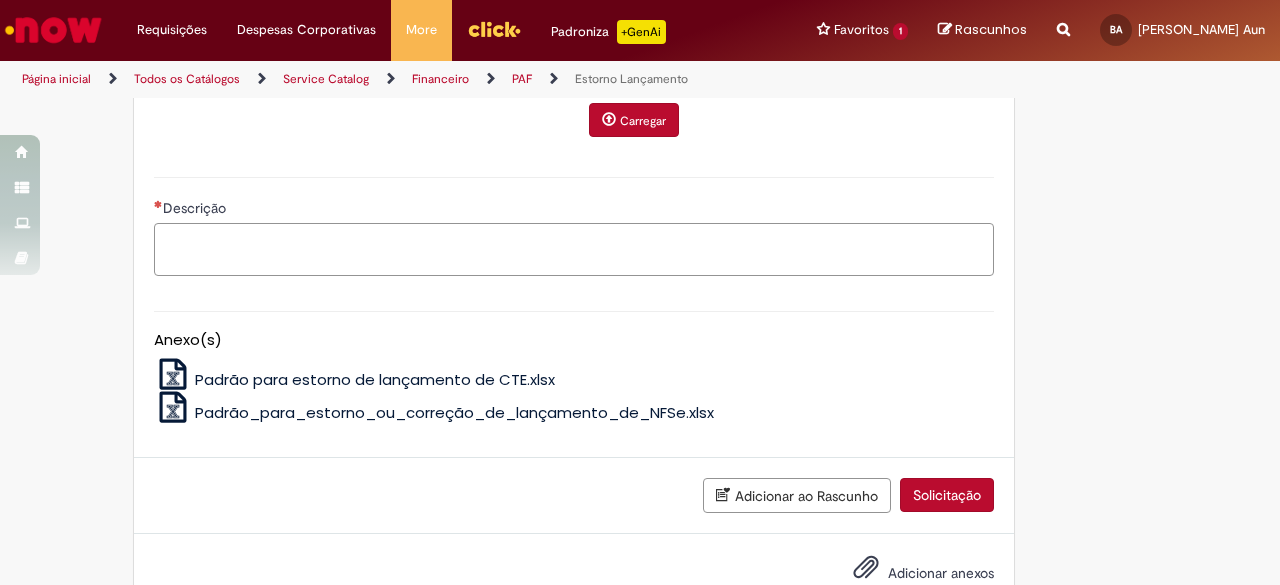 click on "Descrição" at bounding box center (574, 249) 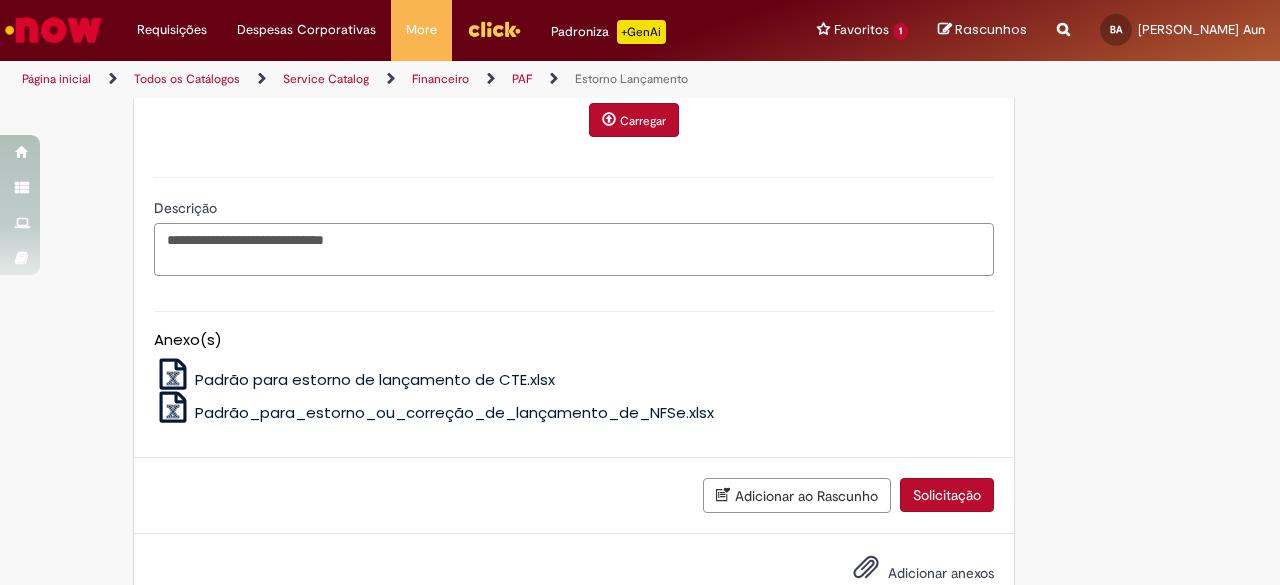 paste on "********" 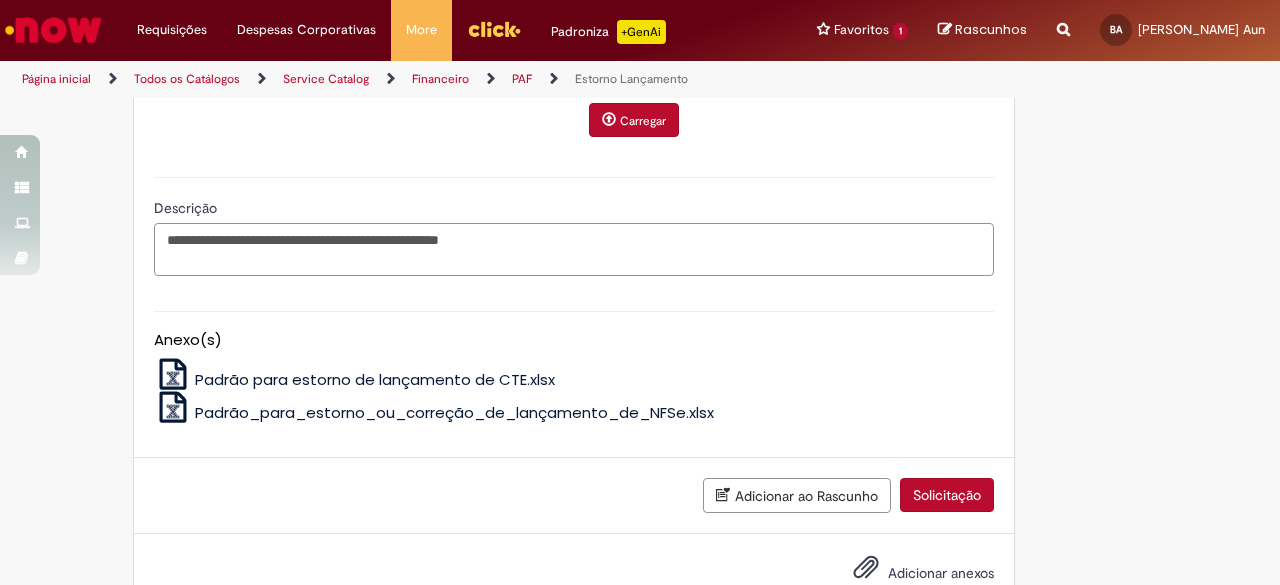 click on "**********" at bounding box center [574, 249] 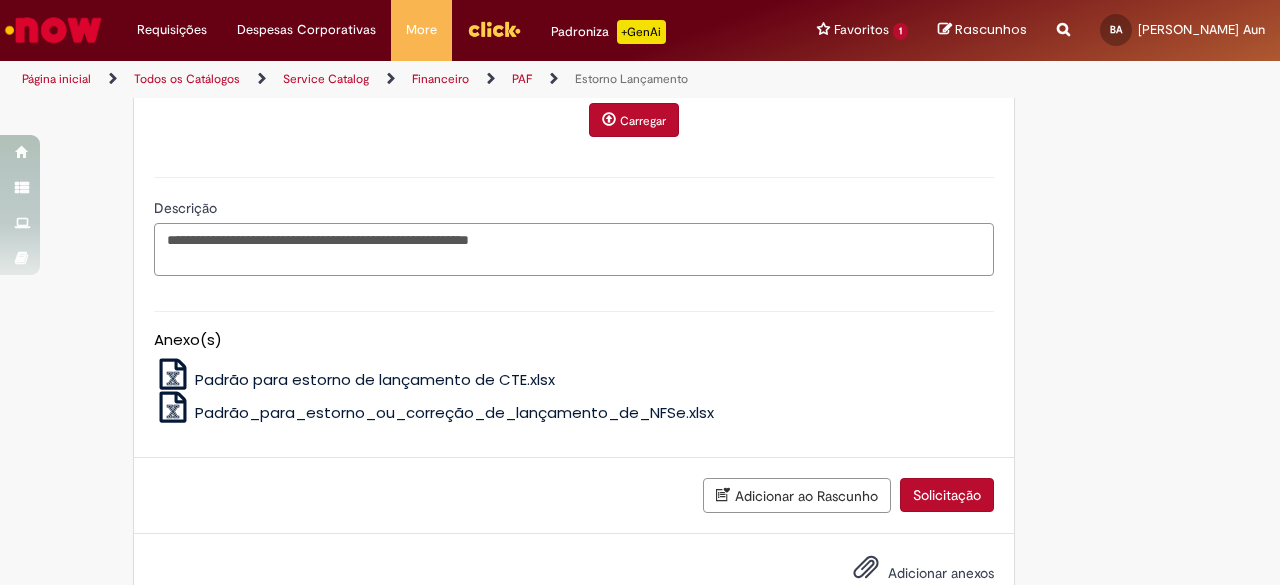 paste on "**********" 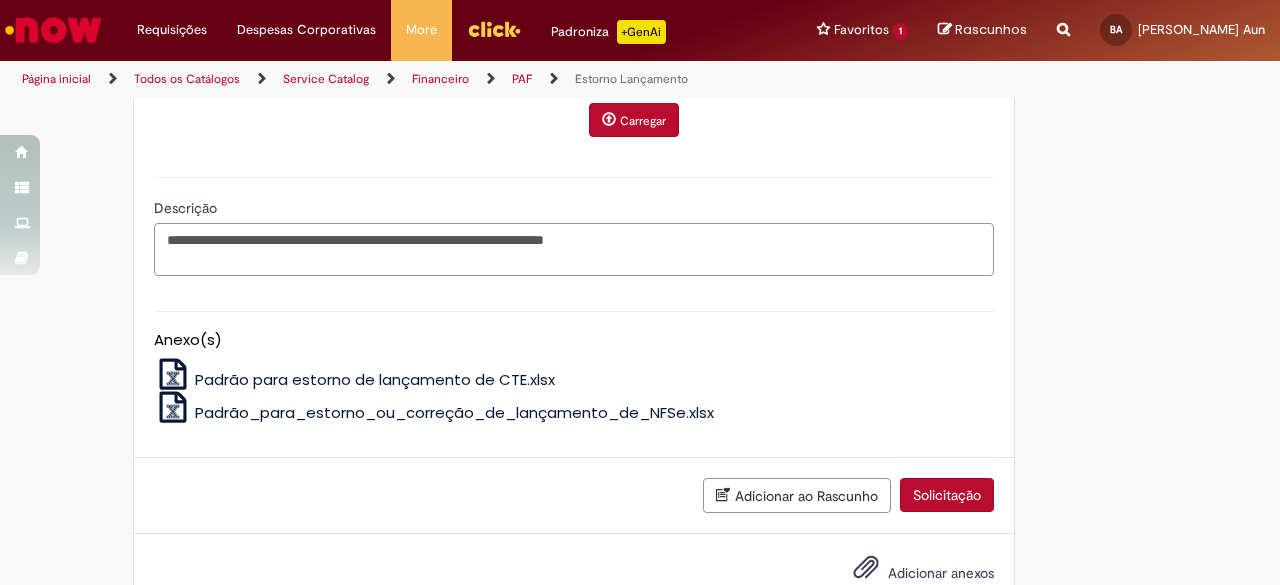 click on "**********" at bounding box center (574, 249) 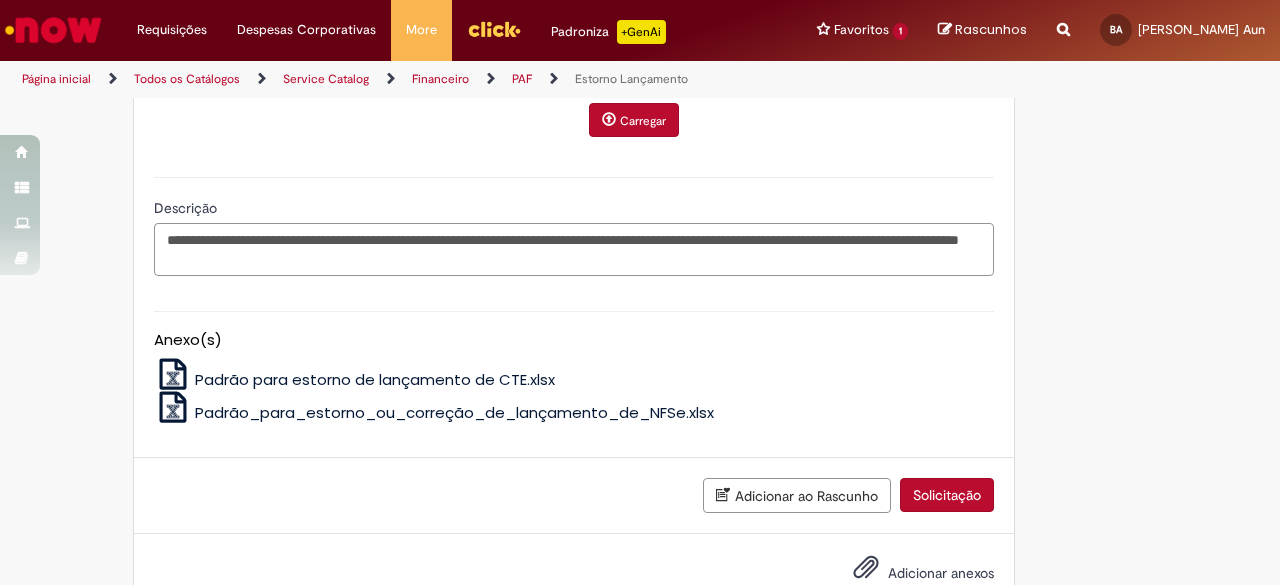 type on "**********" 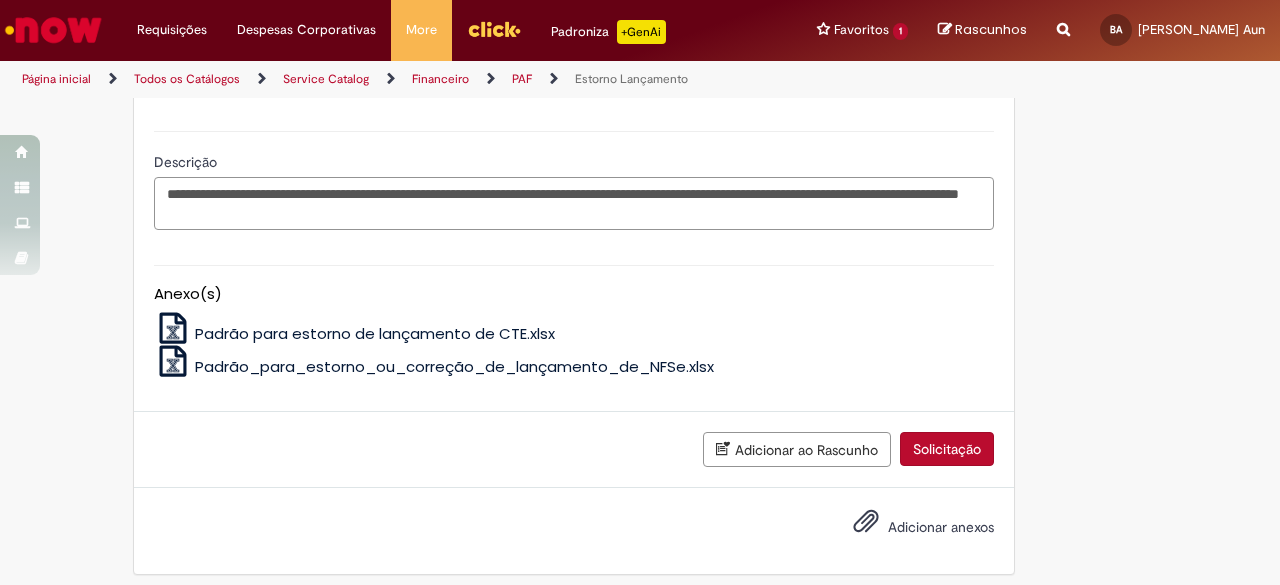 scroll, scrollTop: 1371, scrollLeft: 0, axis: vertical 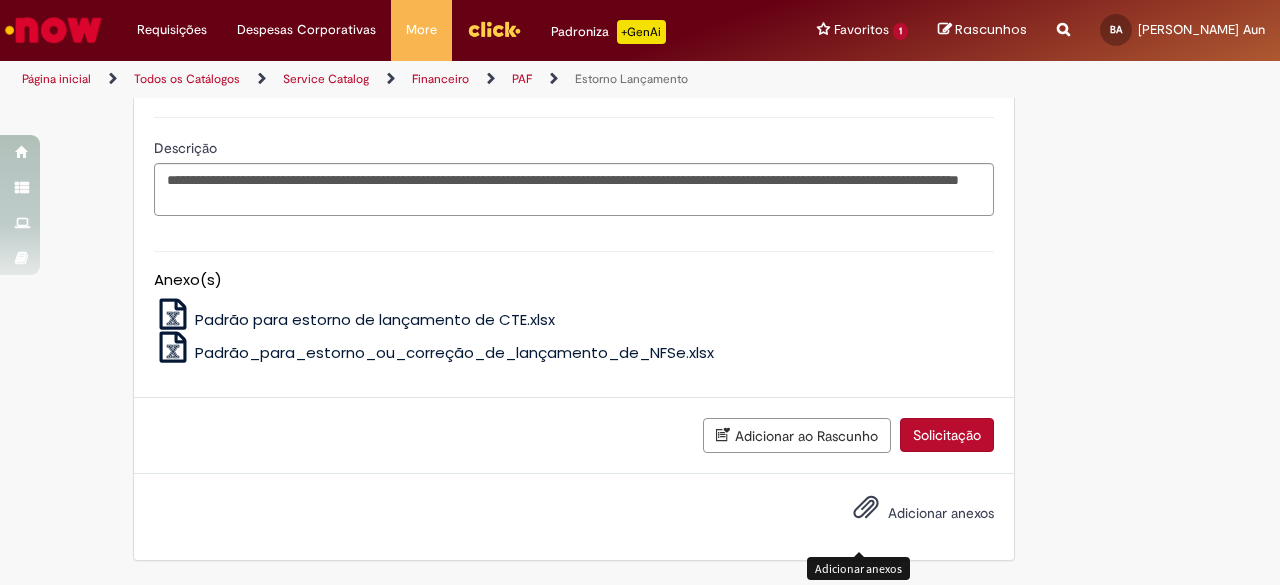 click on "Adicionar anexos" at bounding box center (909, 514) 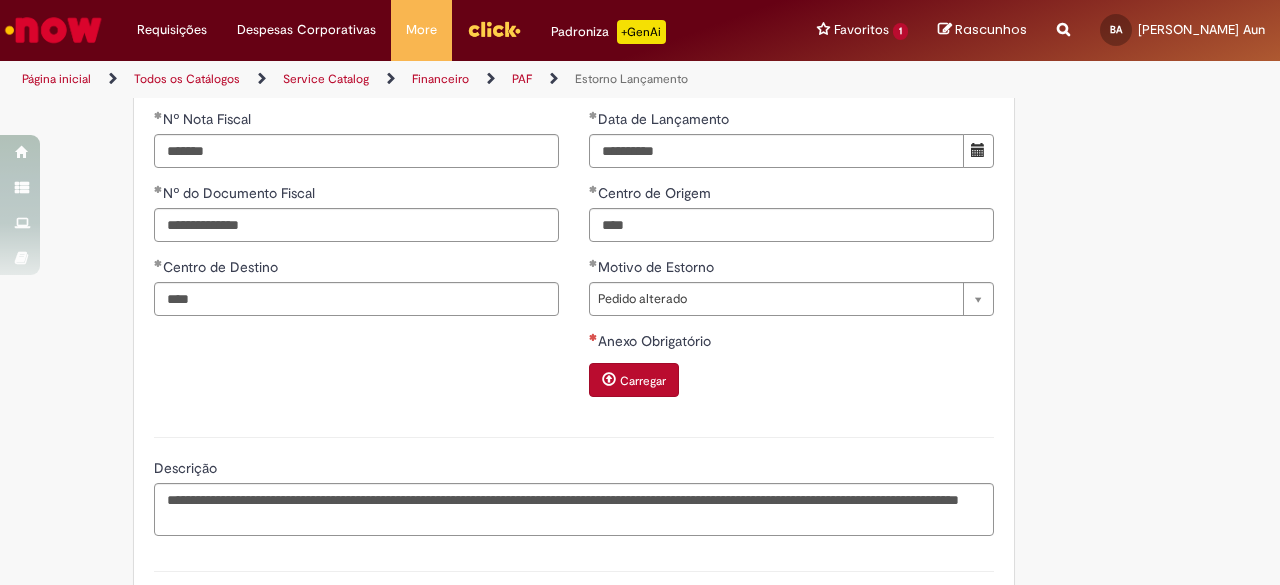 scroll, scrollTop: 1071, scrollLeft: 0, axis: vertical 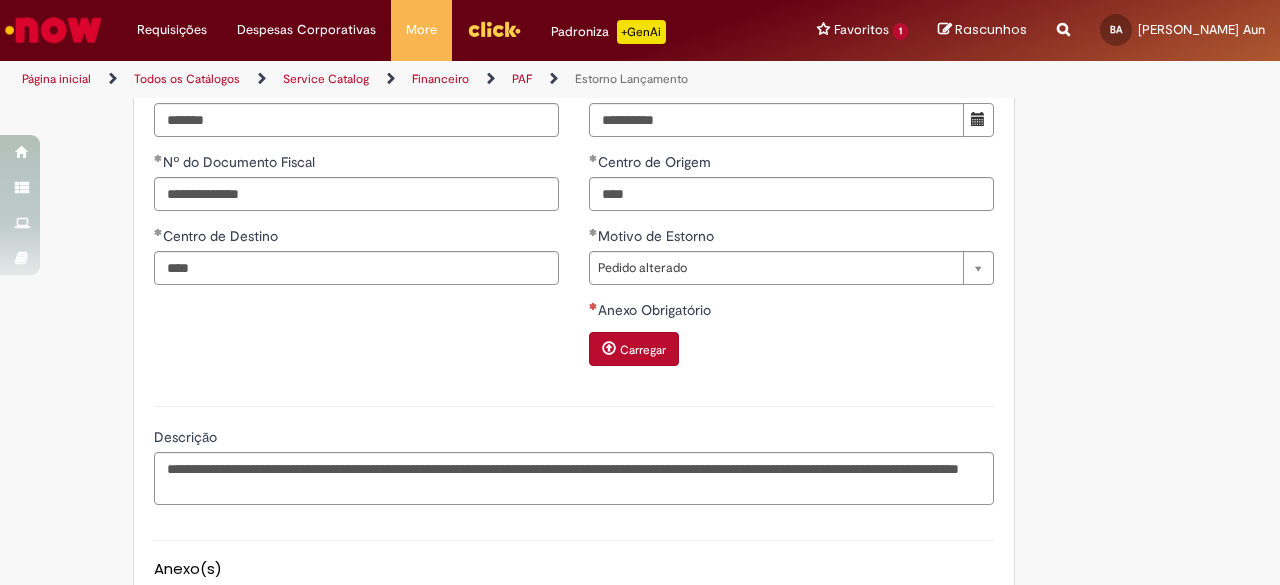 click on "Carregar" at bounding box center (634, 349) 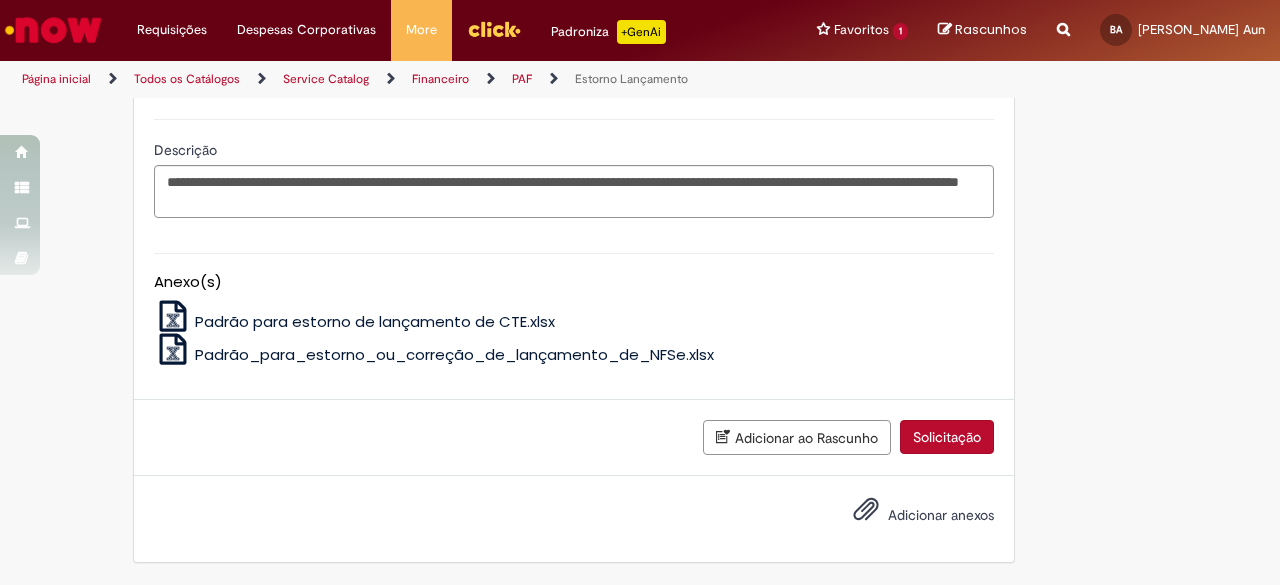 click on "Solicitação" at bounding box center [947, 437] 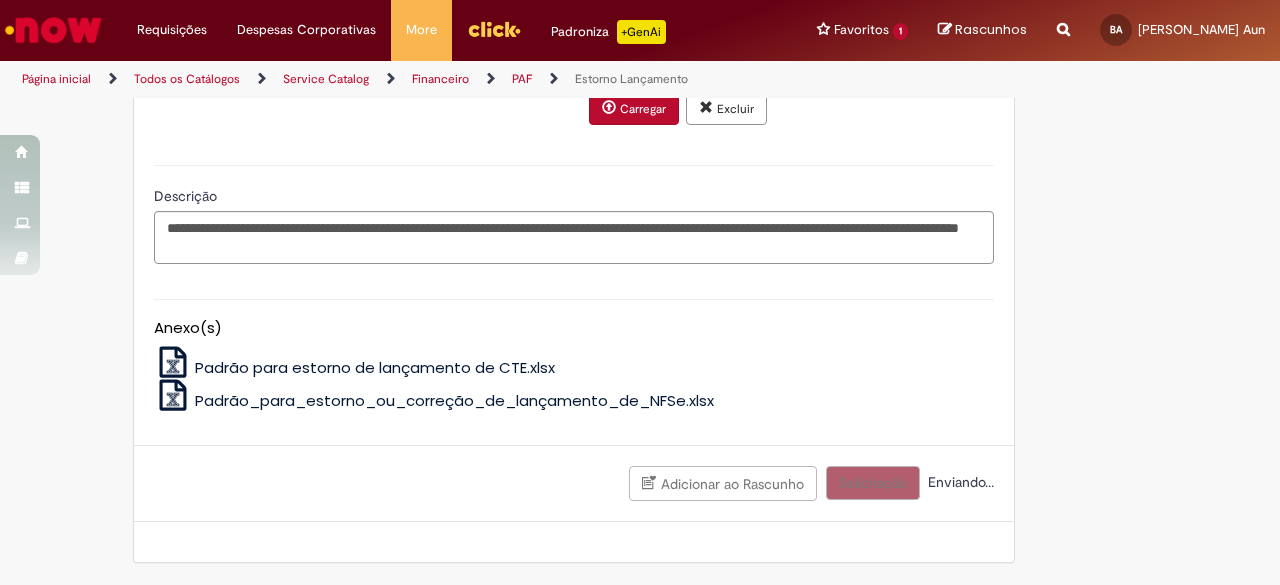 scroll, scrollTop: 1346, scrollLeft: 0, axis: vertical 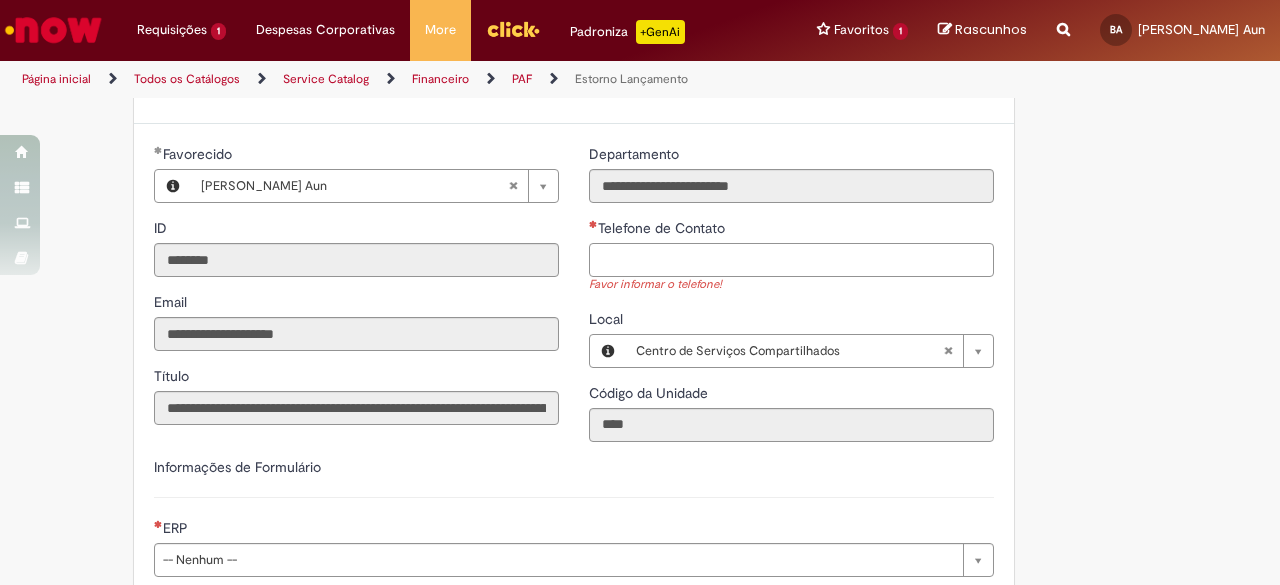 click on "Telefone de Contato" at bounding box center (791, 260) 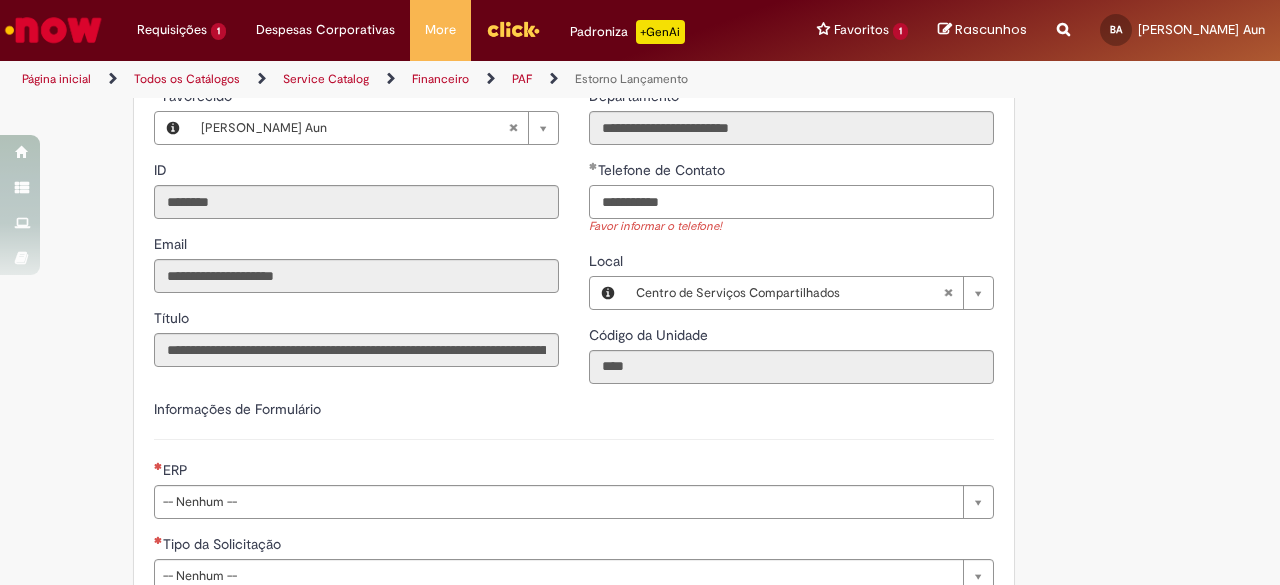 scroll, scrollTop: 700, scrollLeft: 0, axis: vertical 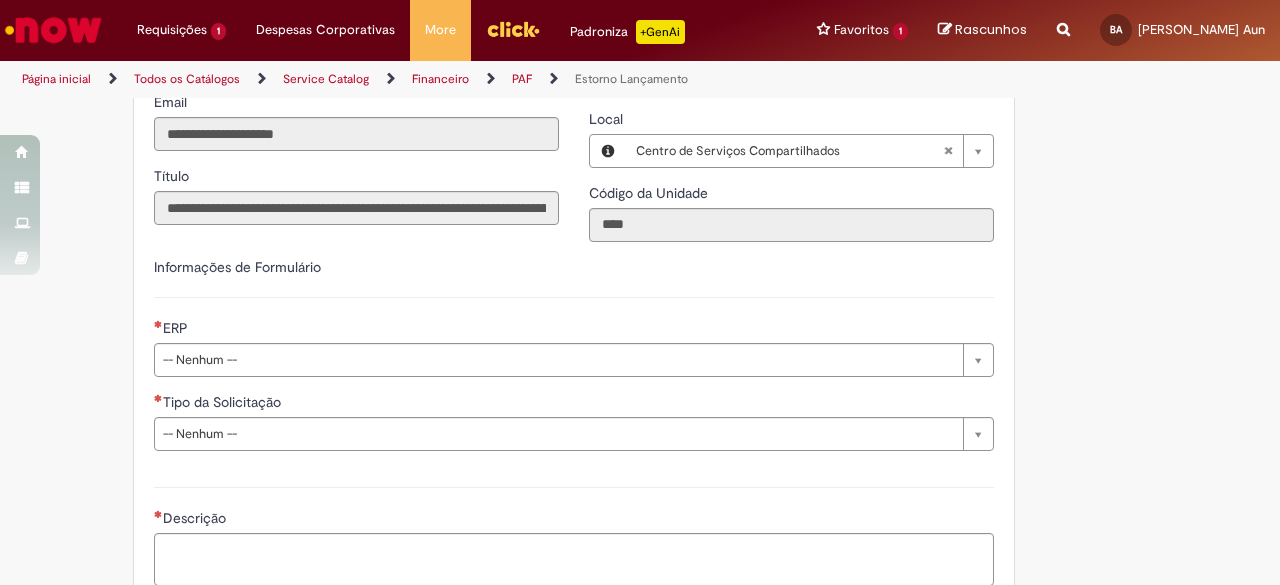 type on "**********" 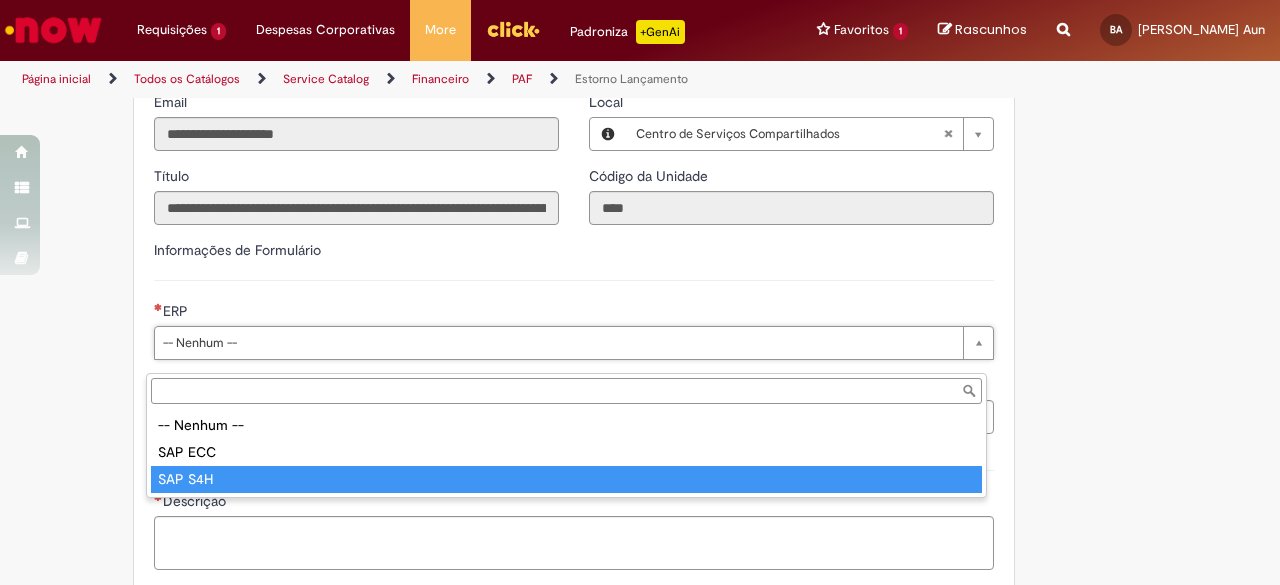 type on "*******" 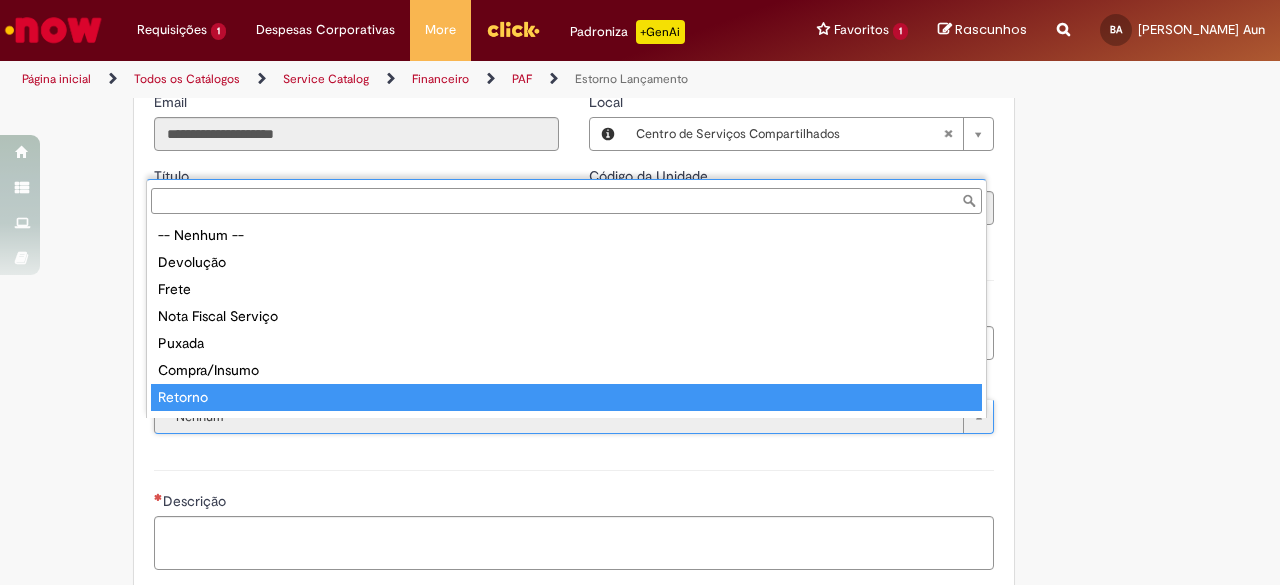 type on "*******" 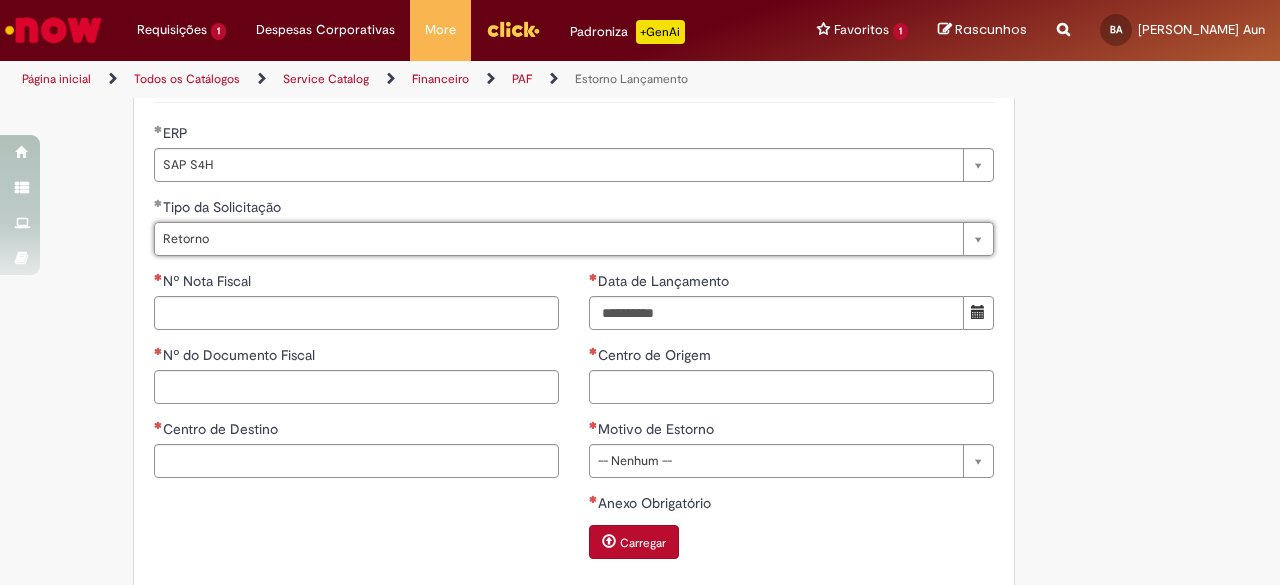 scroll, scrollTop: 900, scrollLeft: 0, axis: vertical 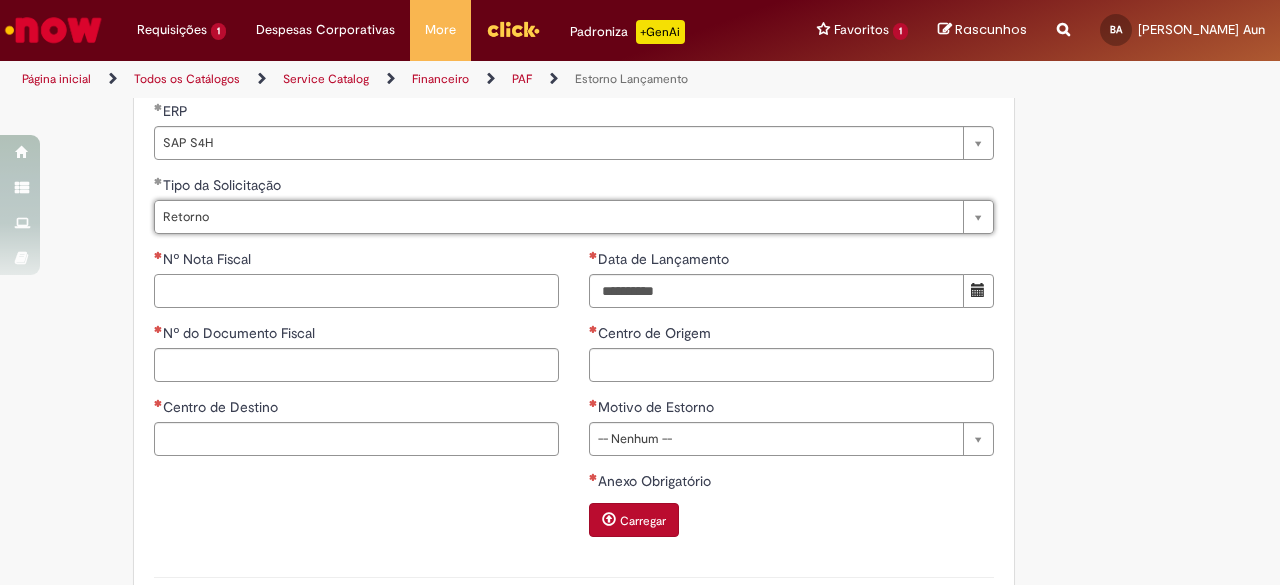 click on "Nº Nota Fiscal" at bounding box center (356, 291) 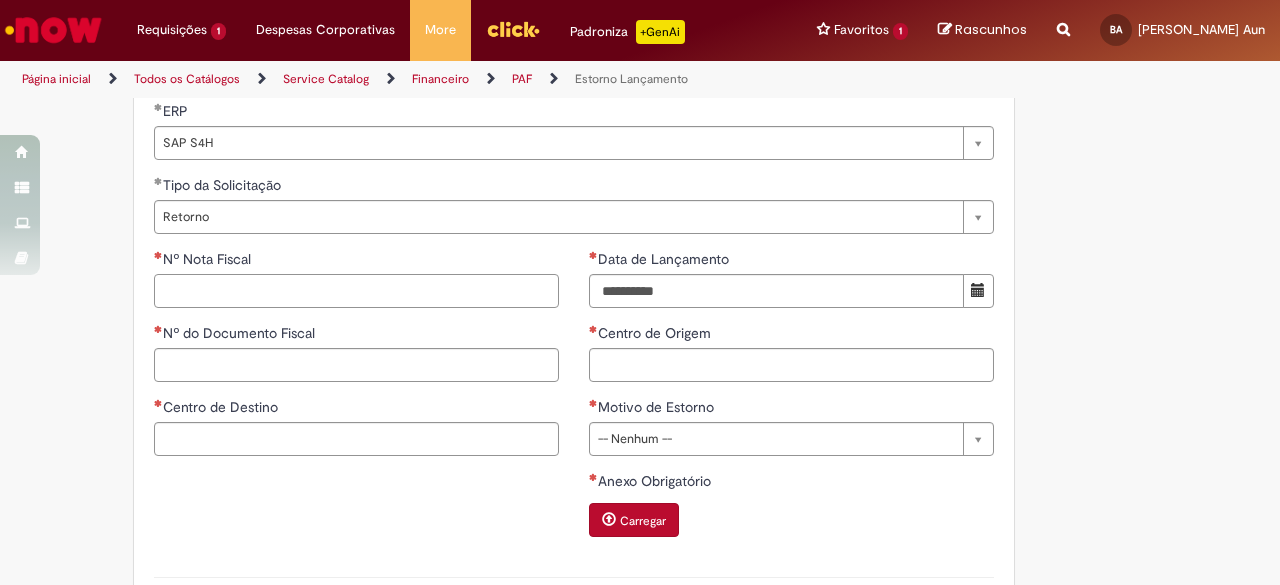 paste on "*******" 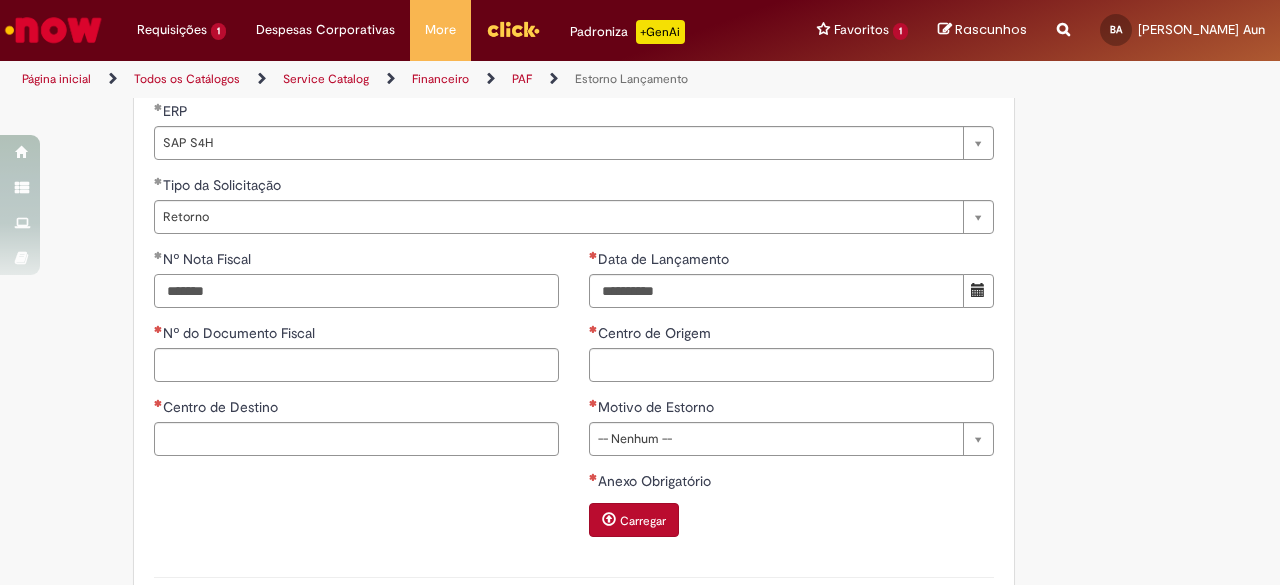 type on "*******" 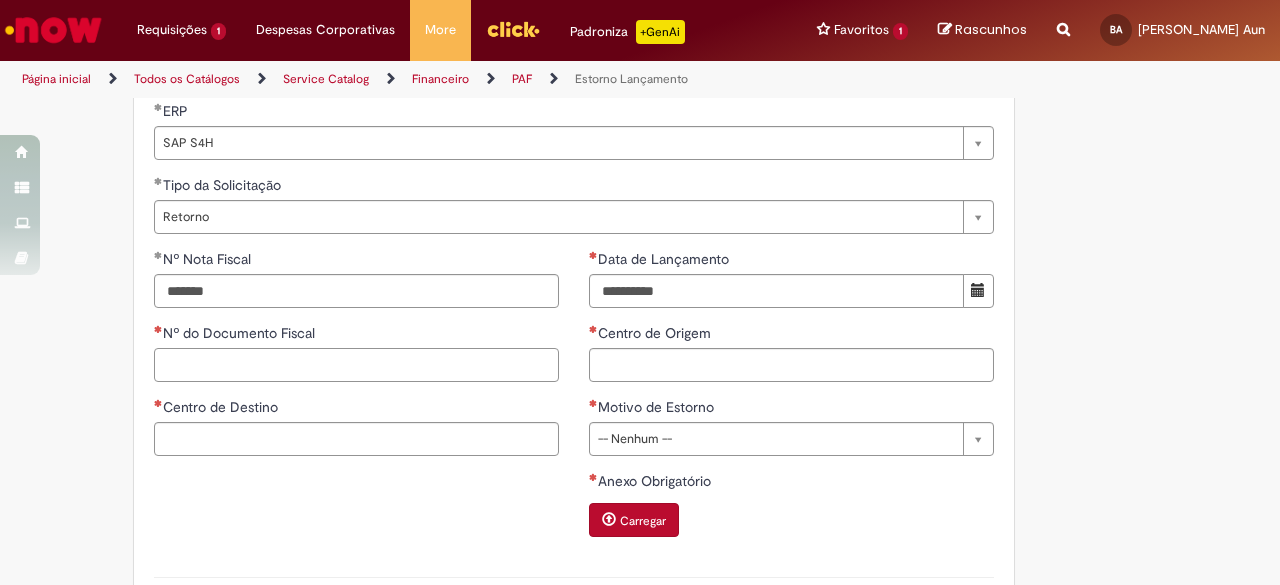 click on "Nº do Documento Fiscal" at bounding box center (356, 365) 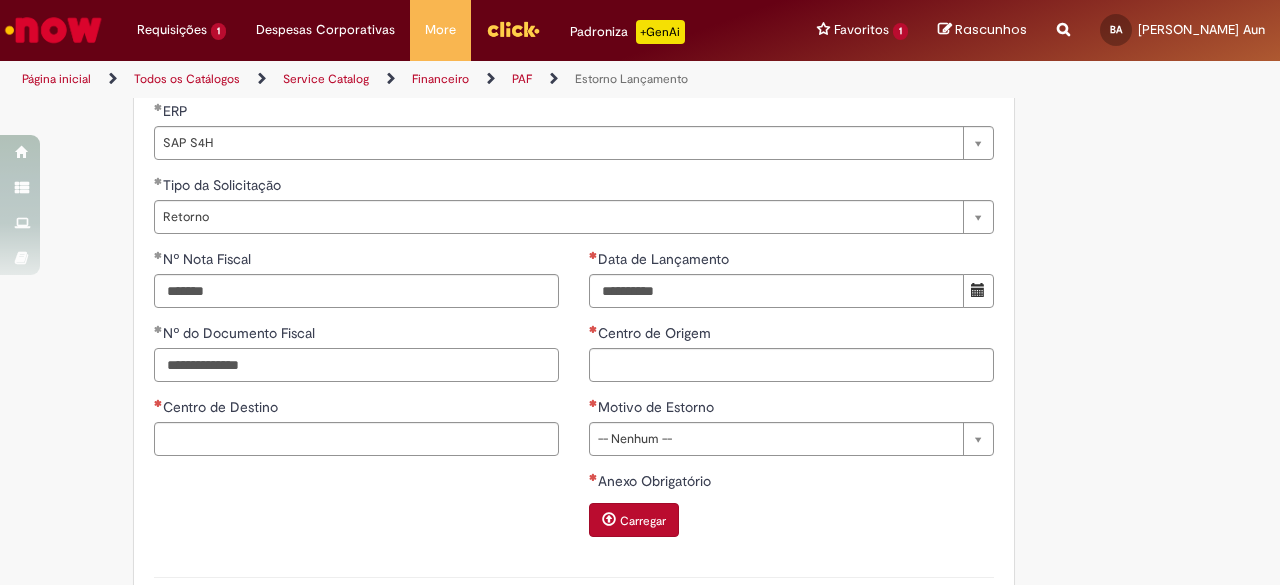 type on "**********" 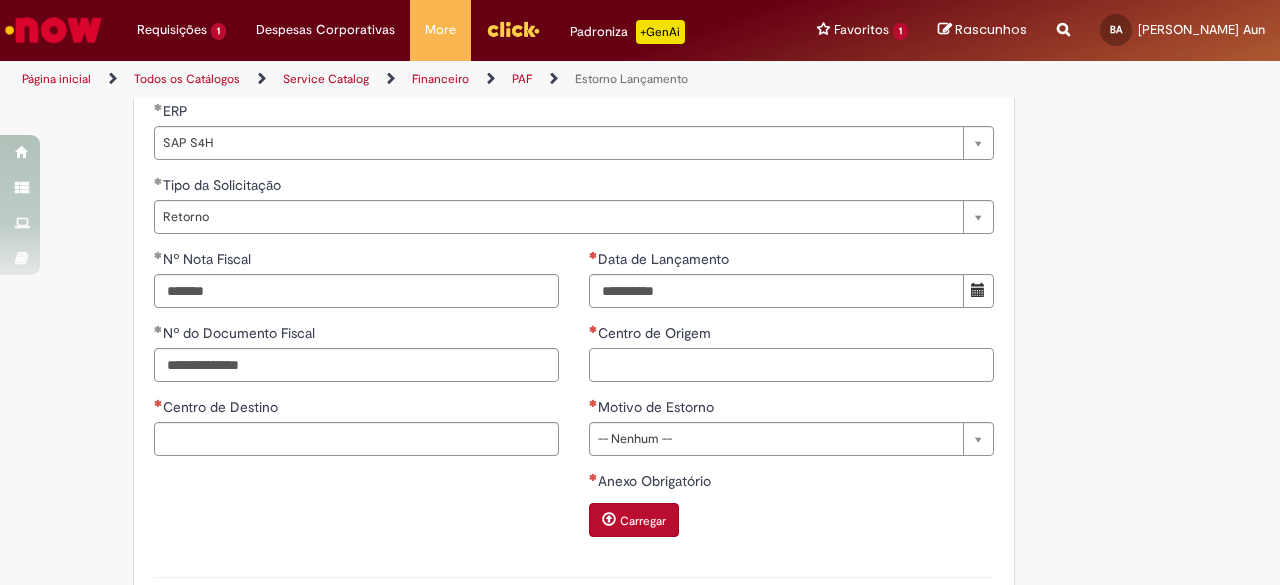 click on "Centro de Origem" at bounding box center (791, 365) 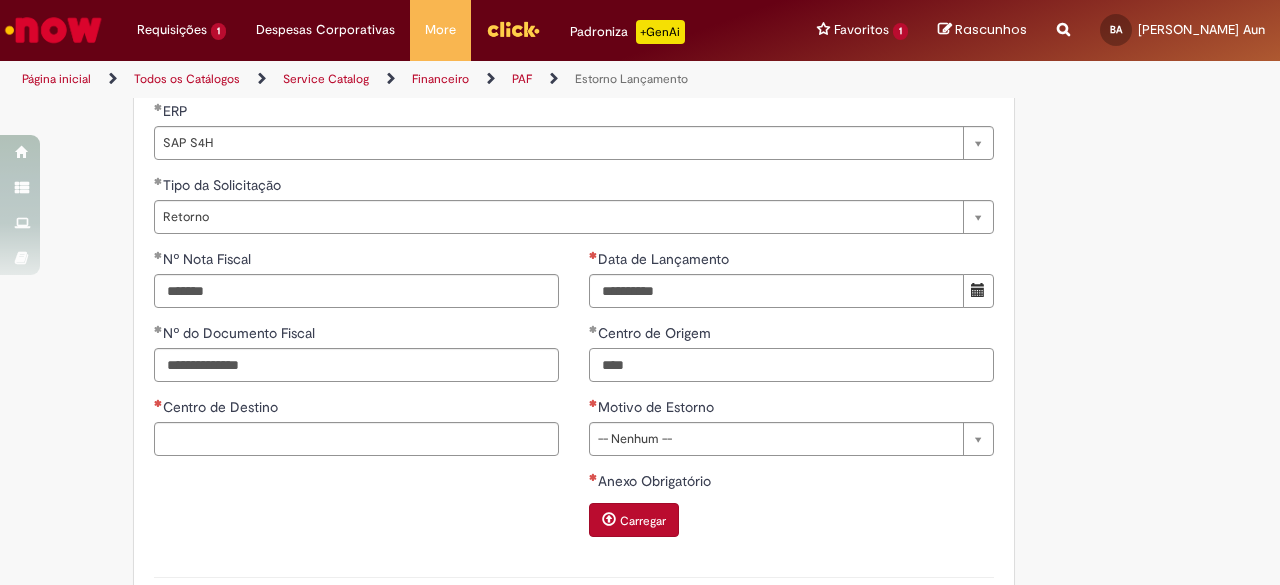 type on "****" 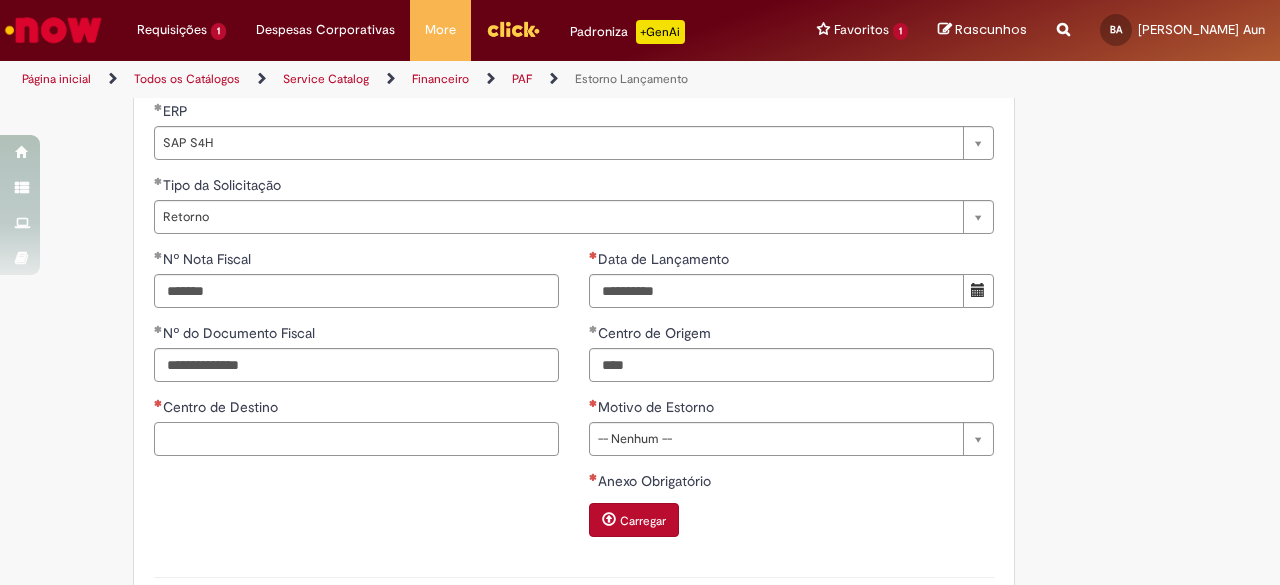 click on "Centro de Destino" at bounding box center [356, 439] 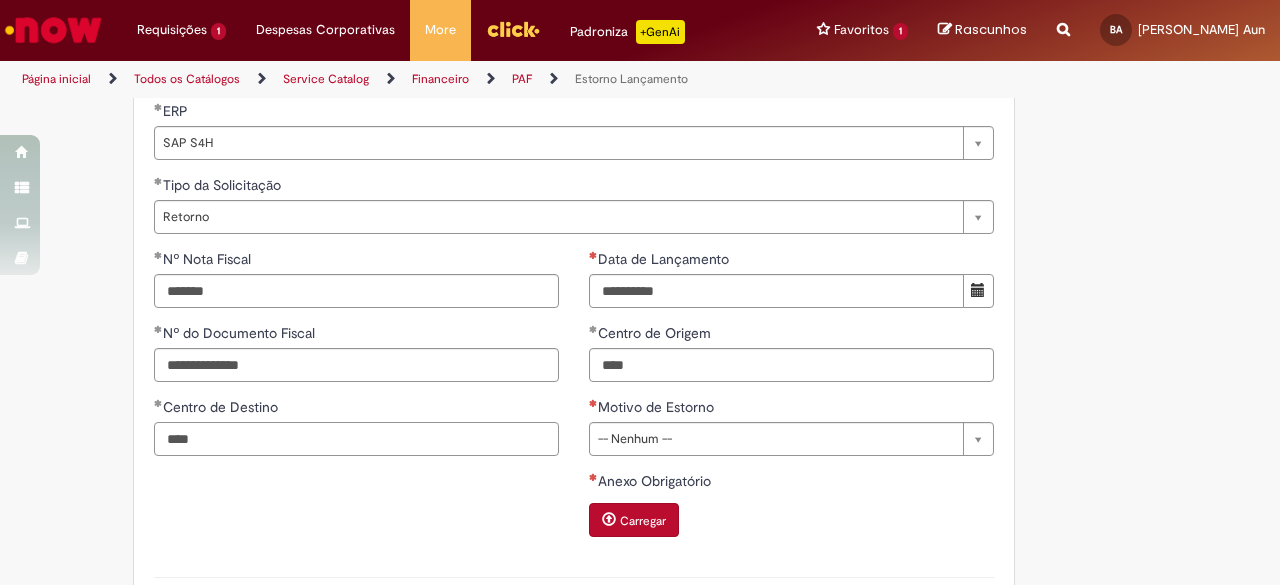 type on "****" 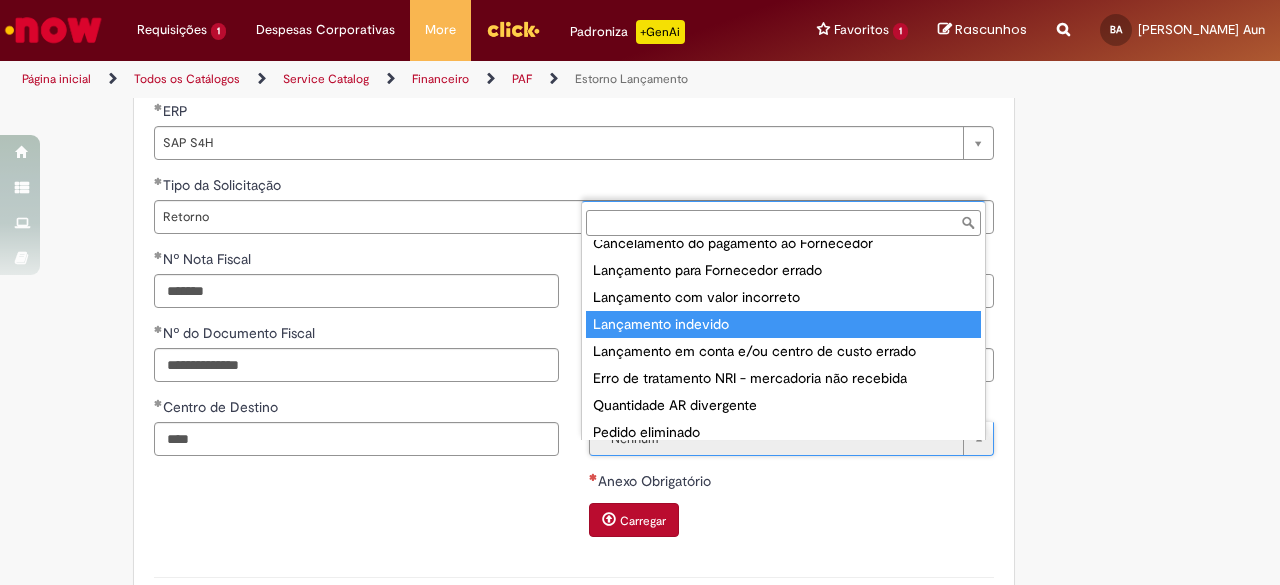 scroll, scrollTop: 132, scrollLeft: 0, axis: vertical 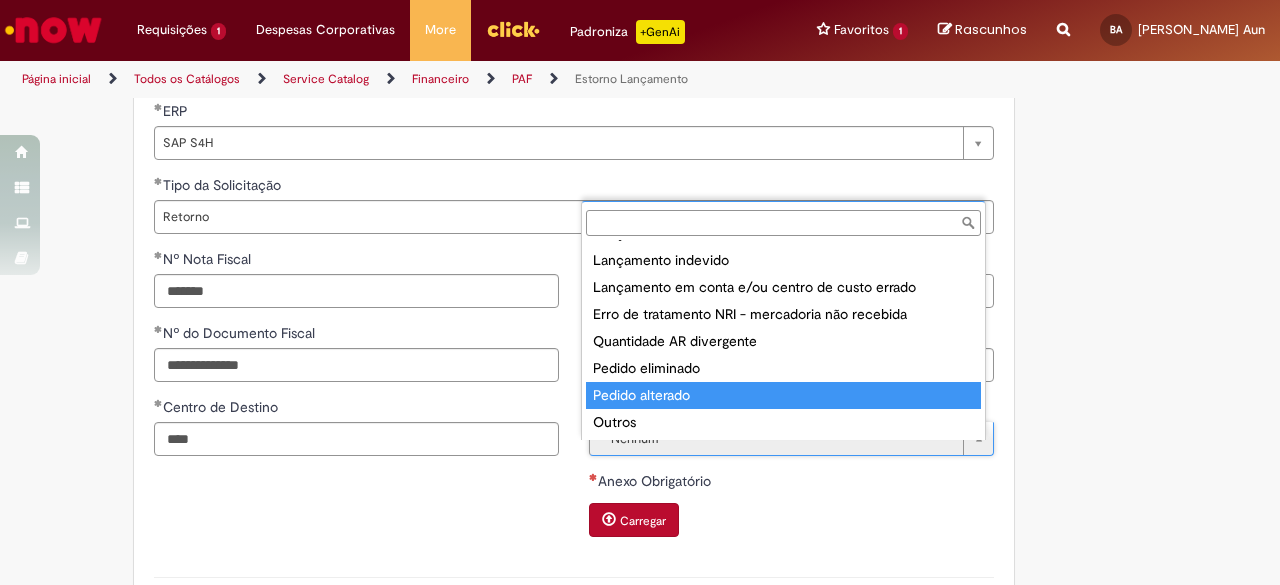 type on "**********" 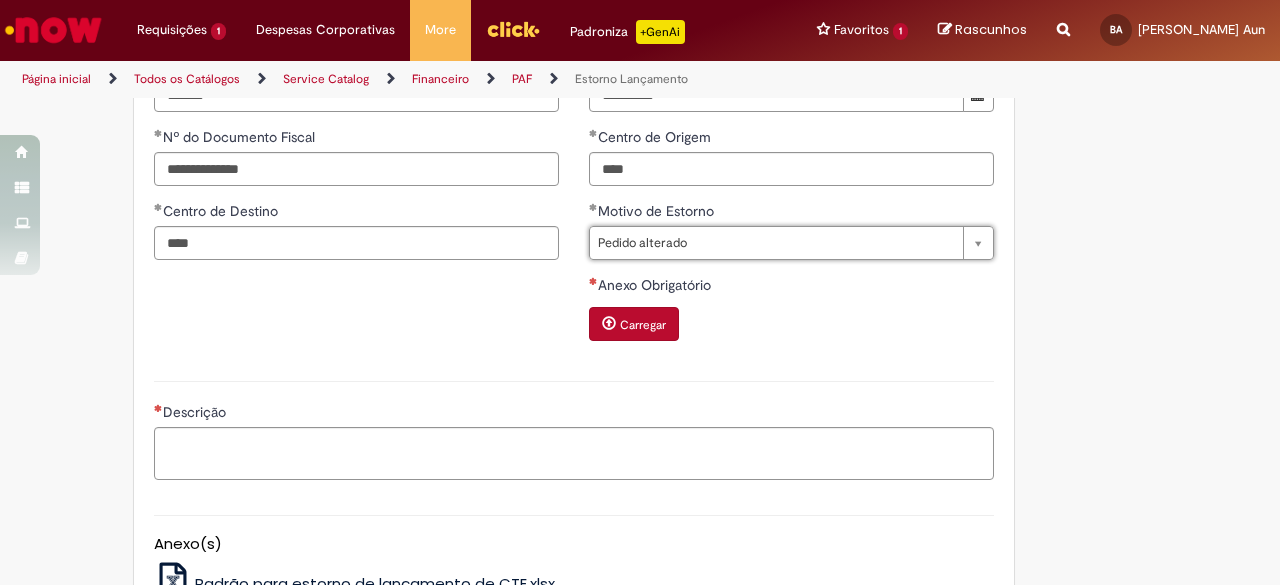 scroll, scrollTop: 1100, scrollLeft: 0, axis: vertical 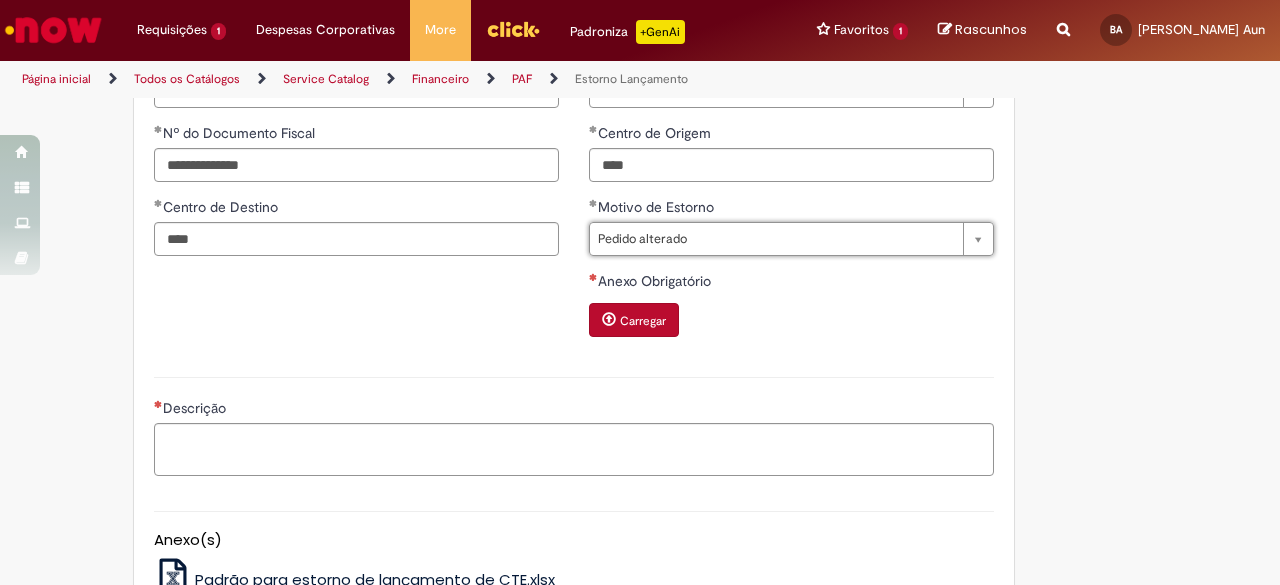 click at bounding box center [609, 319] 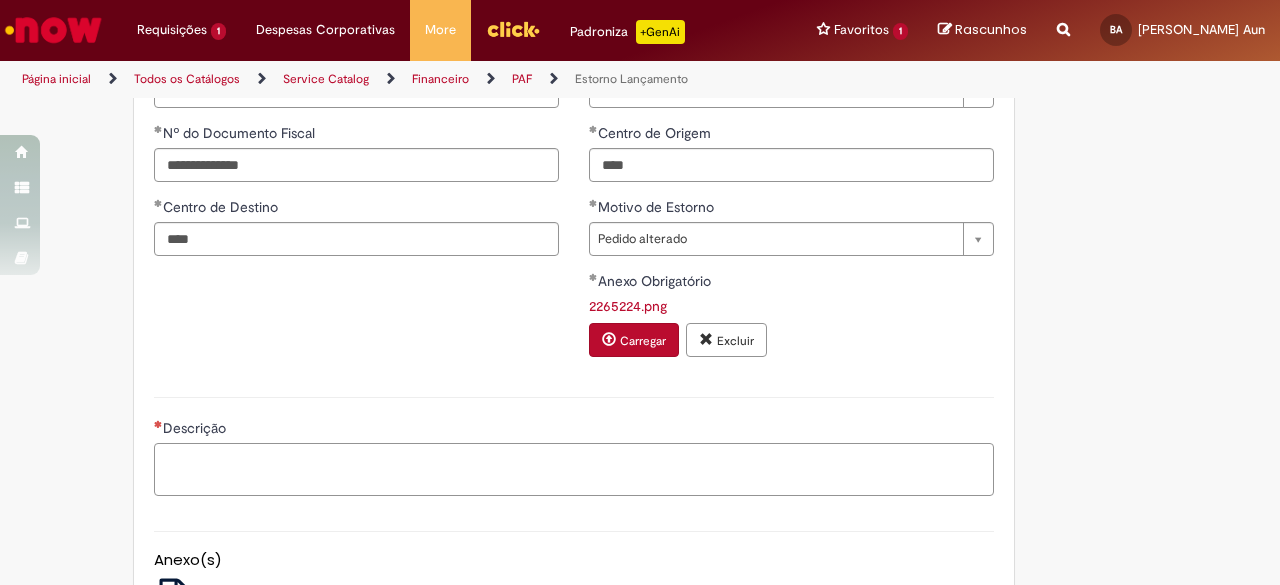 click on "Descrição" at bounding box center [574, 469] 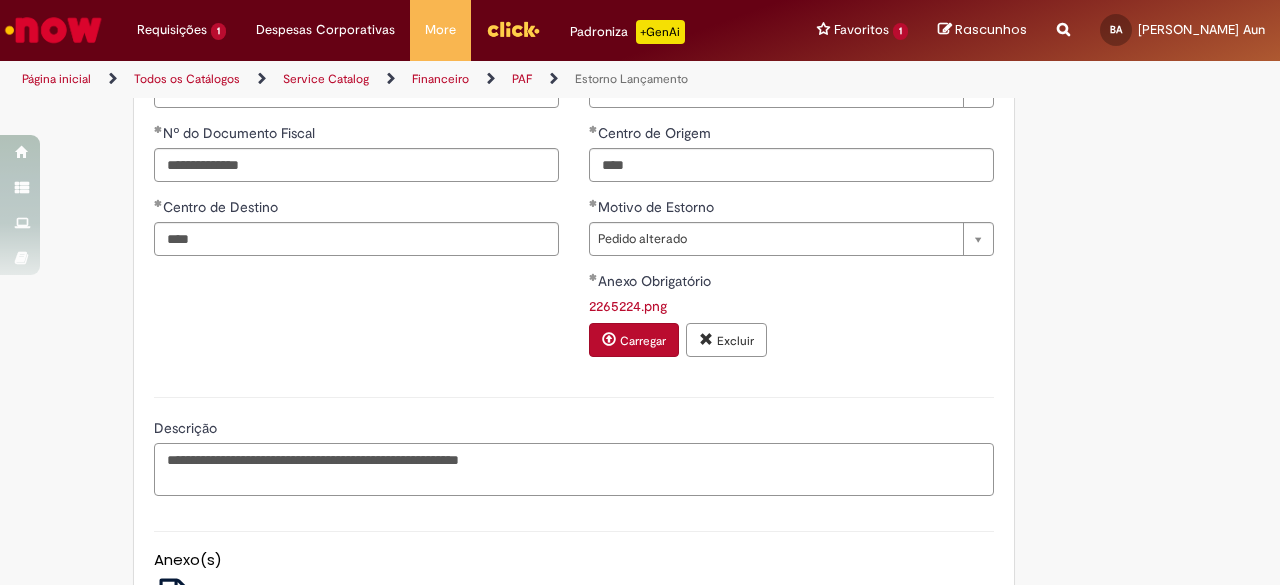 paste on "********" 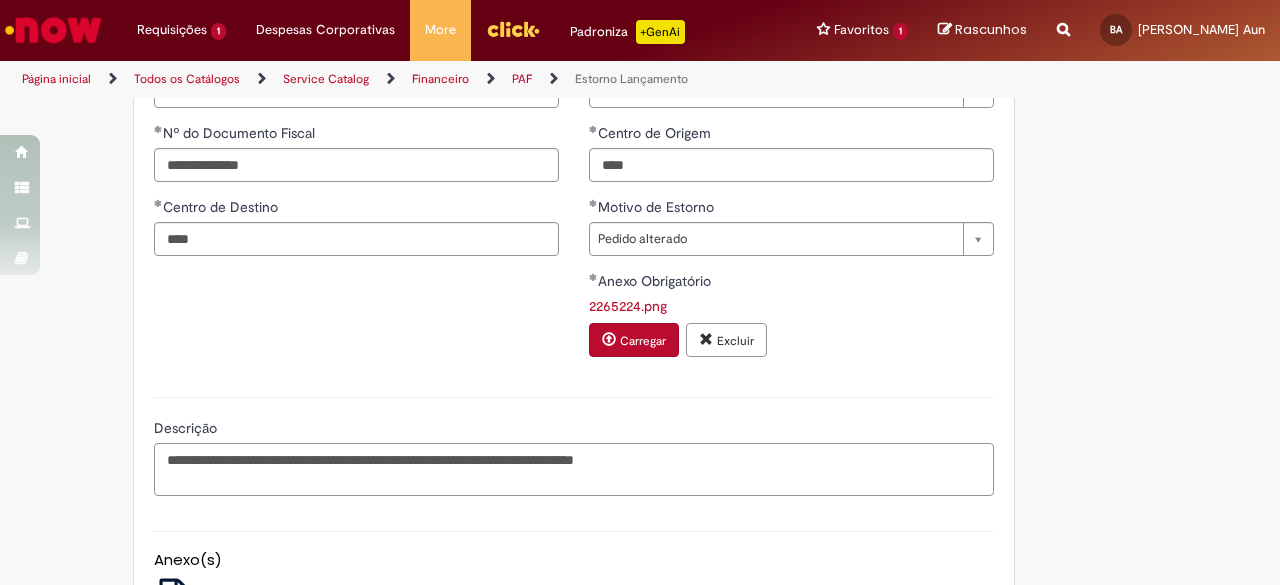 click on "**********" at bounding box center [574, 469] 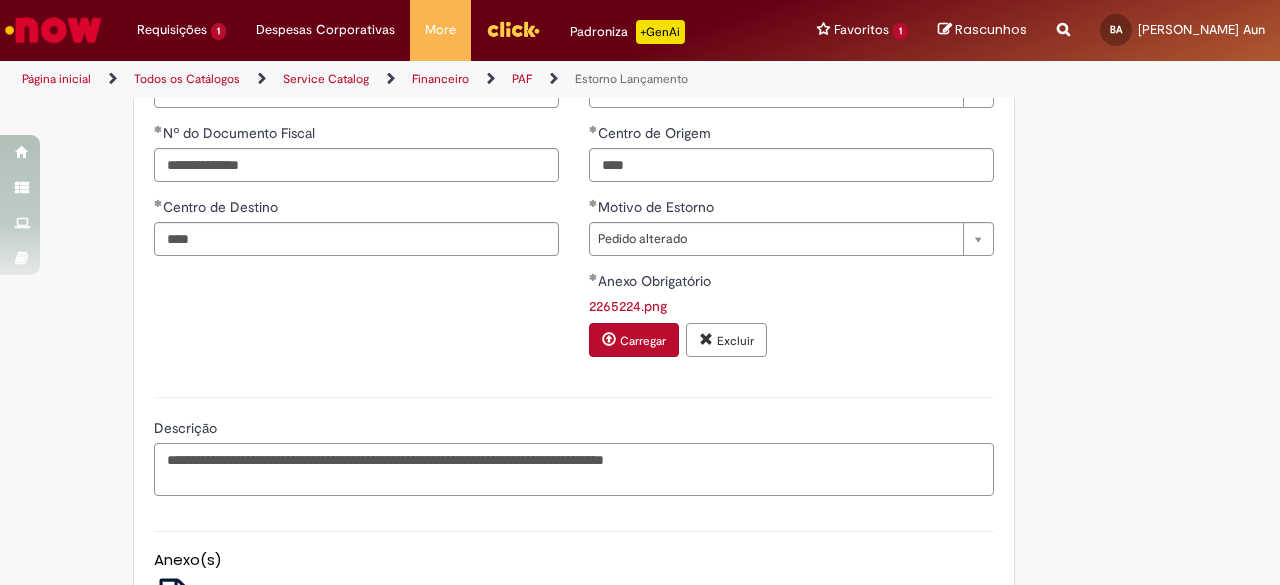 paste on "**********" 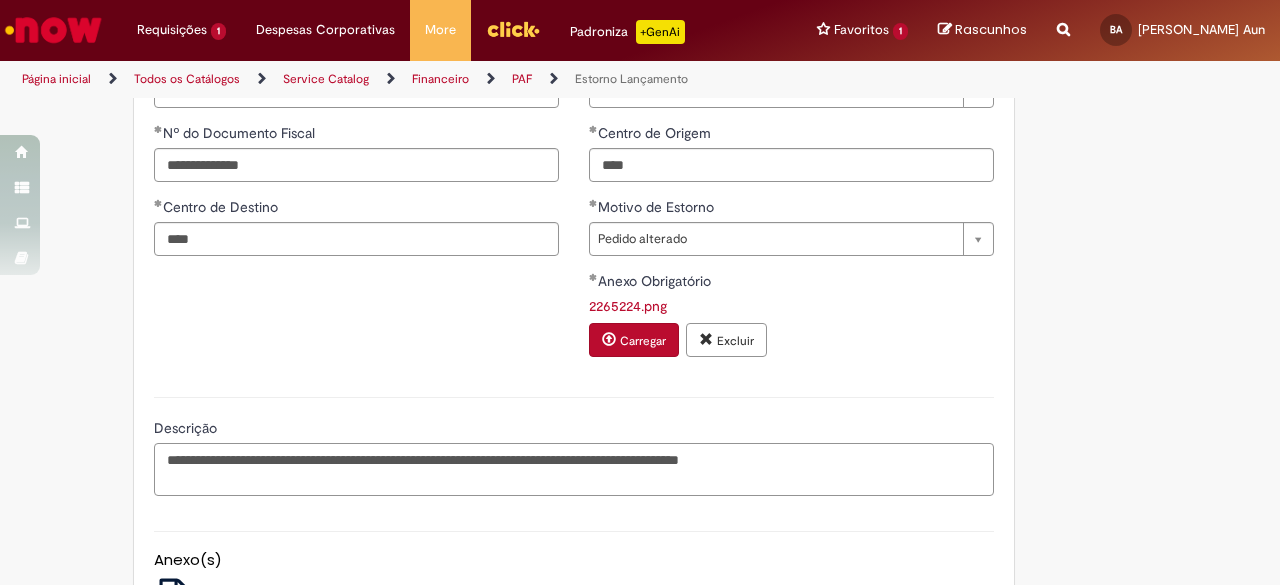 click on "**********" at bounding box center [574, 469] 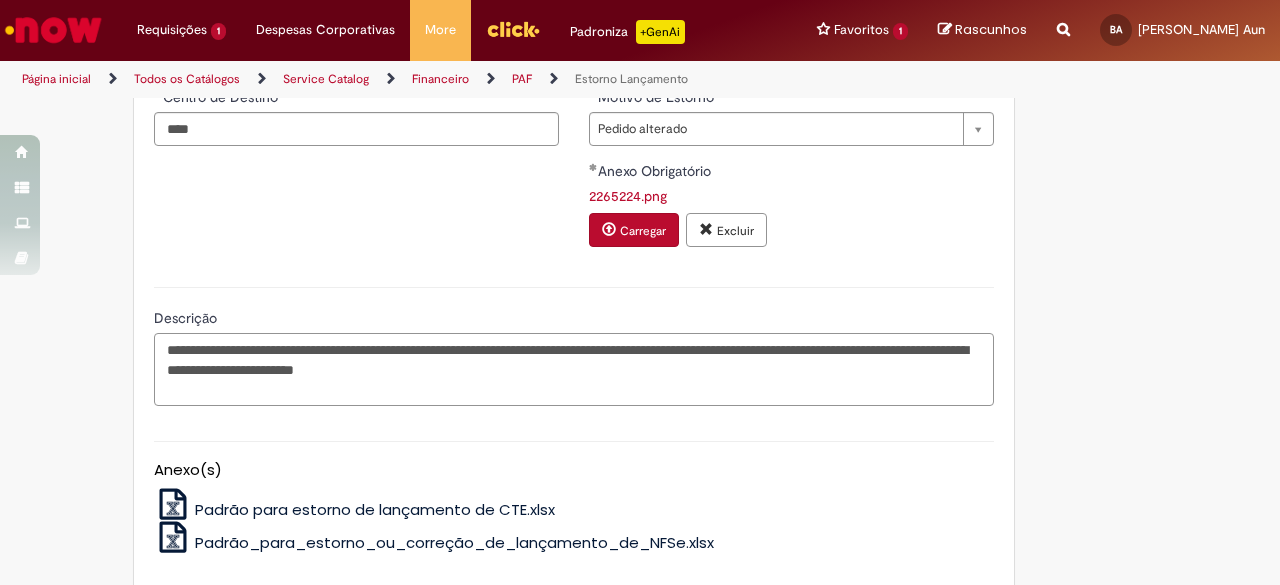 scroll, scrollTop: 1400, scrollLeft: 0, axis: vertical 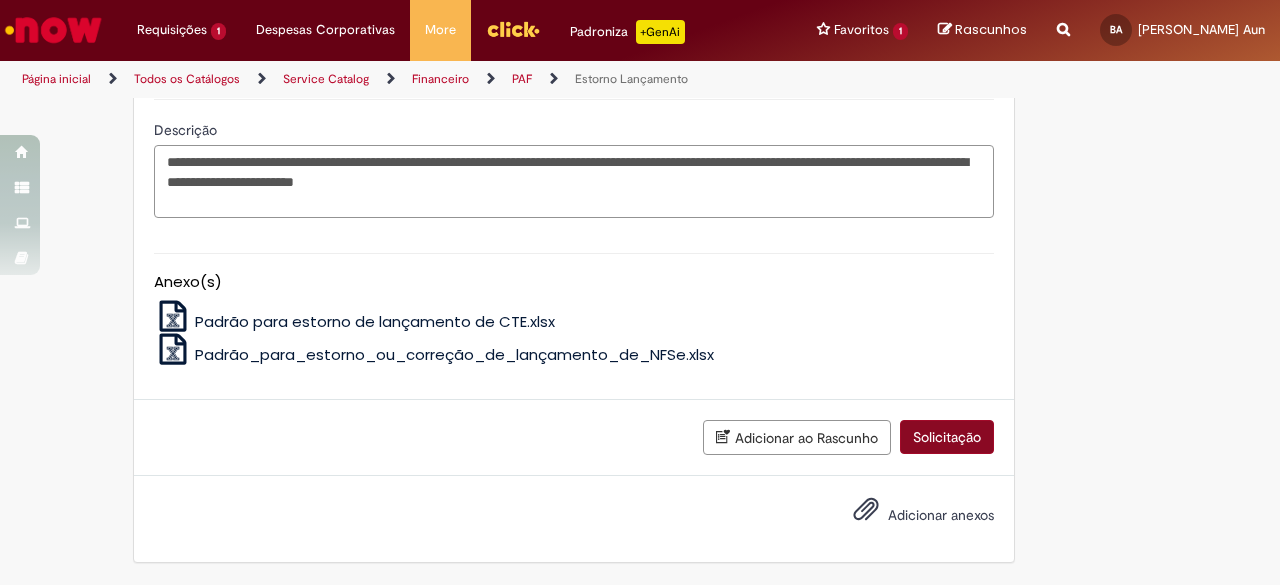 type on "**********" 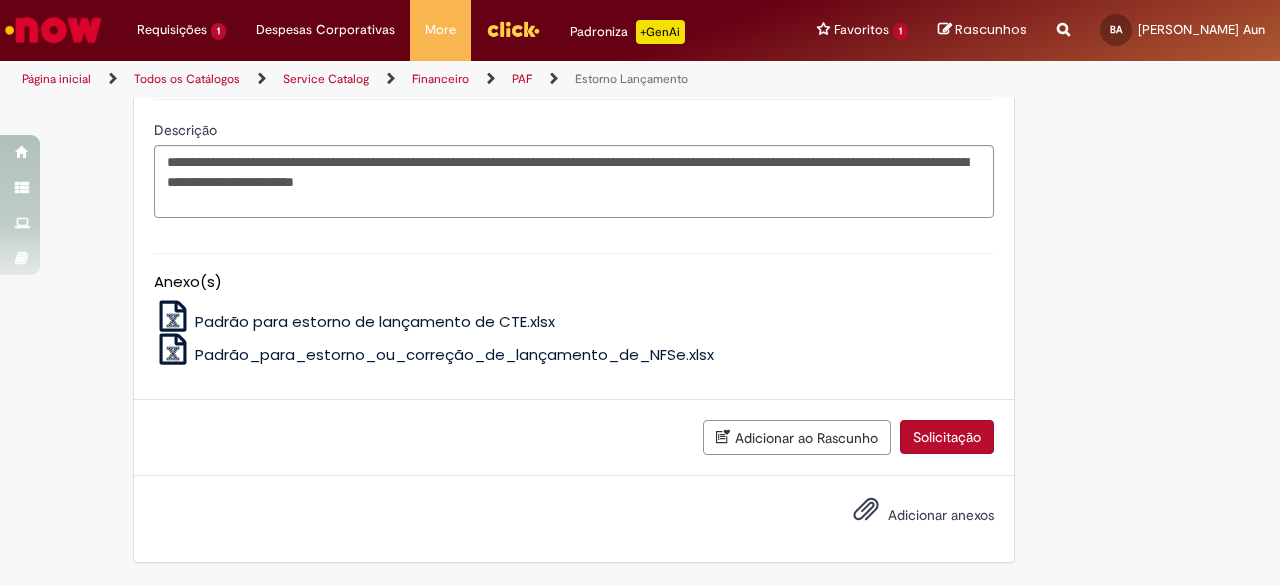 click on "Solicitação" at bounding box center [947, 437] 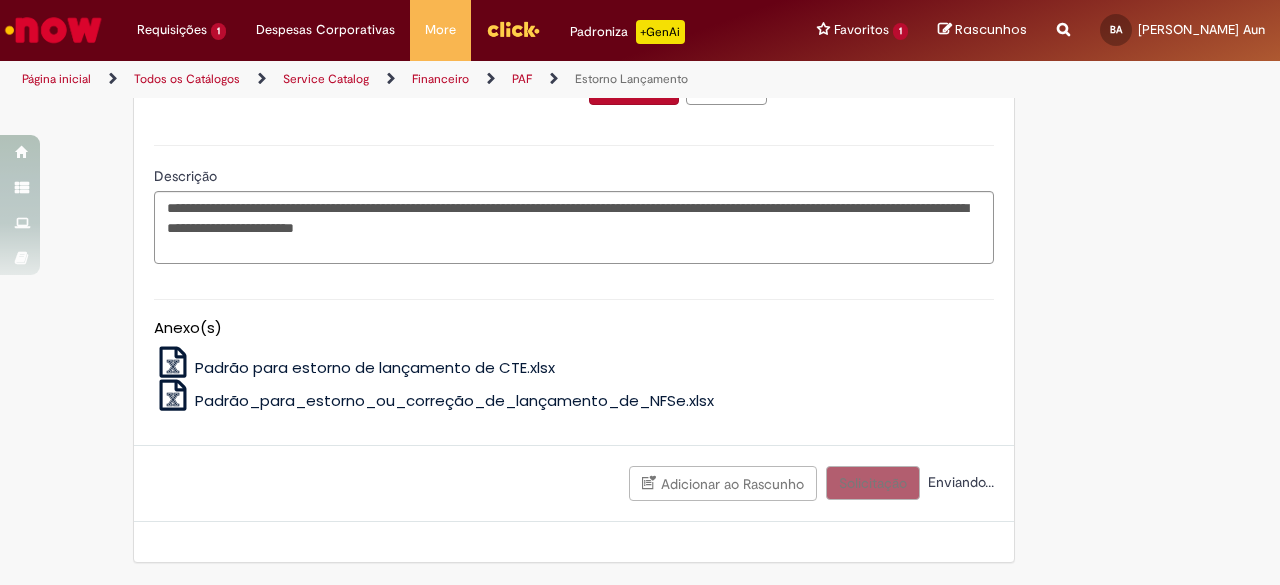 scroll, scrollTop: 866, scrollLeft: 0, axis: vertical 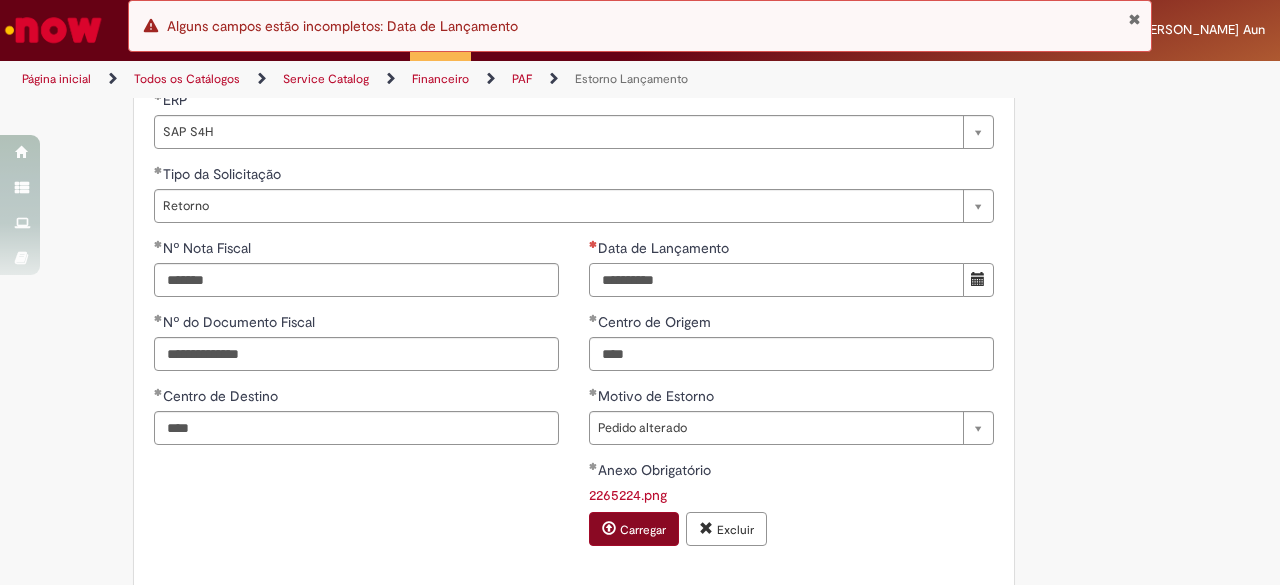 type on "**********" 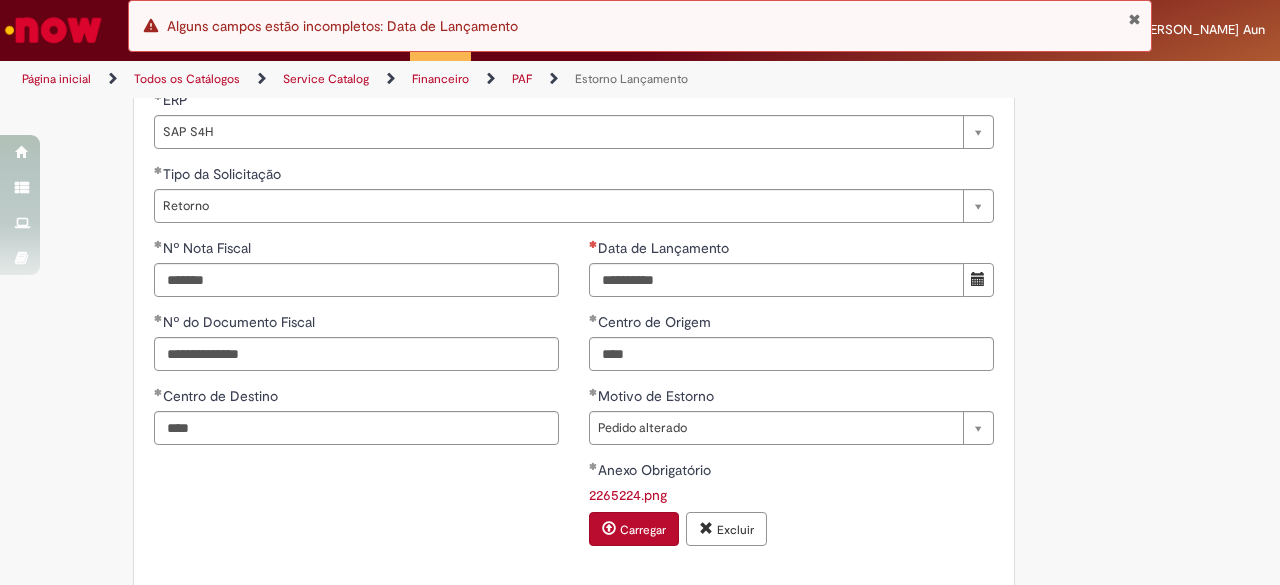 click on "Carregar" at bounding box center (634, 529) 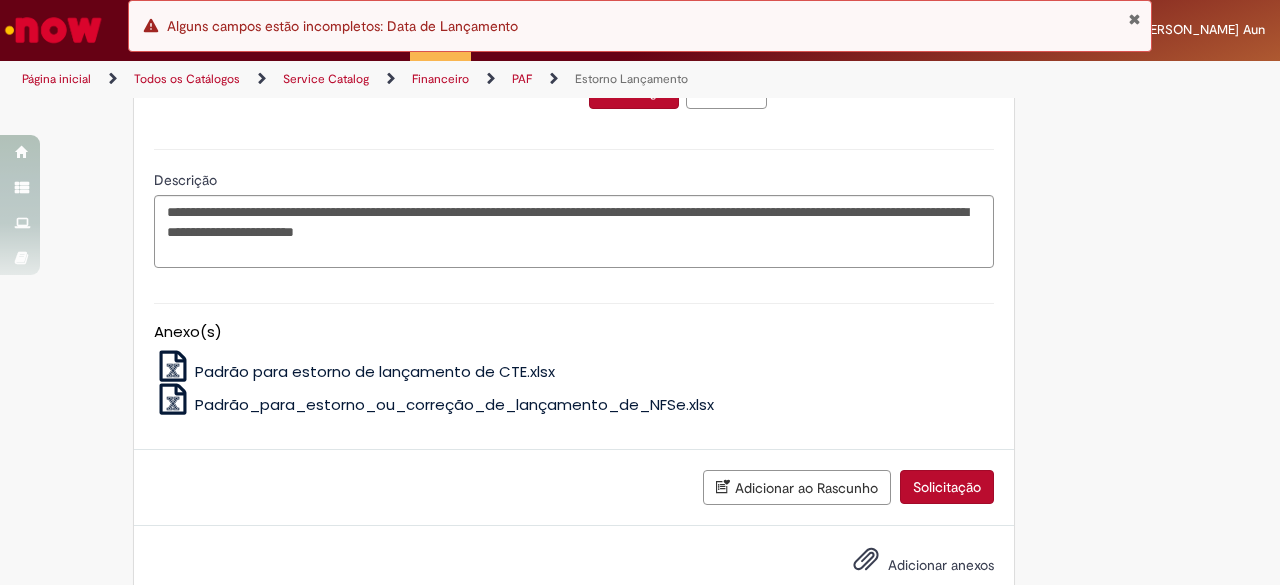 scroll, scrollTop: 1411, scrollLeft: 0, axis: vertical 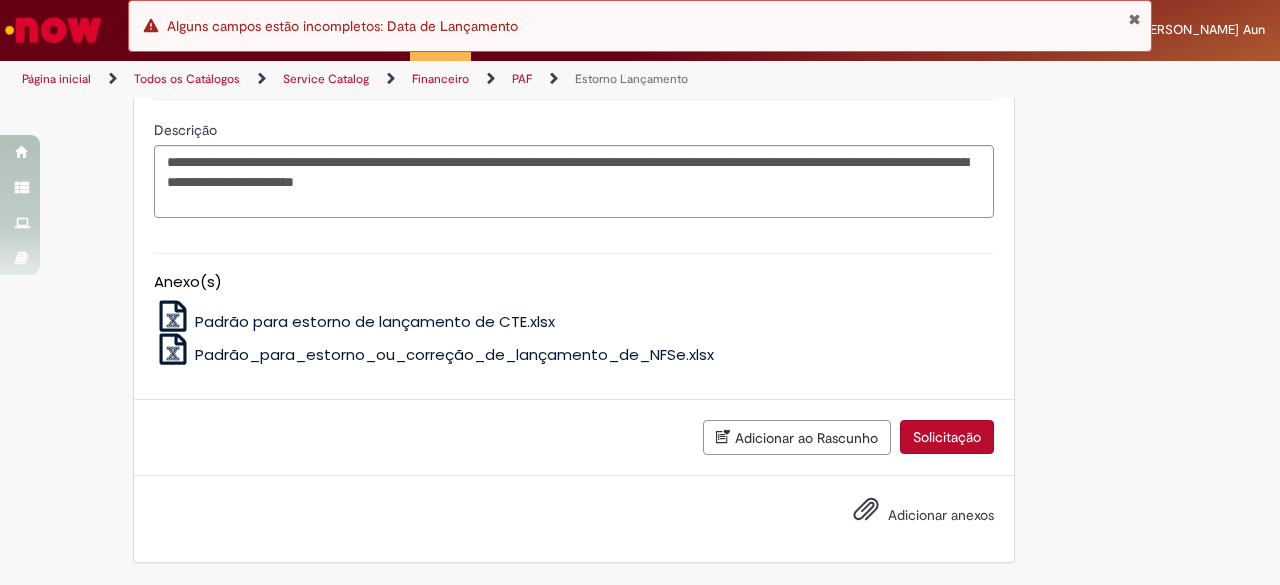 click on "Solicitação" at bounding box center (947, 437) 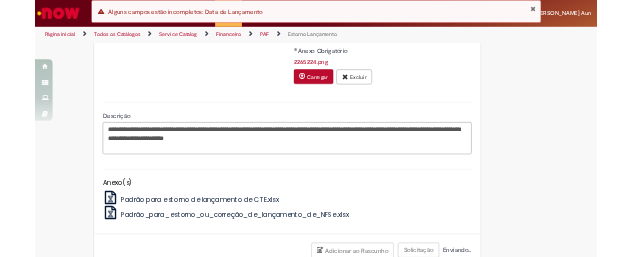 scroll, scrollTop: 1366, scrollLeft: 0, axis: vertical 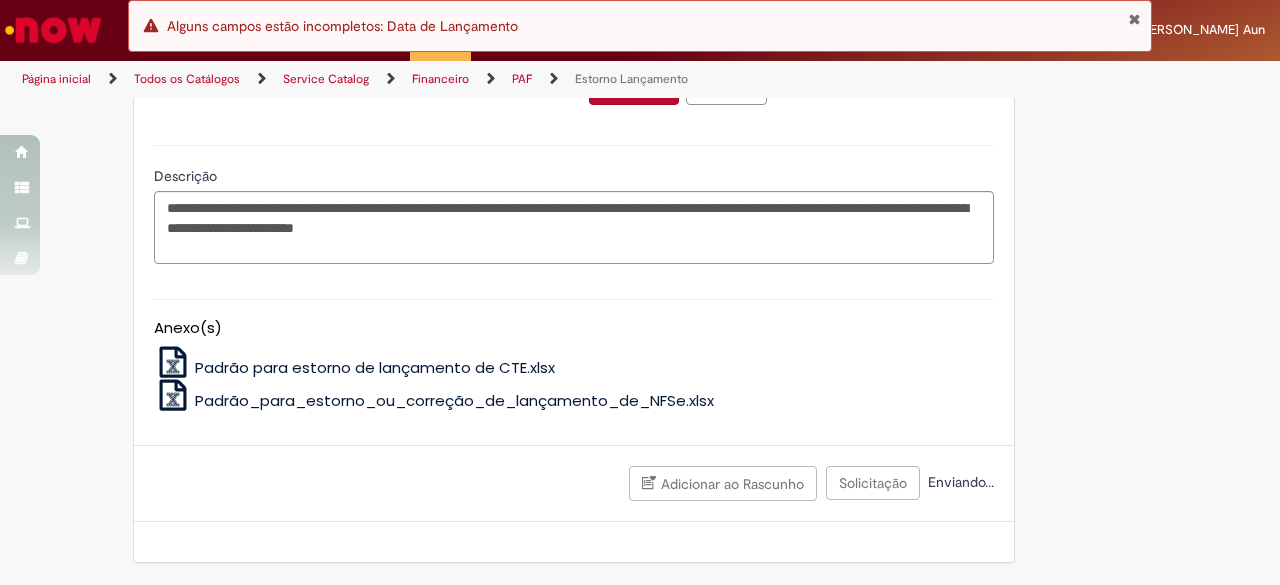 click at bounding box center (1134, 19) 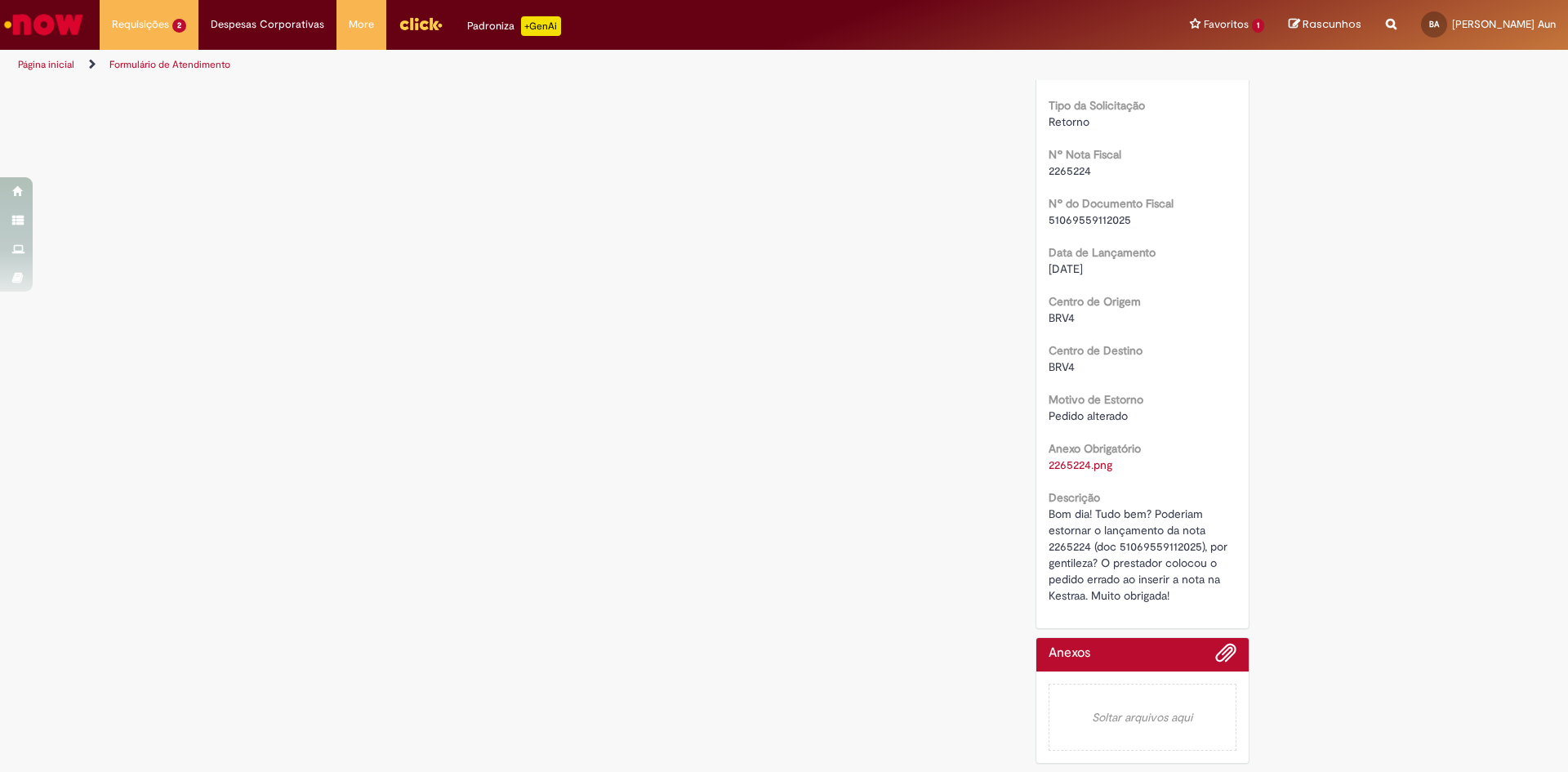 scroll, scrollTop: 0, scrollLeft: 0, axis: both 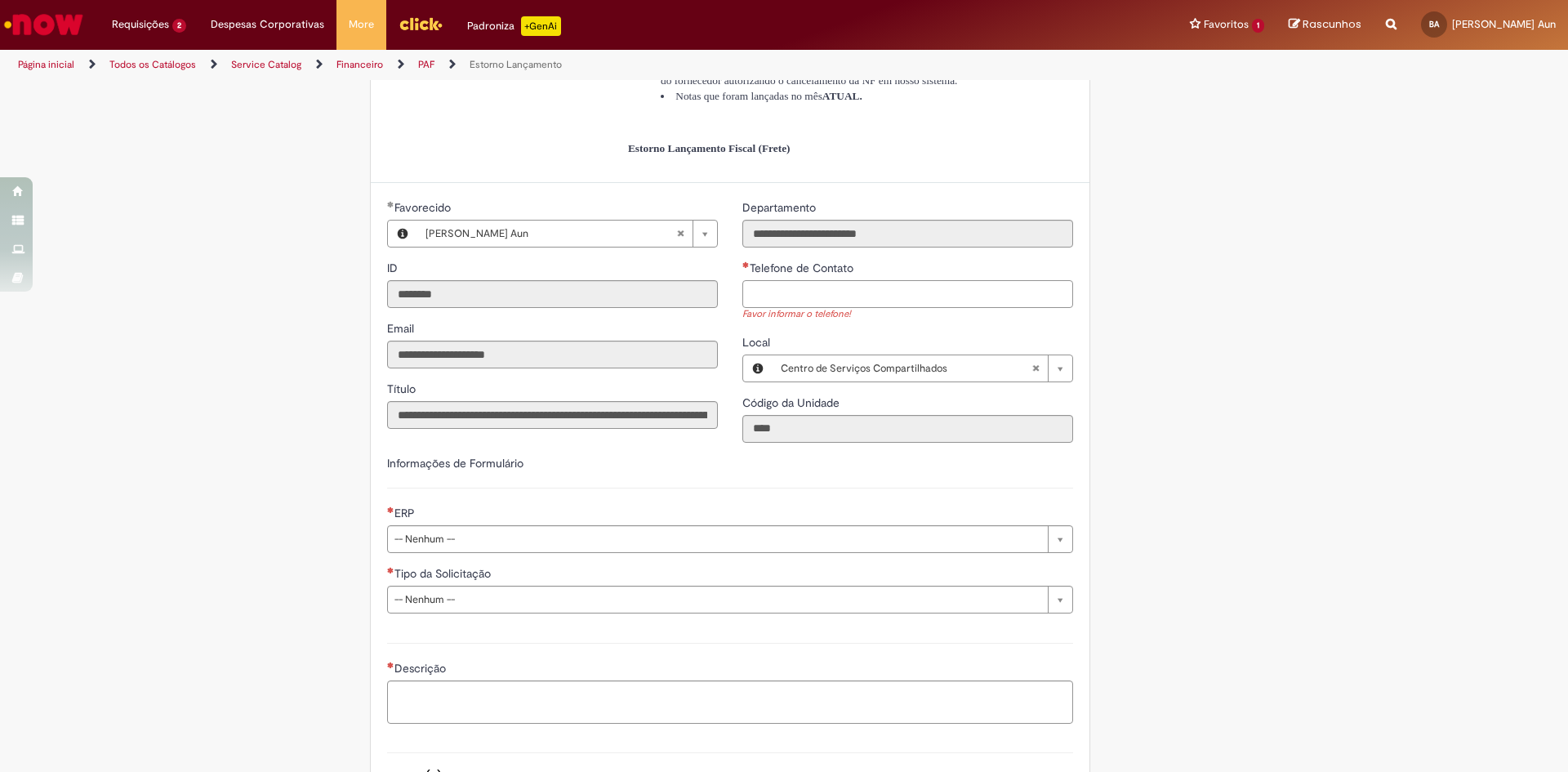 click on "Telefone de Contato" at bounding box center (907, 294) 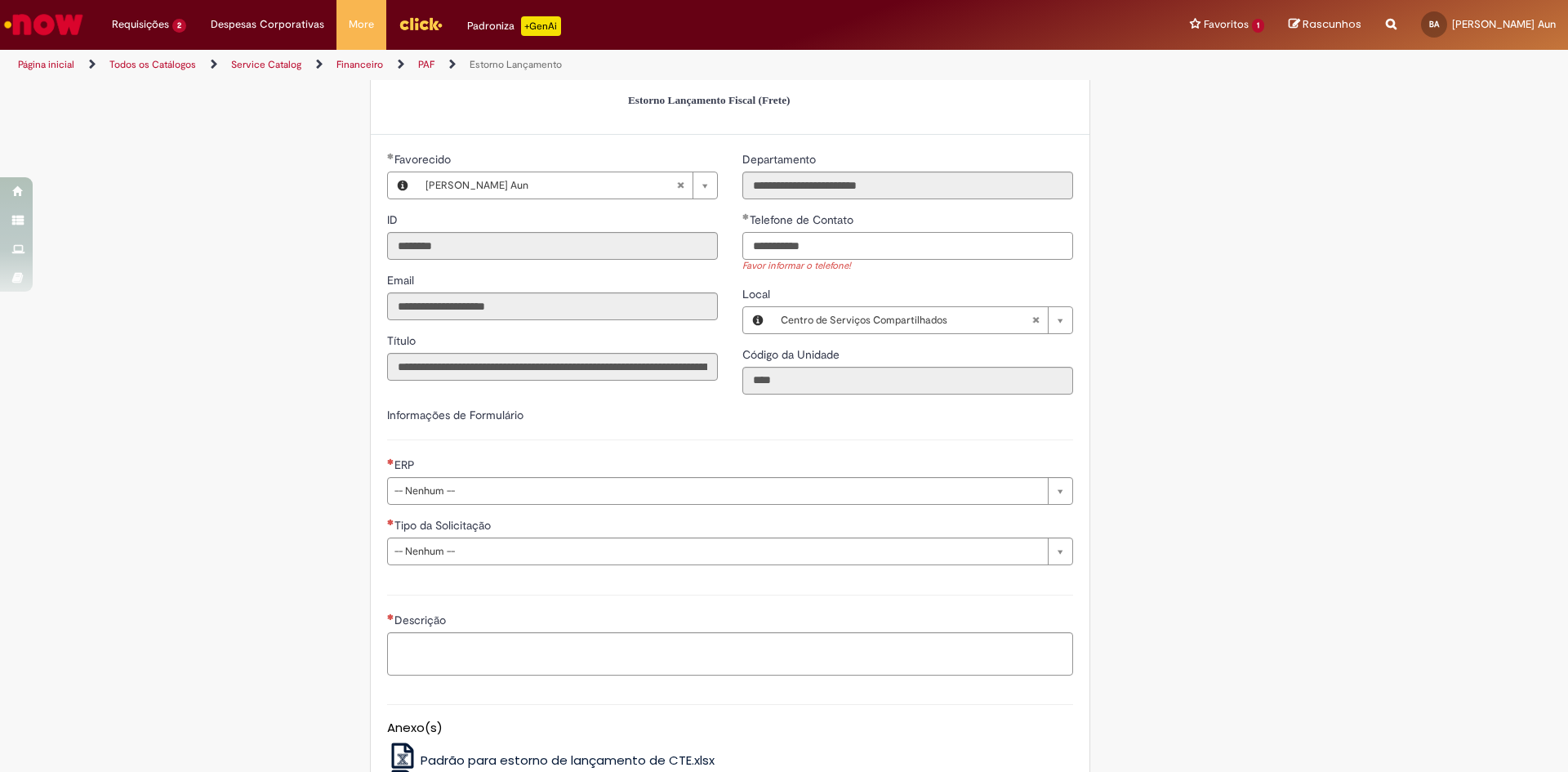 scroll, scrollTop: 572, scrollLeft: 0, axis: vertical 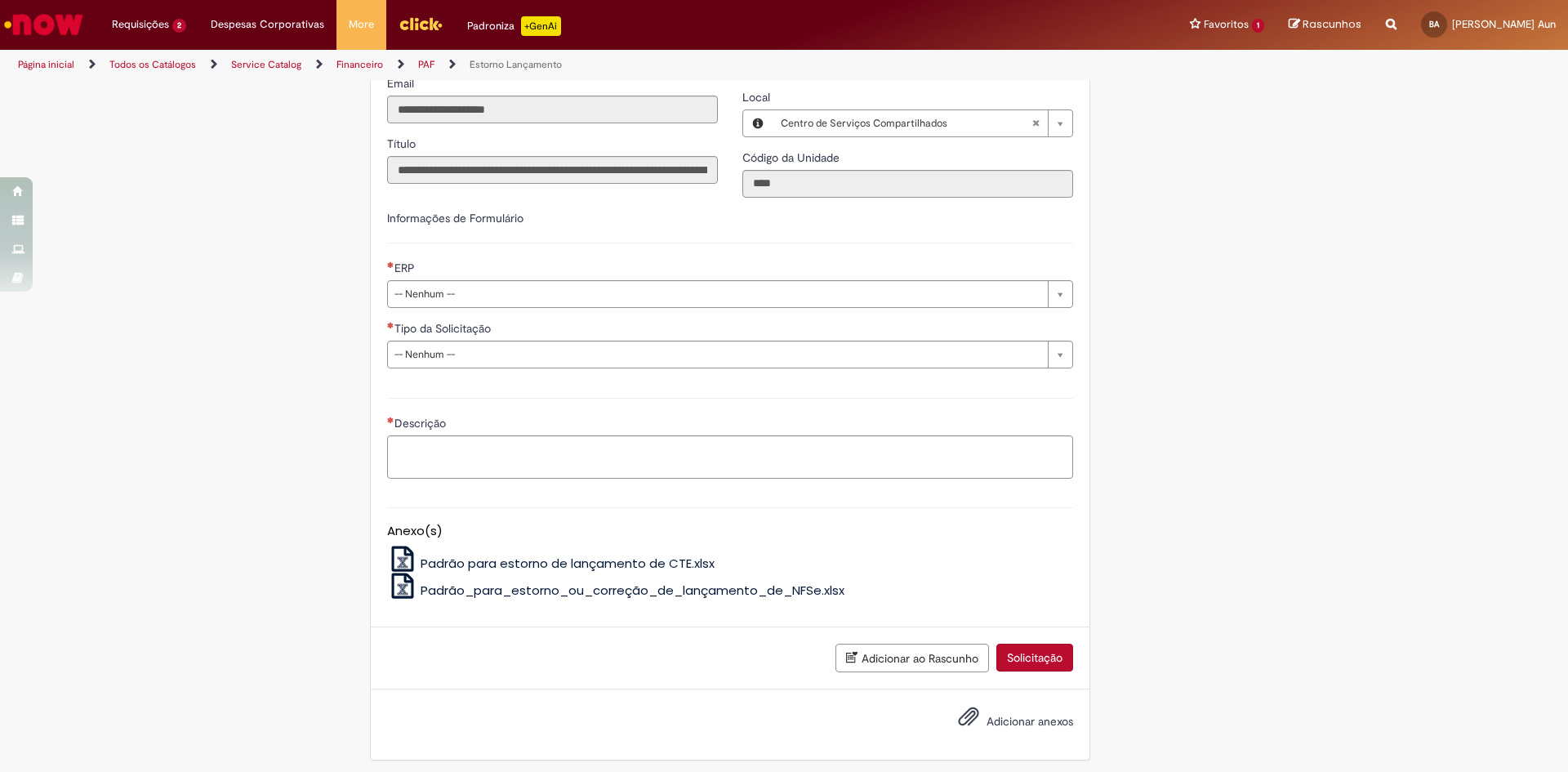 type on "**********" 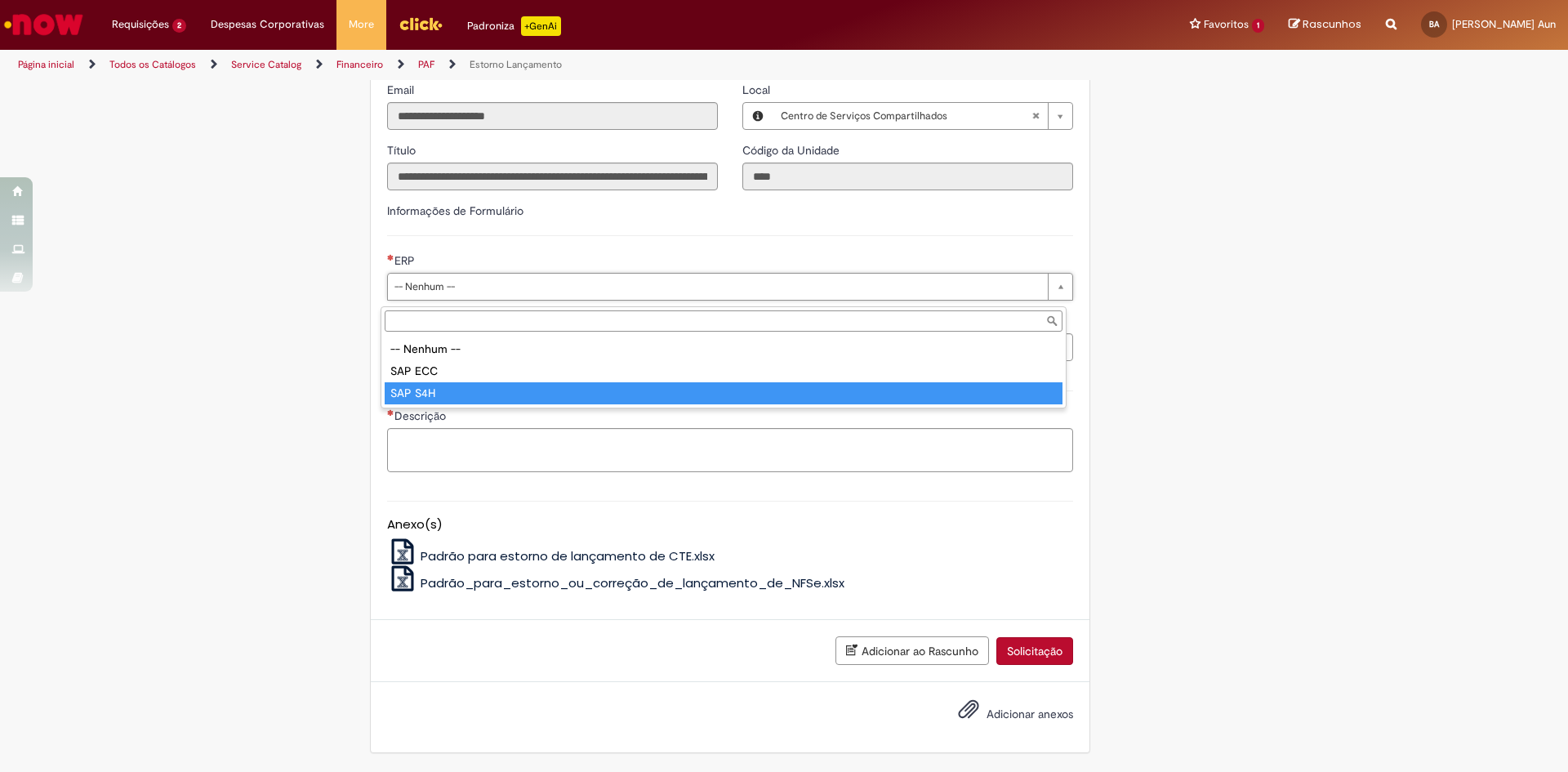 type on "*******" 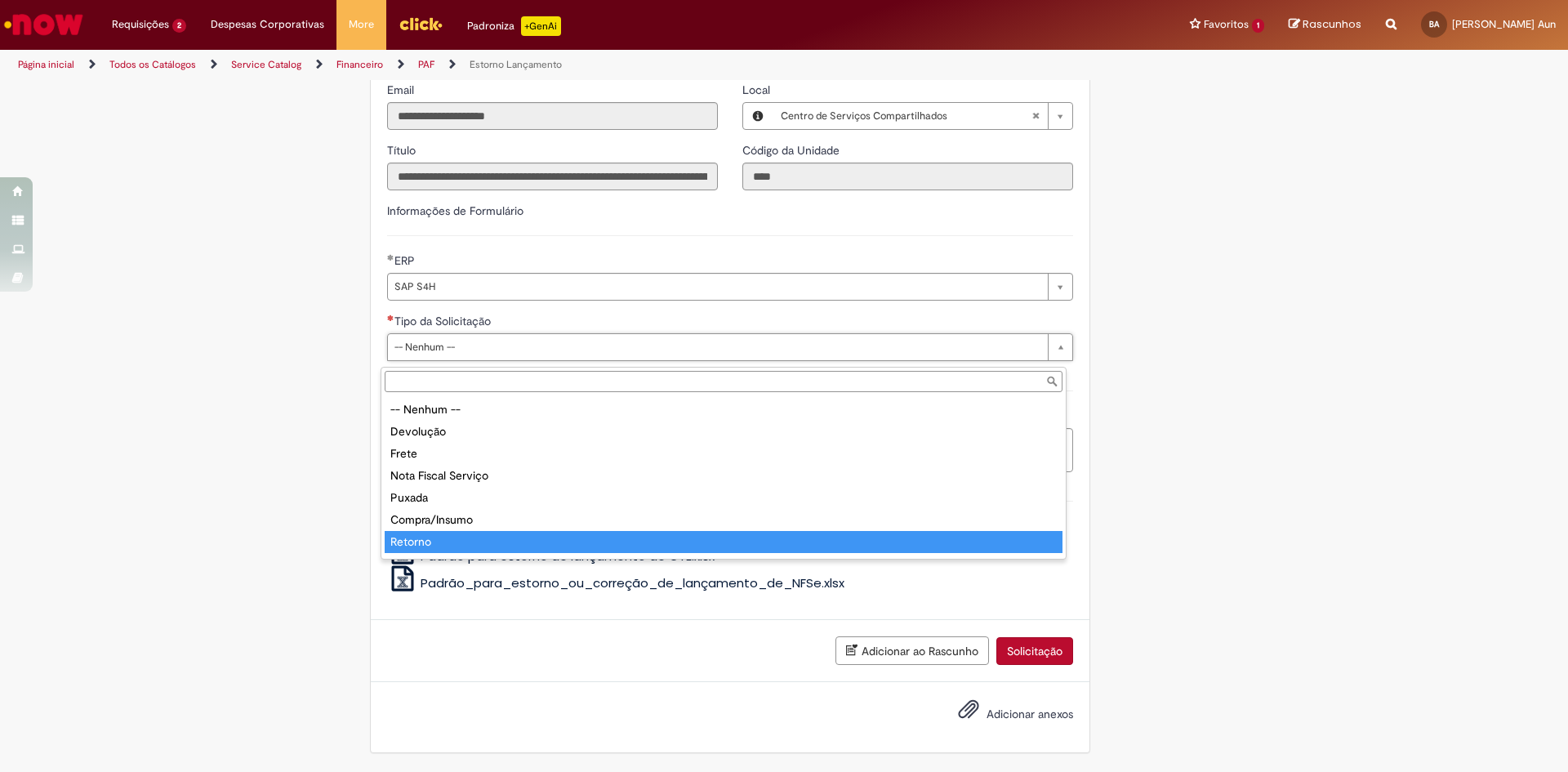 type on "*******" 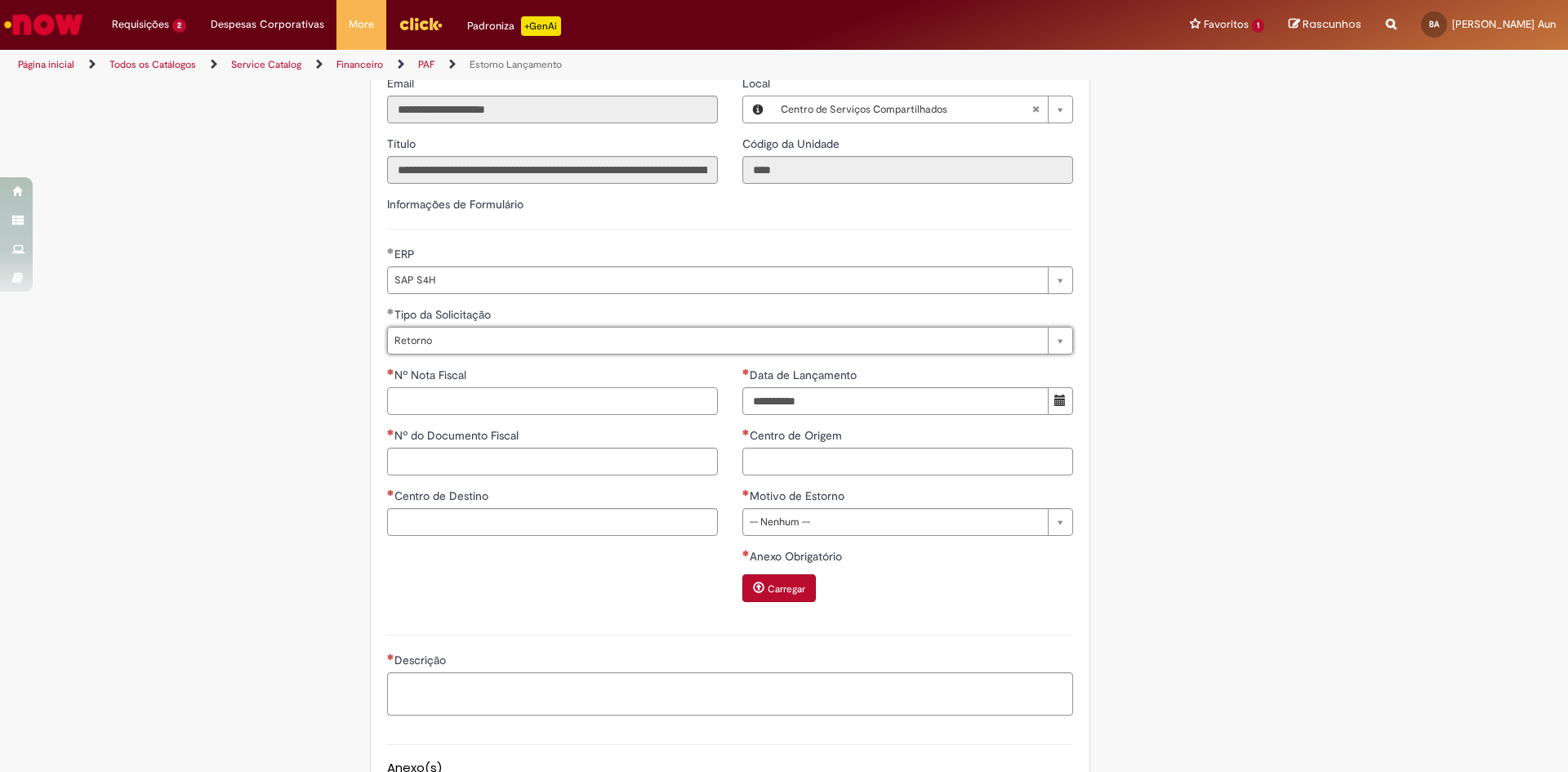 click on "Nº Nota Fiscal" at bounding box center (552, 401) 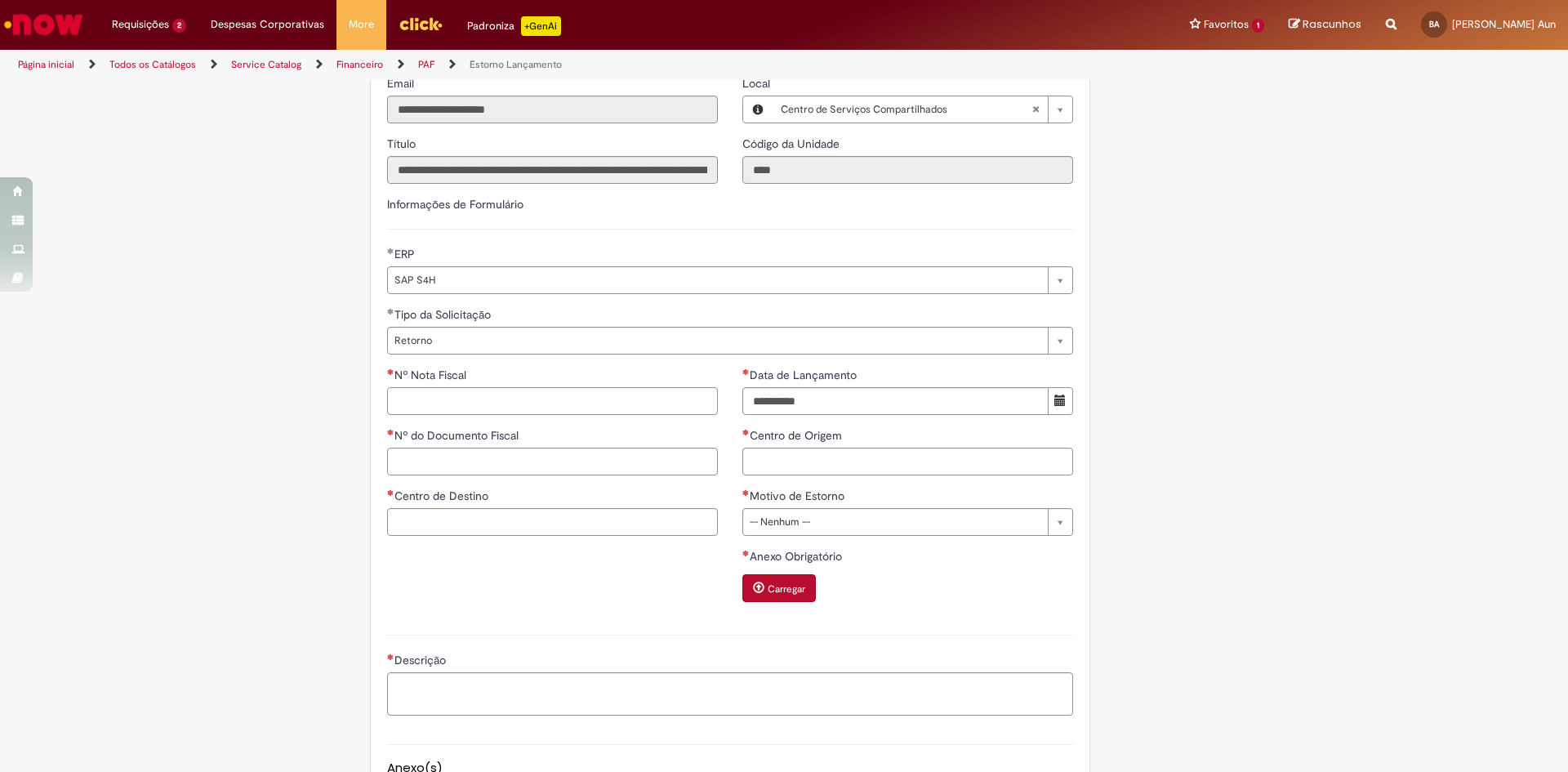 paste on "*******" 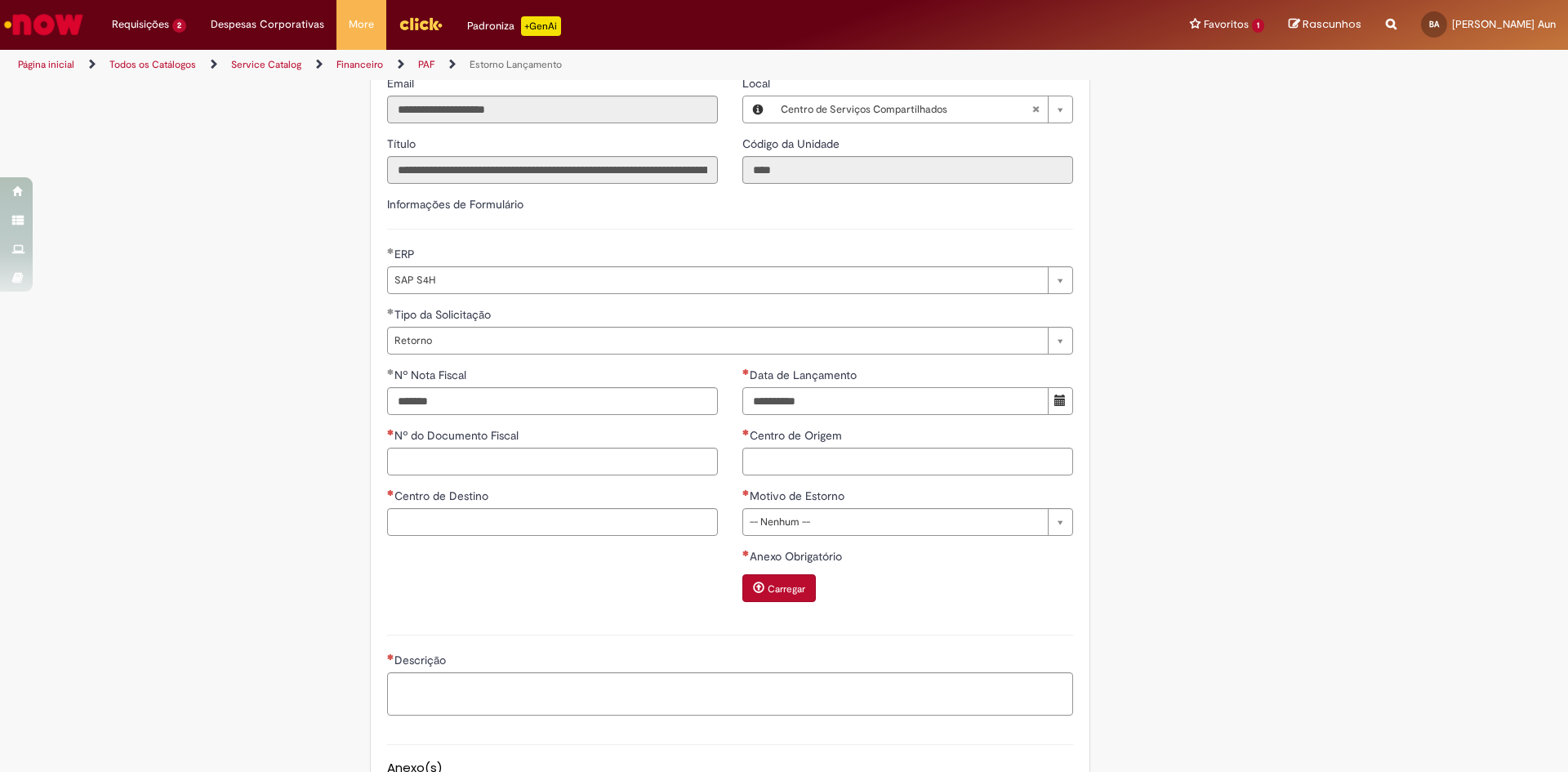 click on "Data de Lançamento" at bounding box center [895, 401] 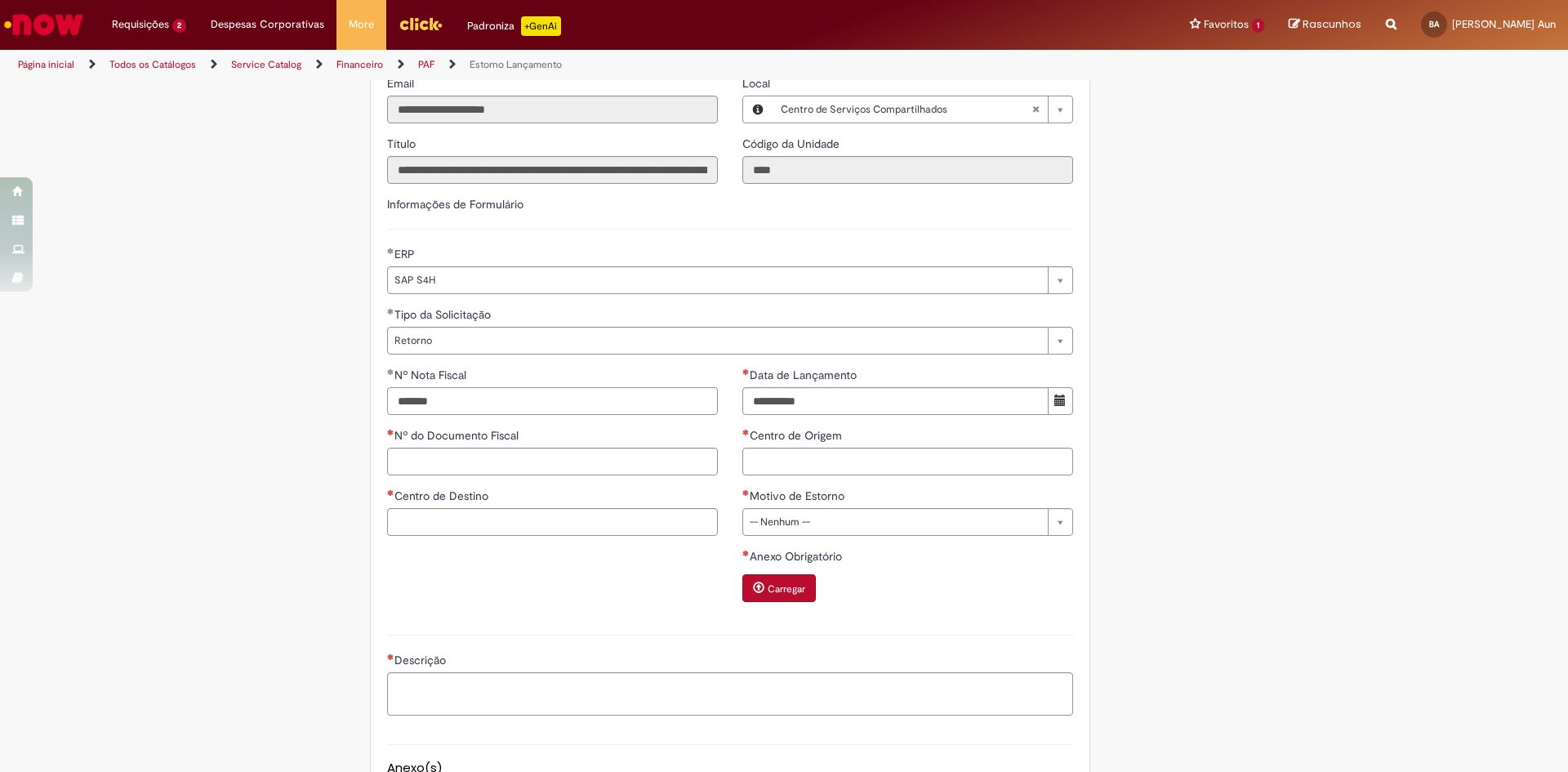 drag, startPoint x: 463, startPoint y: 415, endPoint x: 354, endPoint y: 414, distance: 109.00459 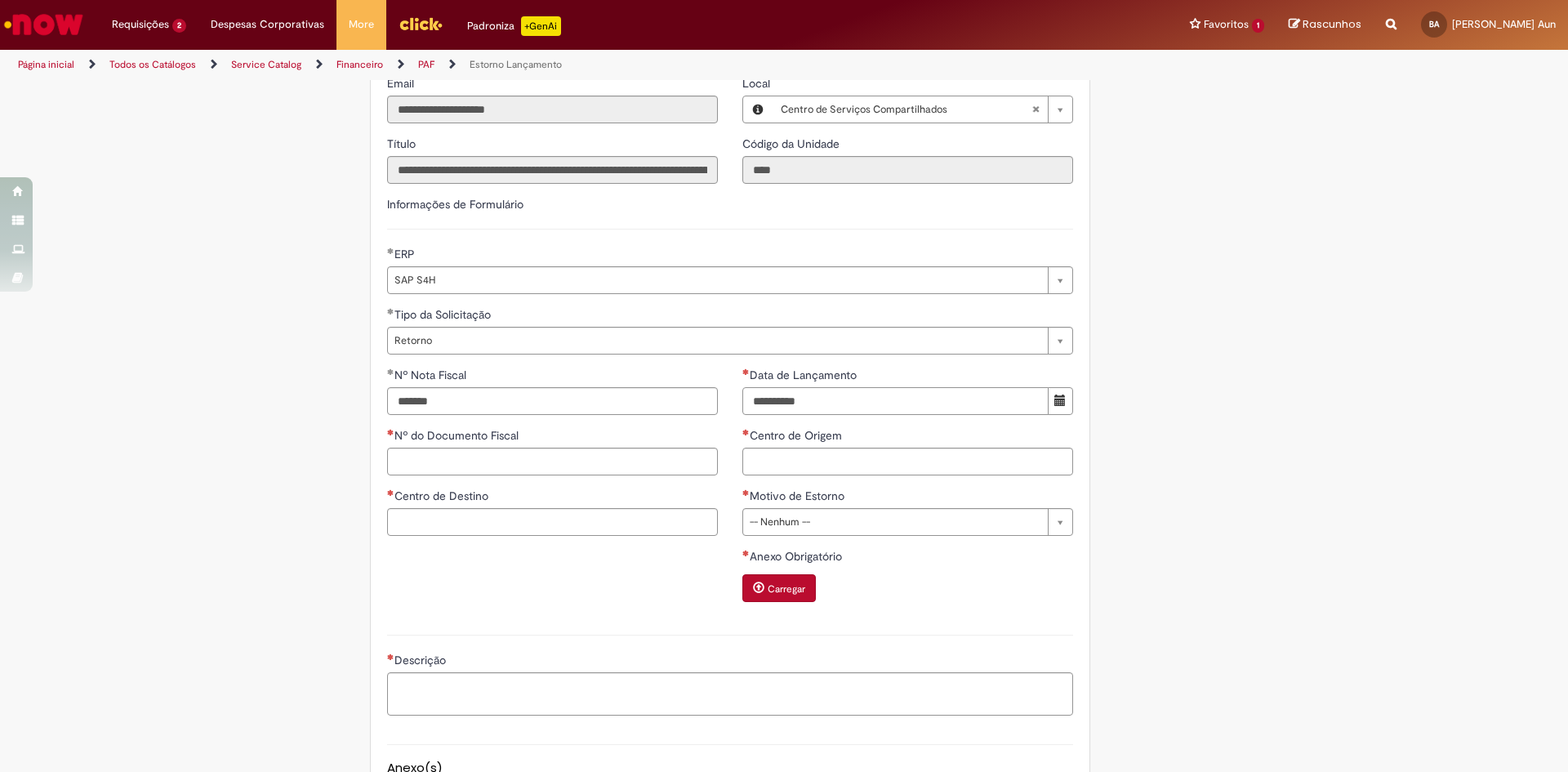 click on "Data de Lançamento" at bounding box center (895, 401) 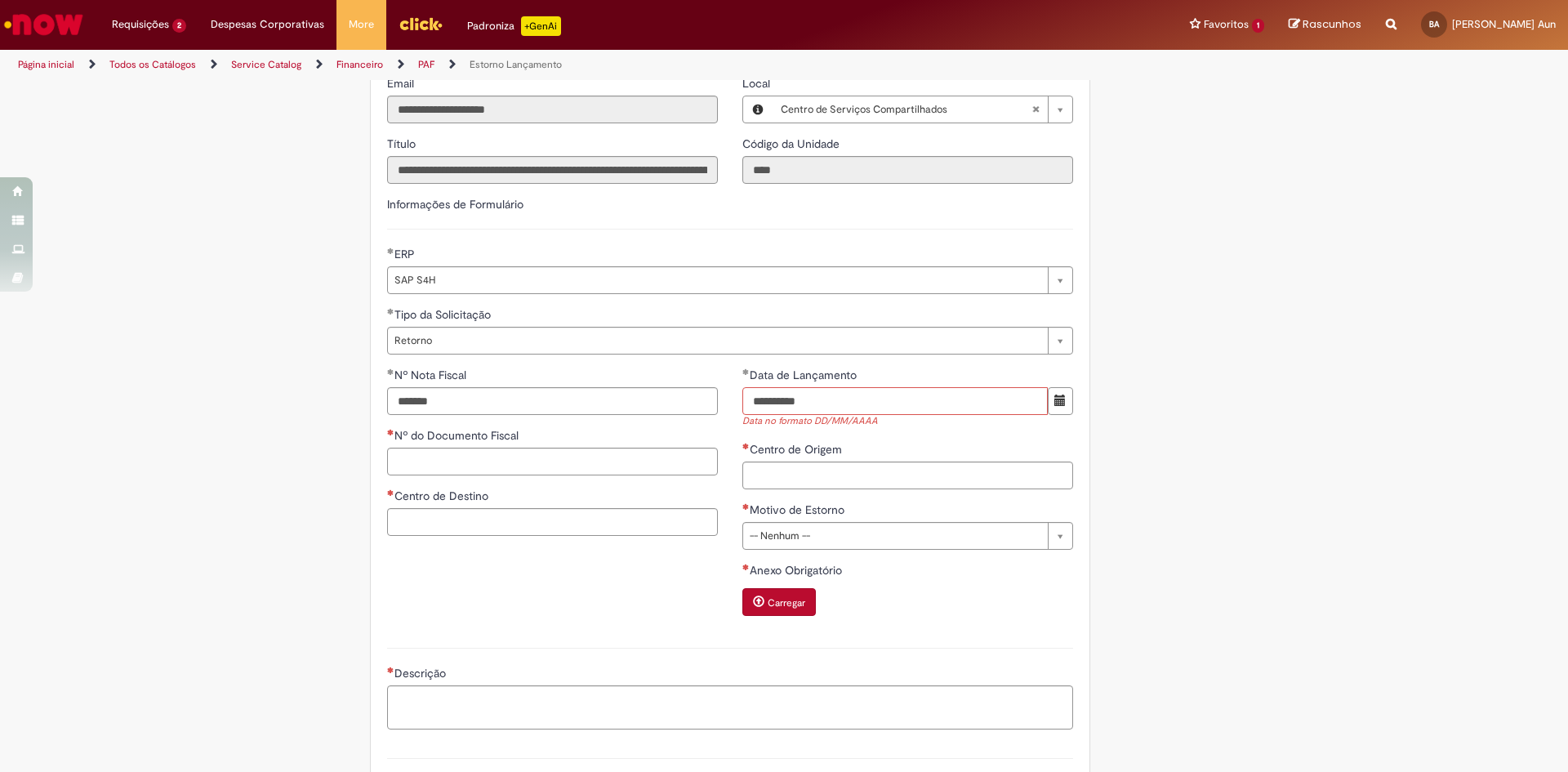 click on "**********" at bounding box center [895, 401] 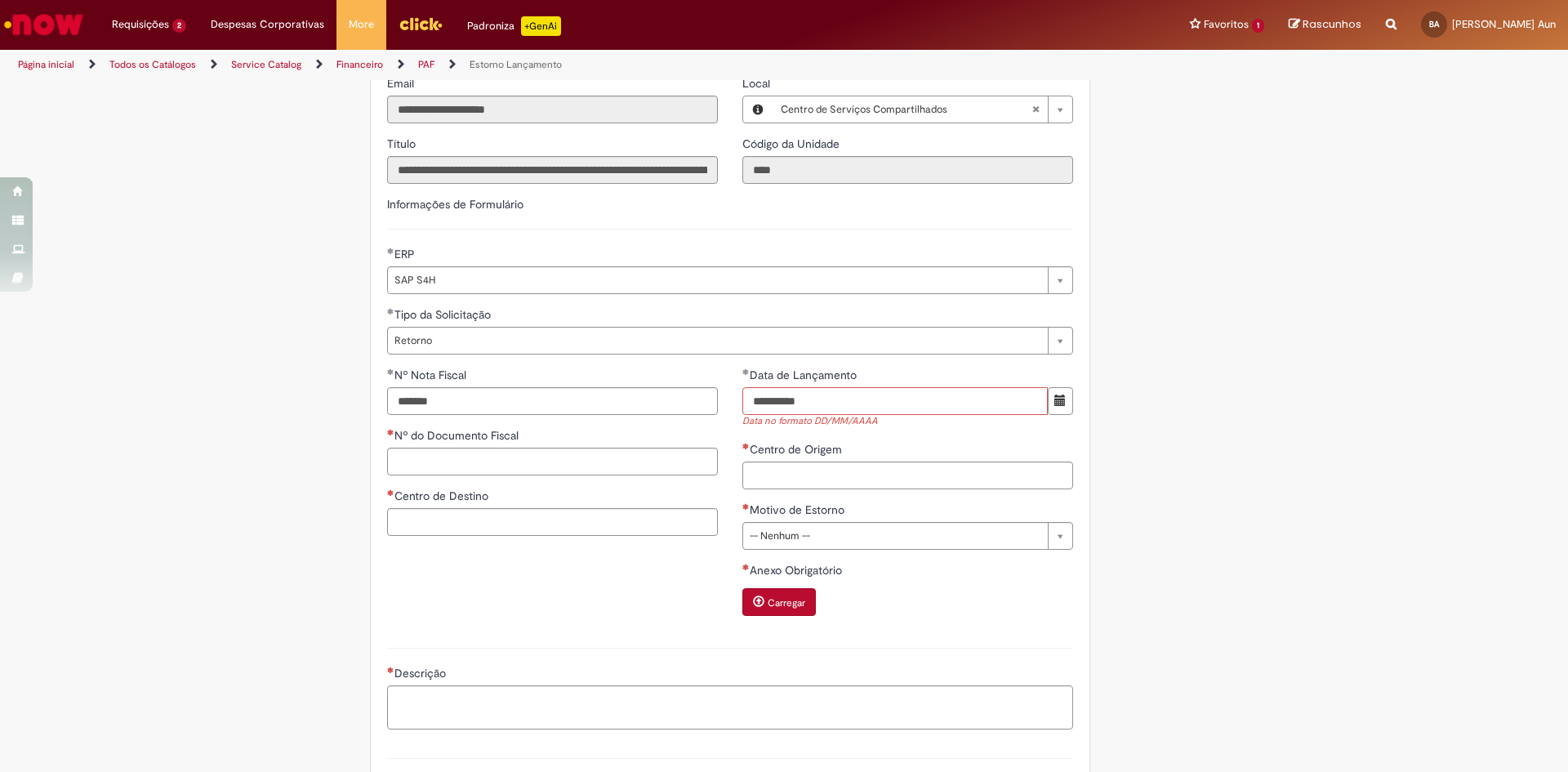type on "**********" 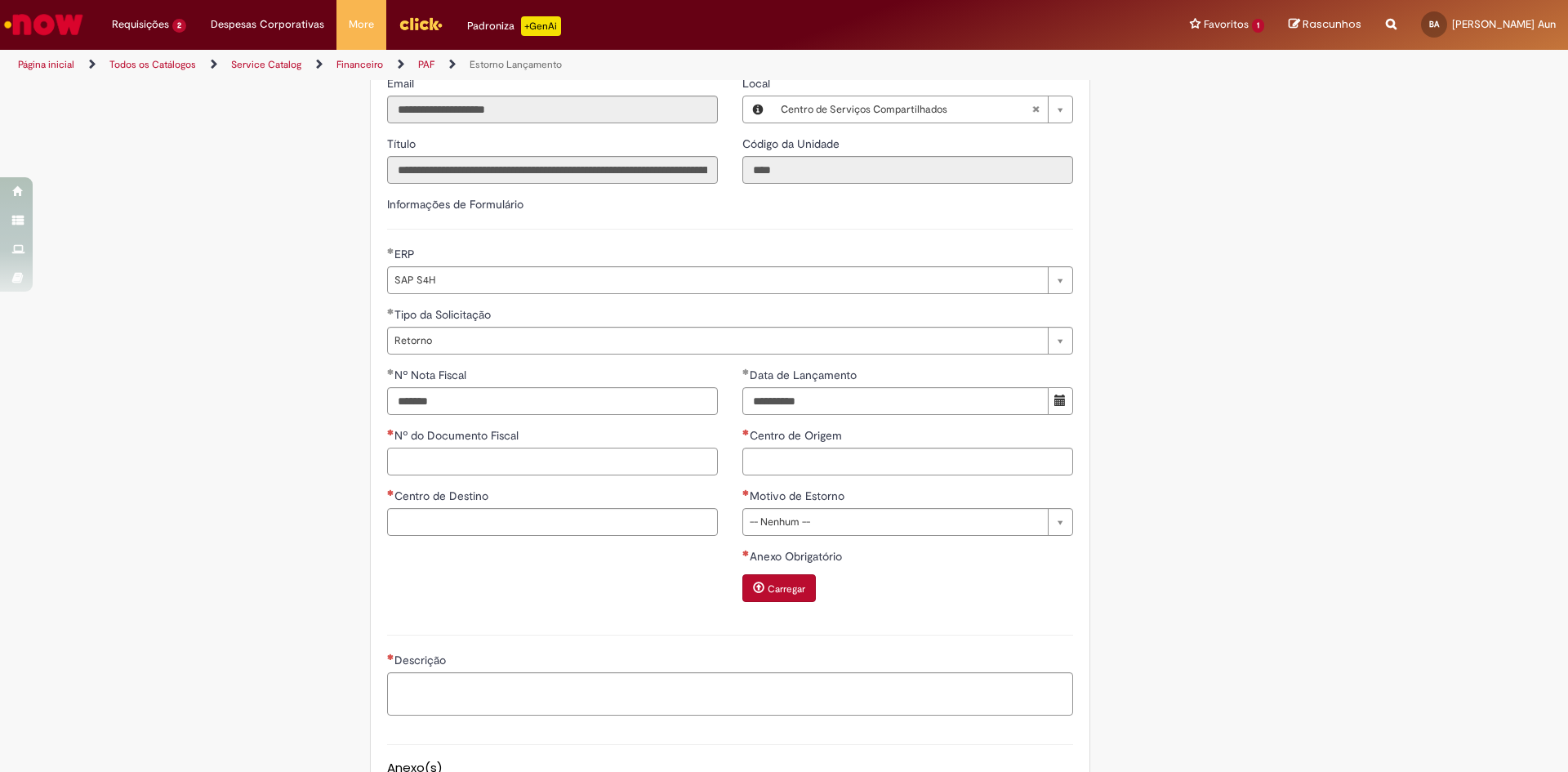 click on "Nº do Documento Fiscal" at bounding box center (552, 462) 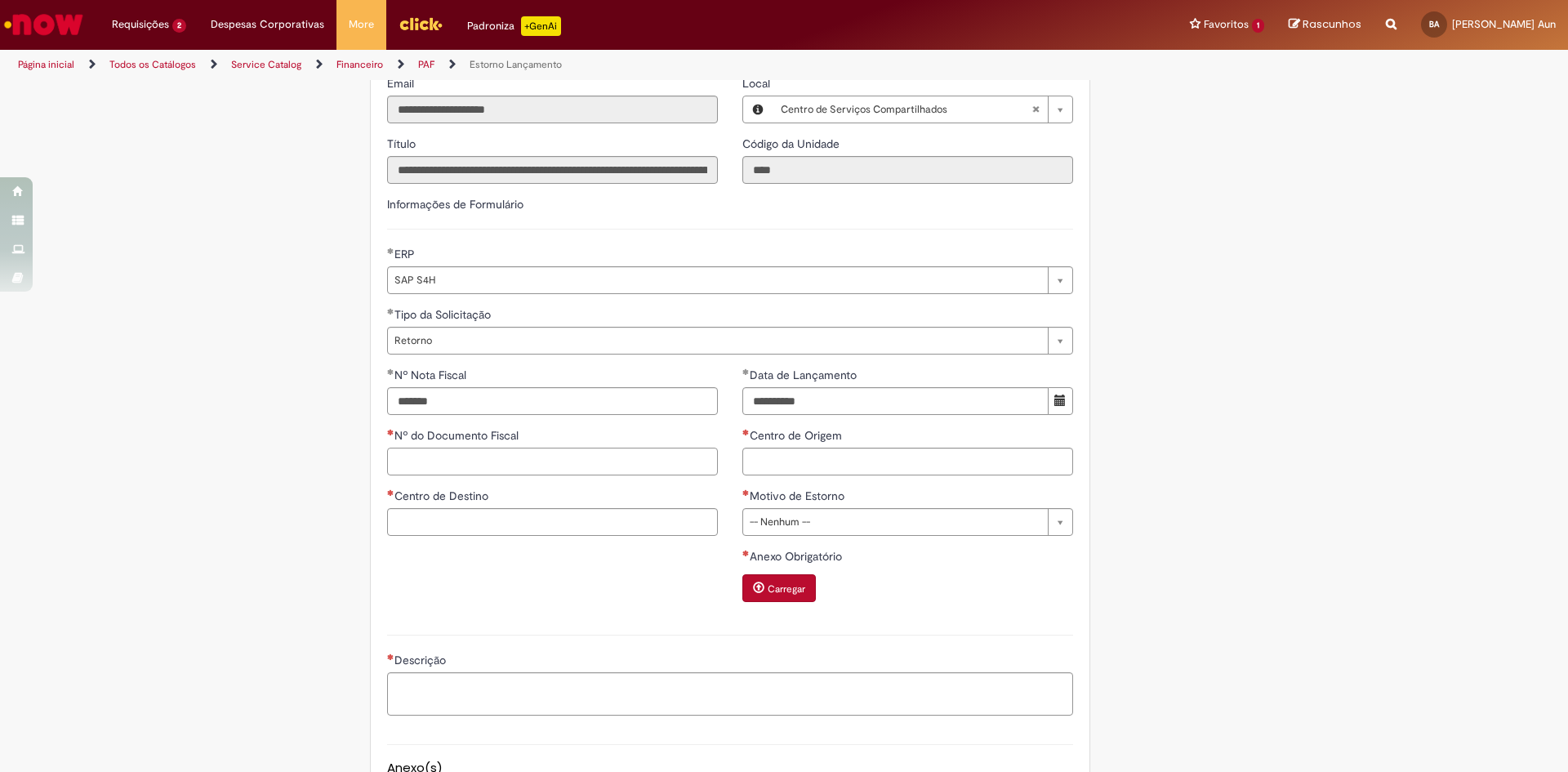 paste on "**********" 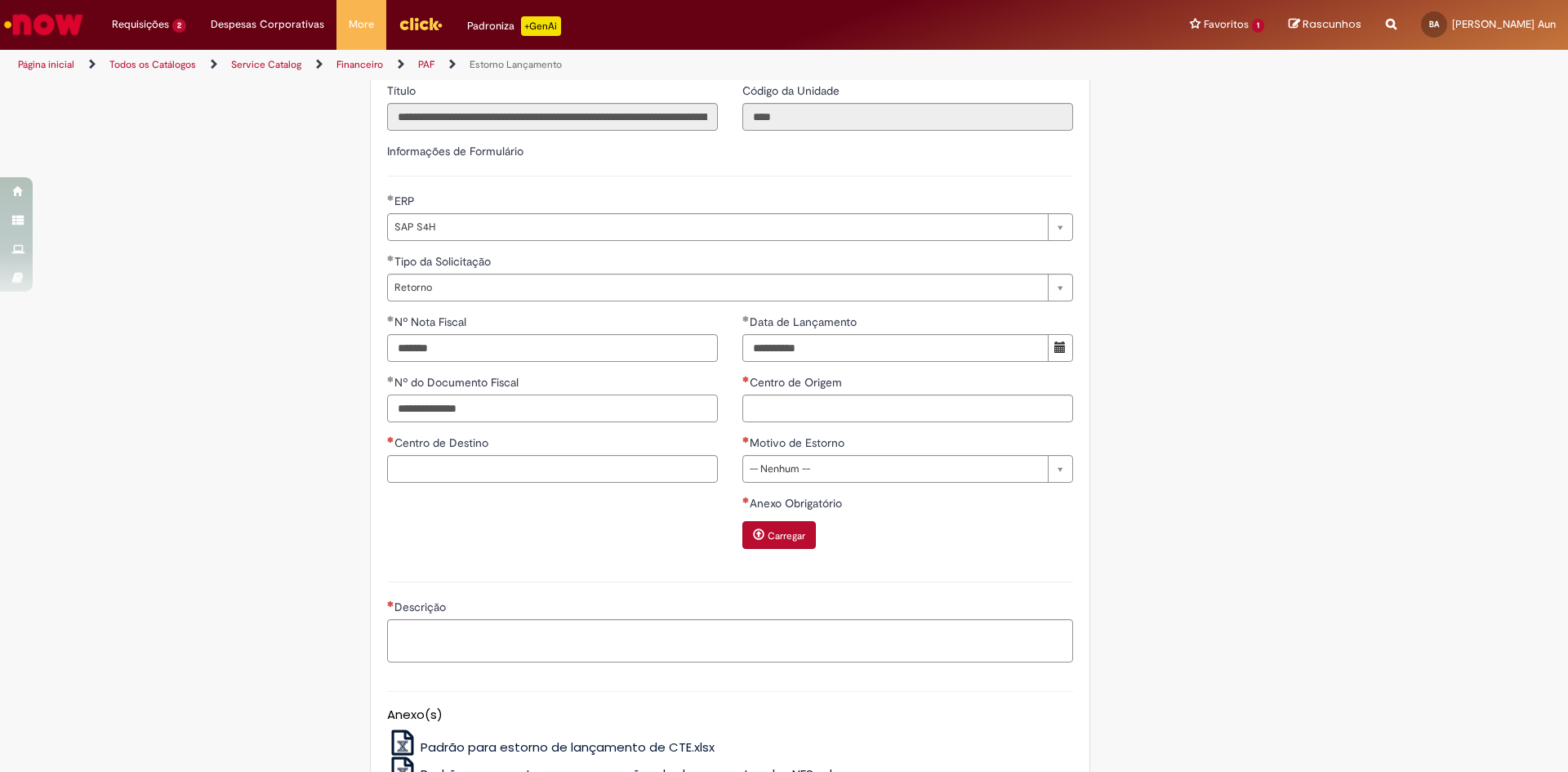 scroll, scrollTop: 654, scrollLeft: 0, axis: vertical 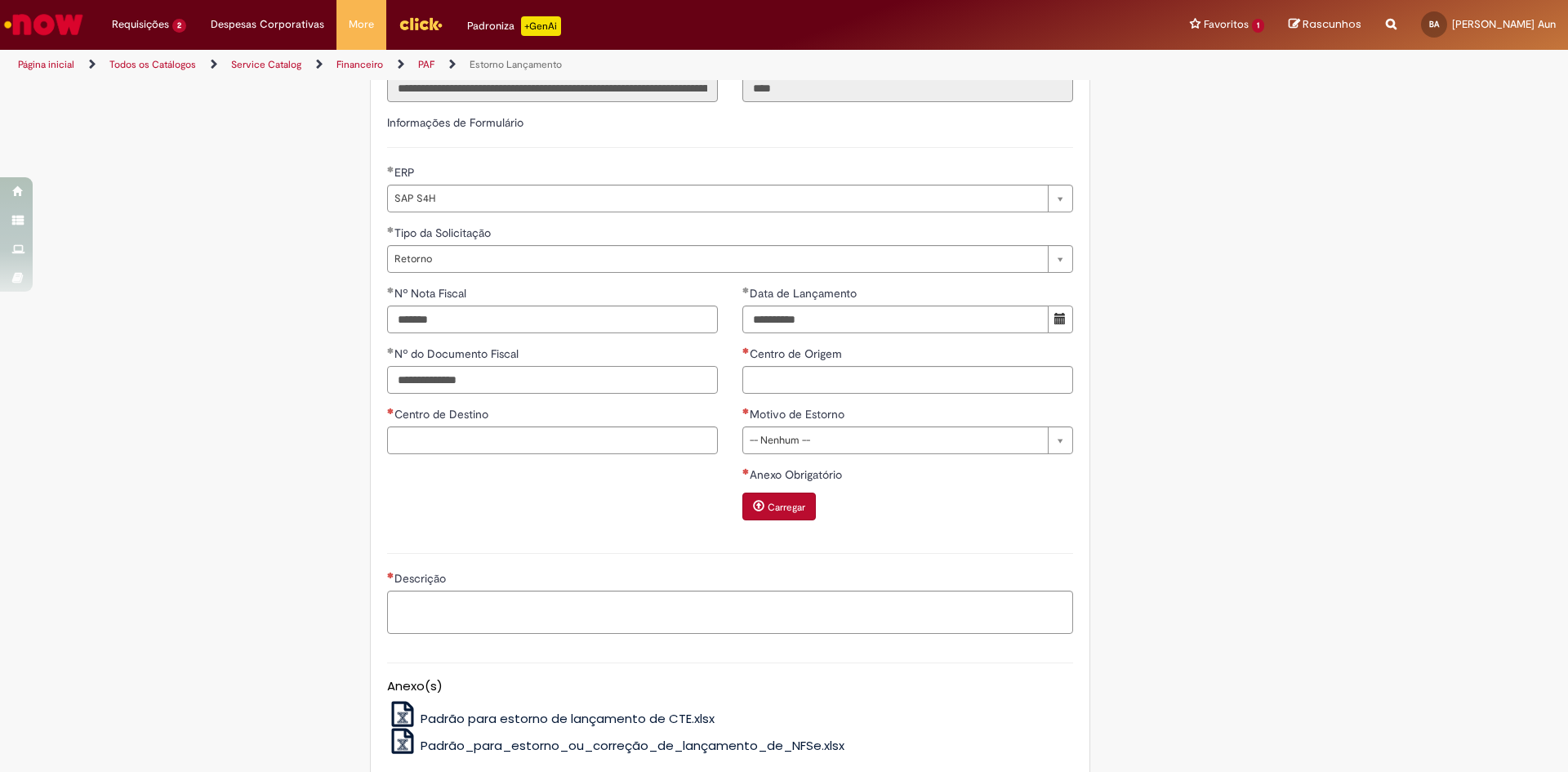type on "**********" 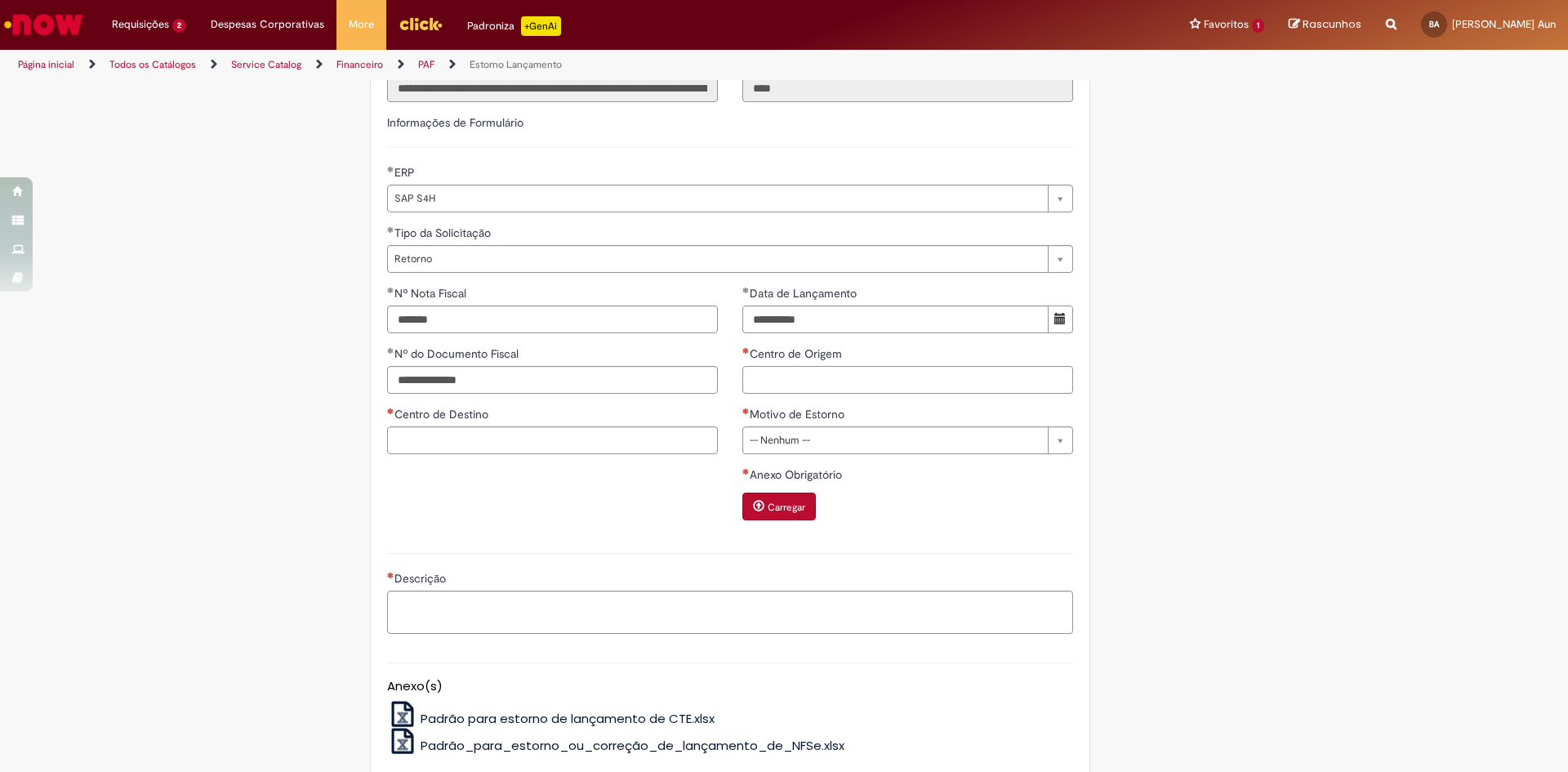 click on "Centro de Origem" at bounding box center (907, 380) 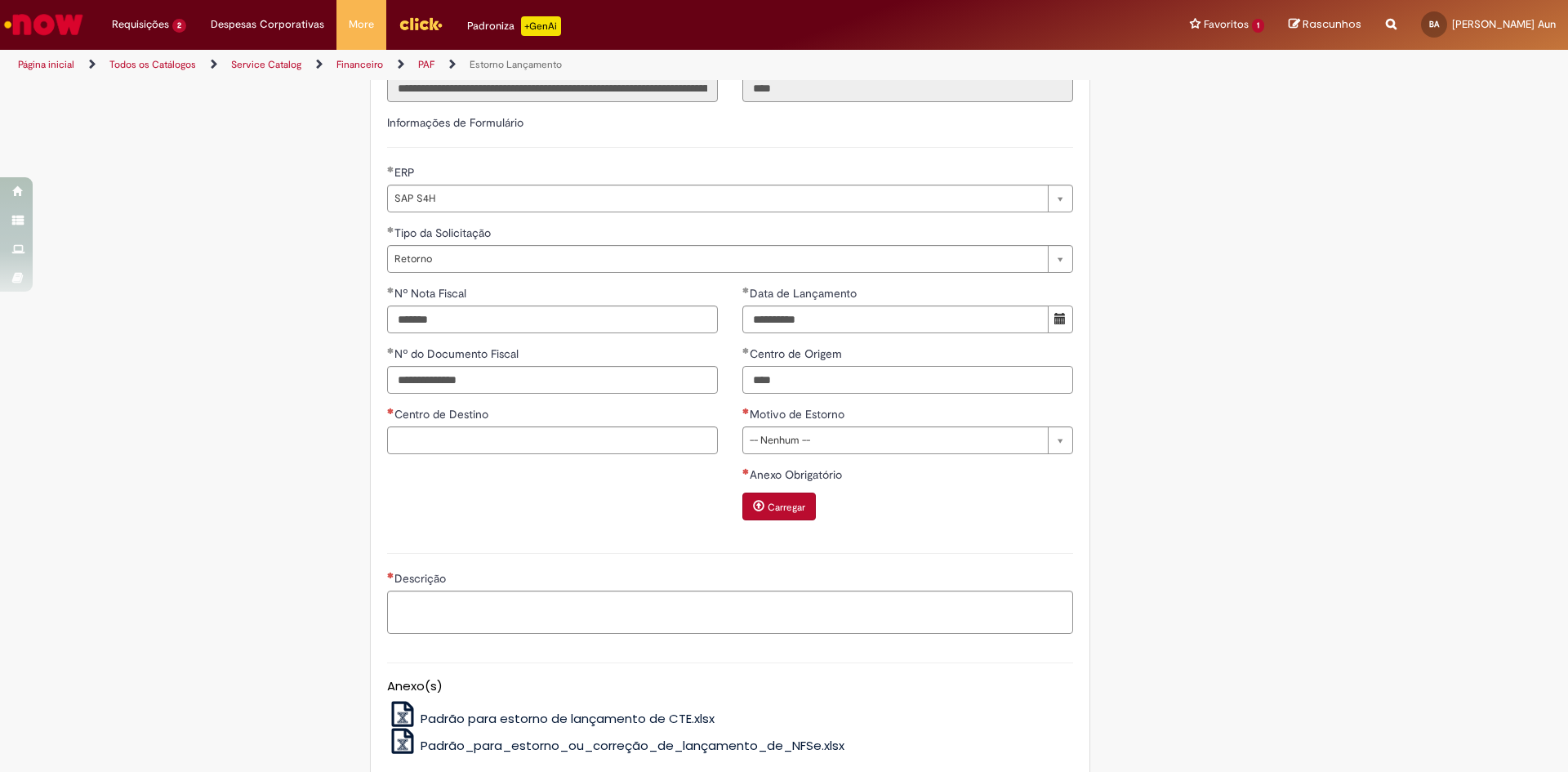 type on "****" 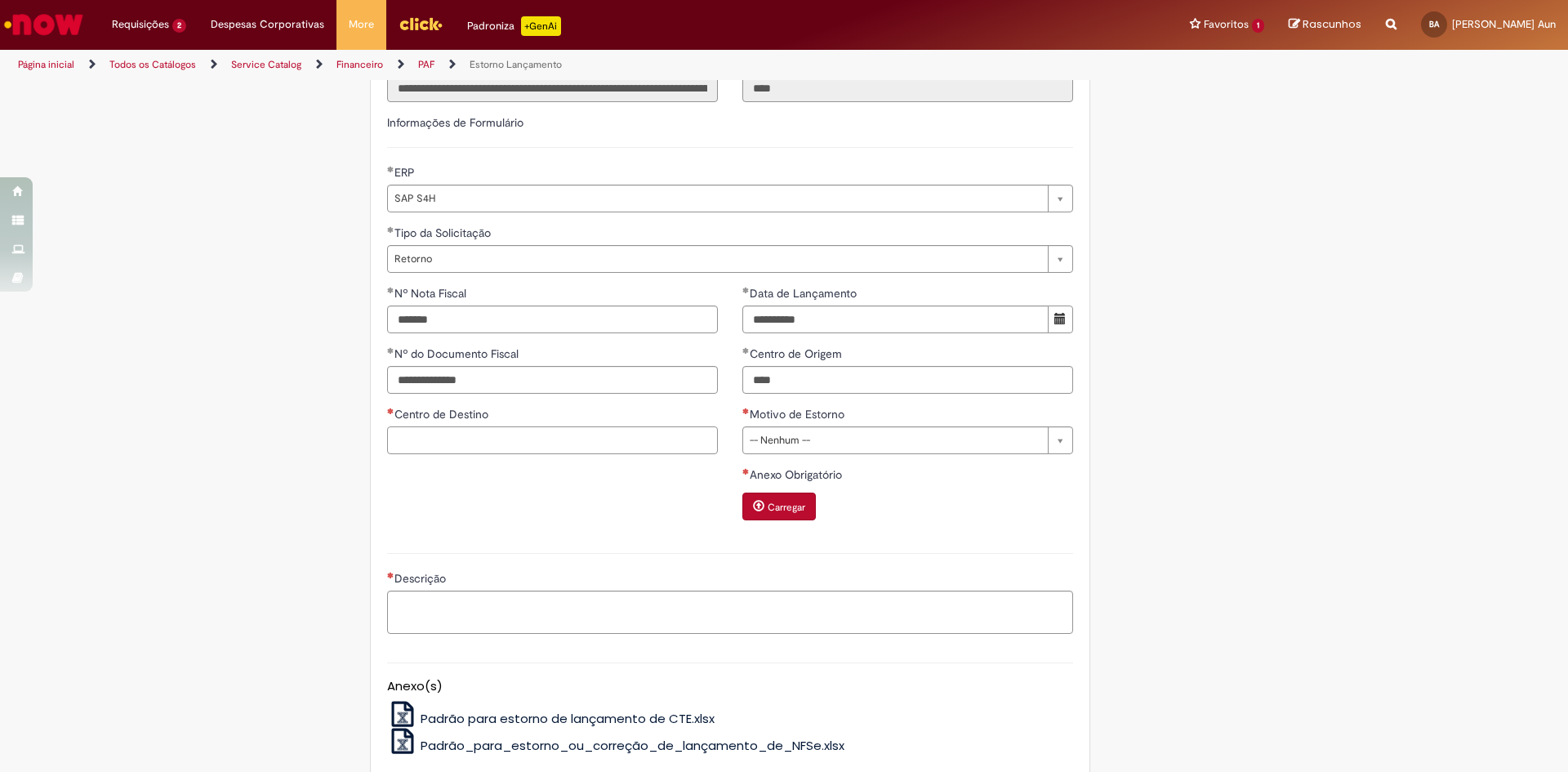 click on "Centro de Destino" at bounding box center (552, 440) 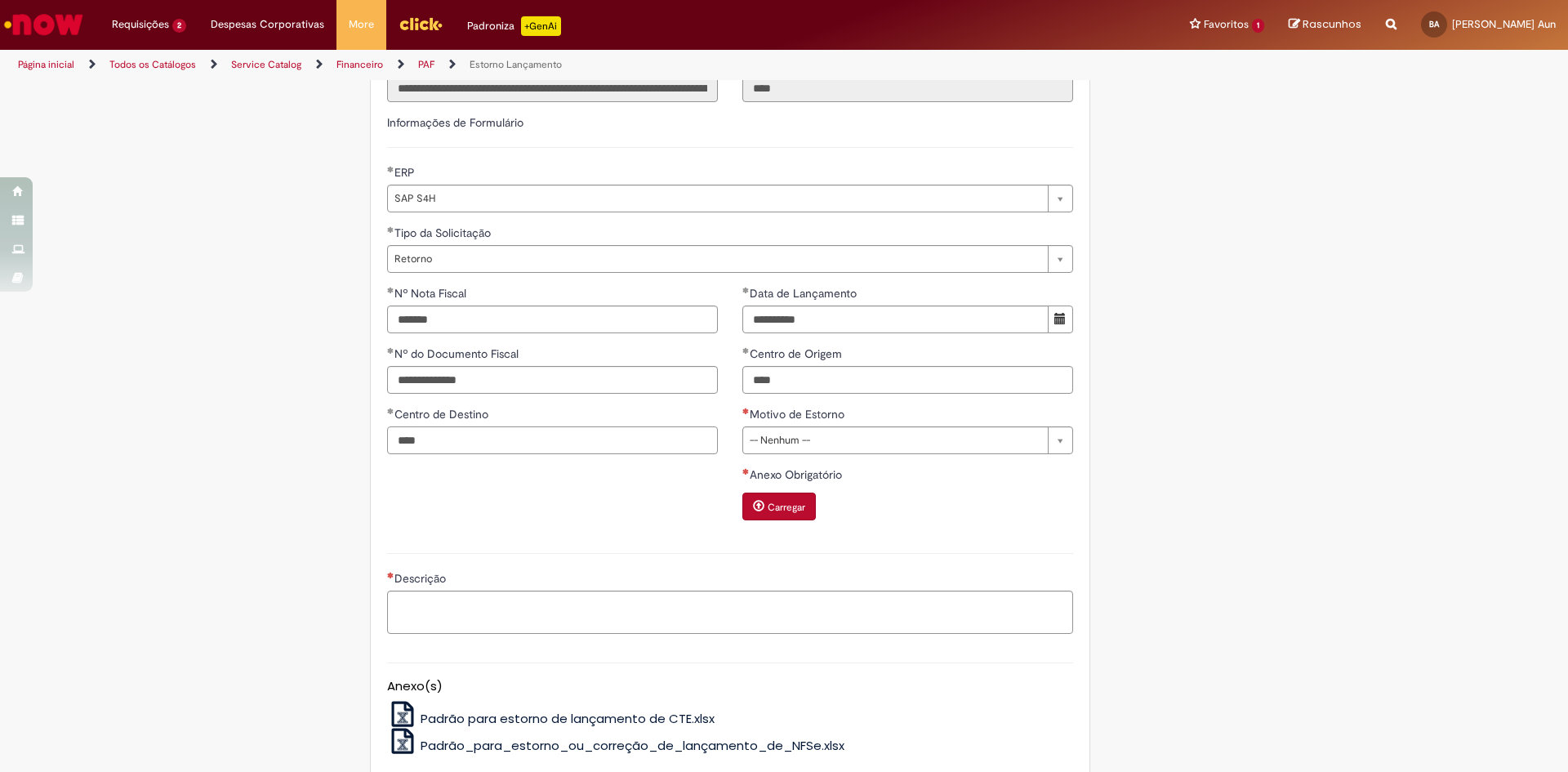 type on "****" 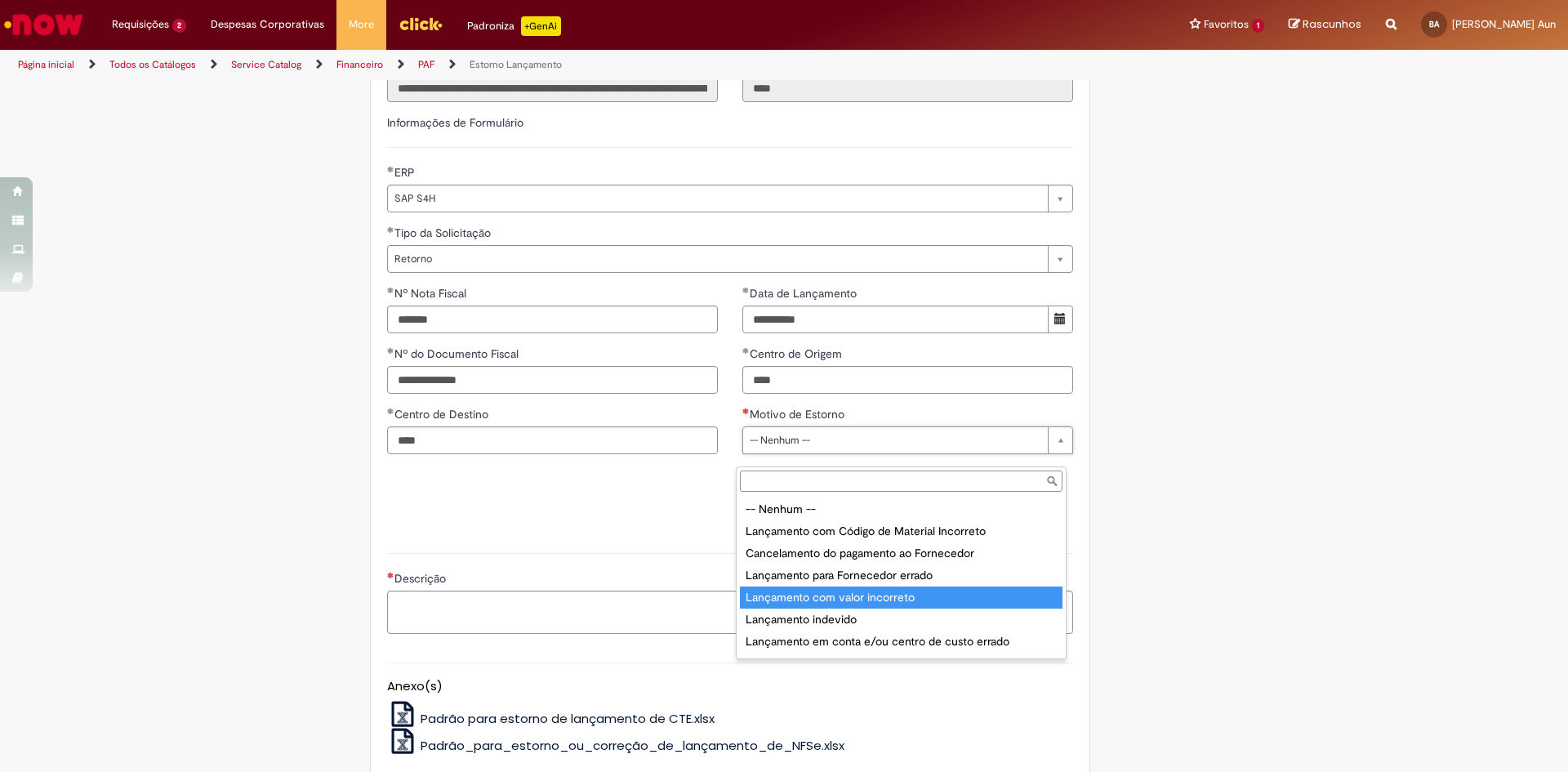 scroll, scrollTop: 108, scrollLeft: 0, axis: vertical 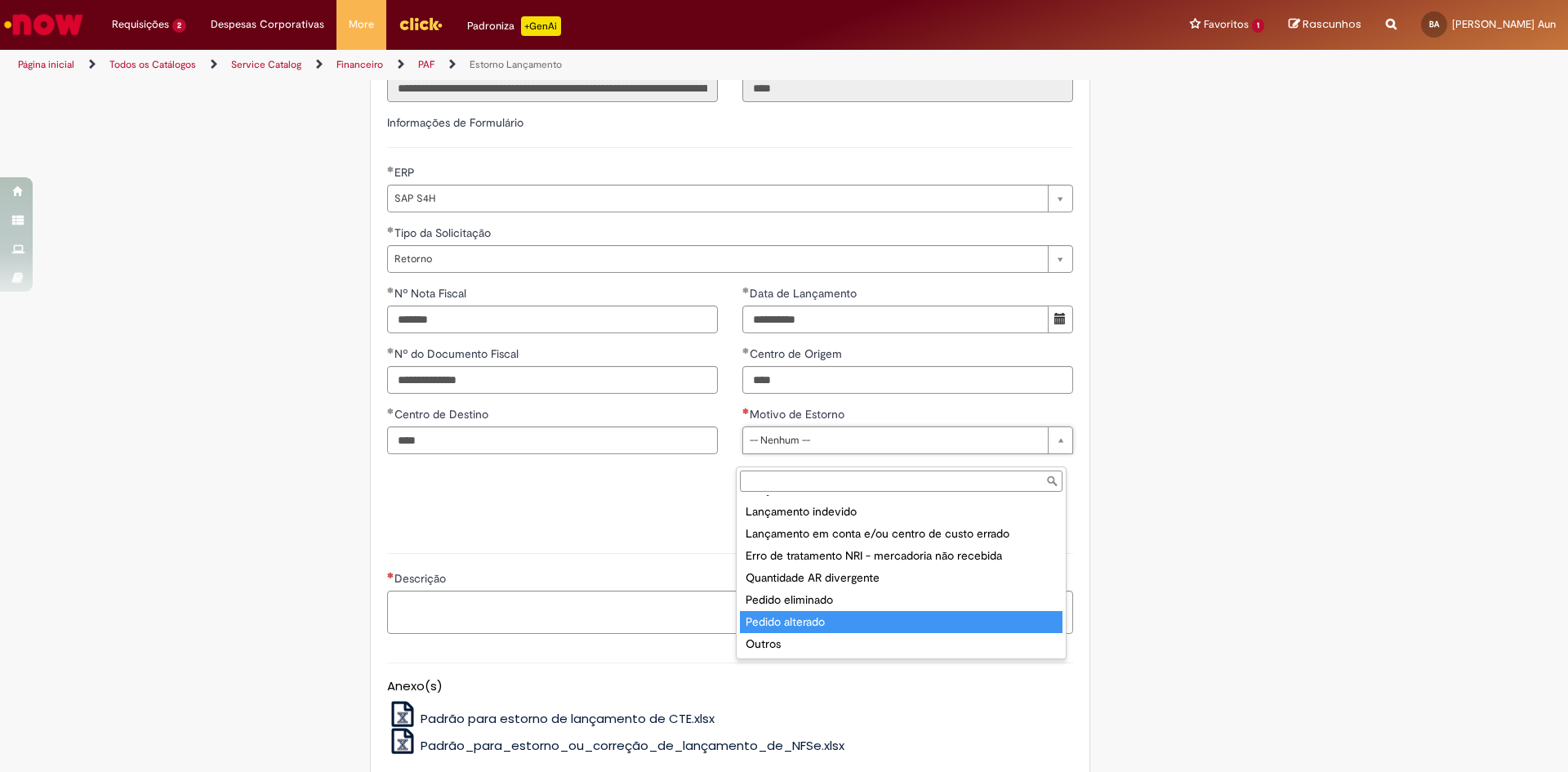 type on "**********" 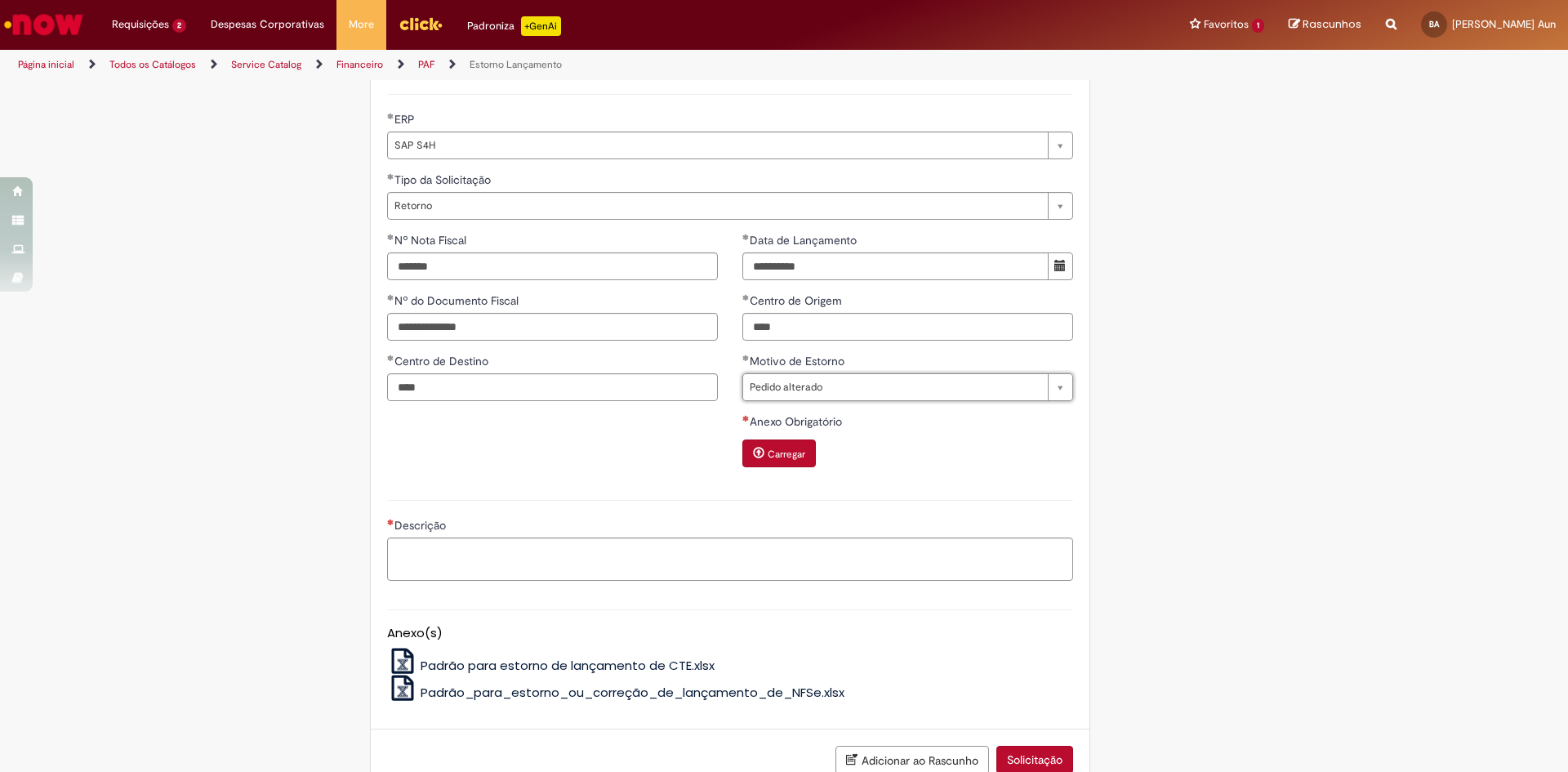 scroll, scrollTop: 735, scrollLeft: 0, axis: vertical 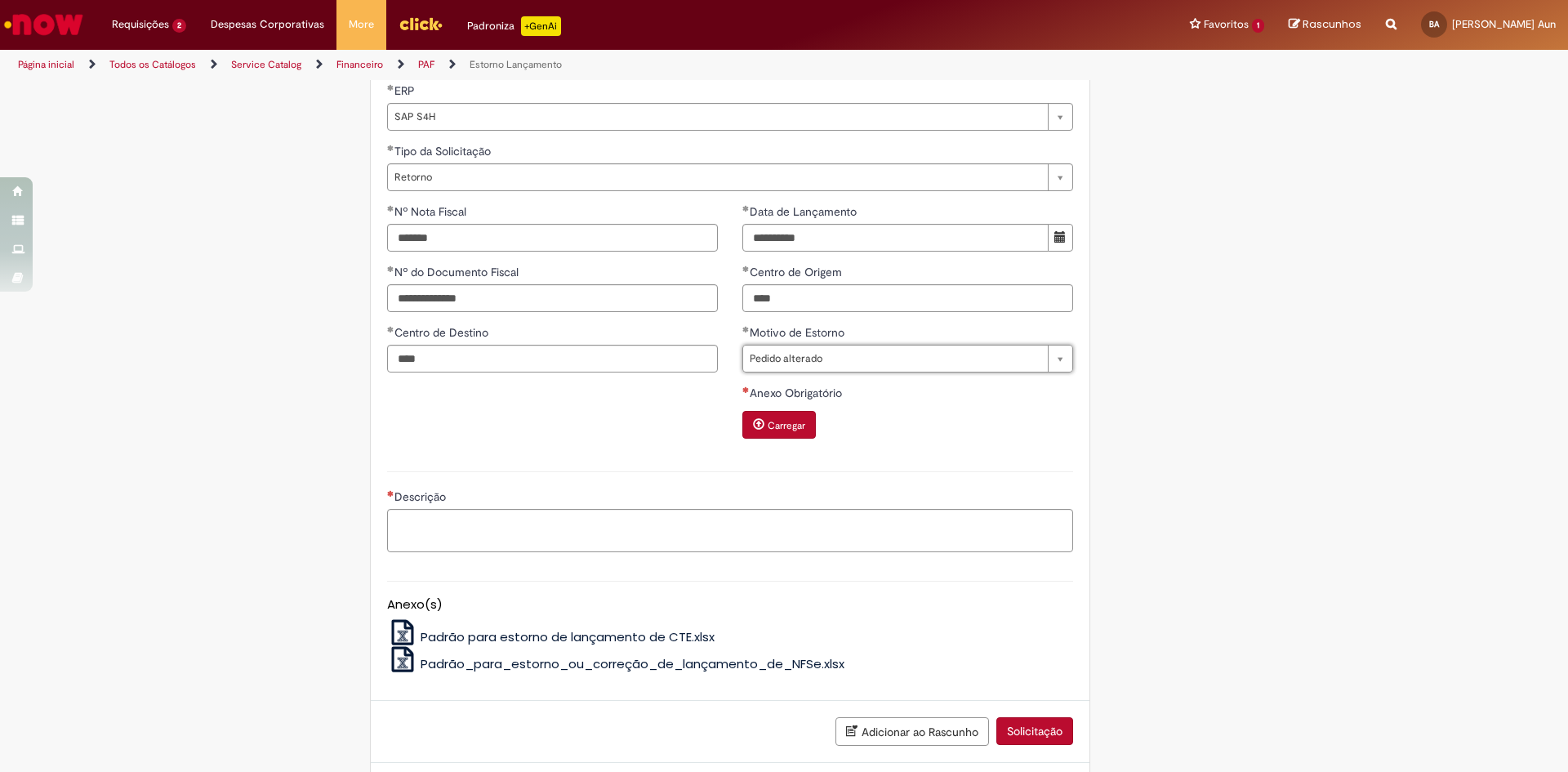click on "Carregar" at bounding box center [786, 426] 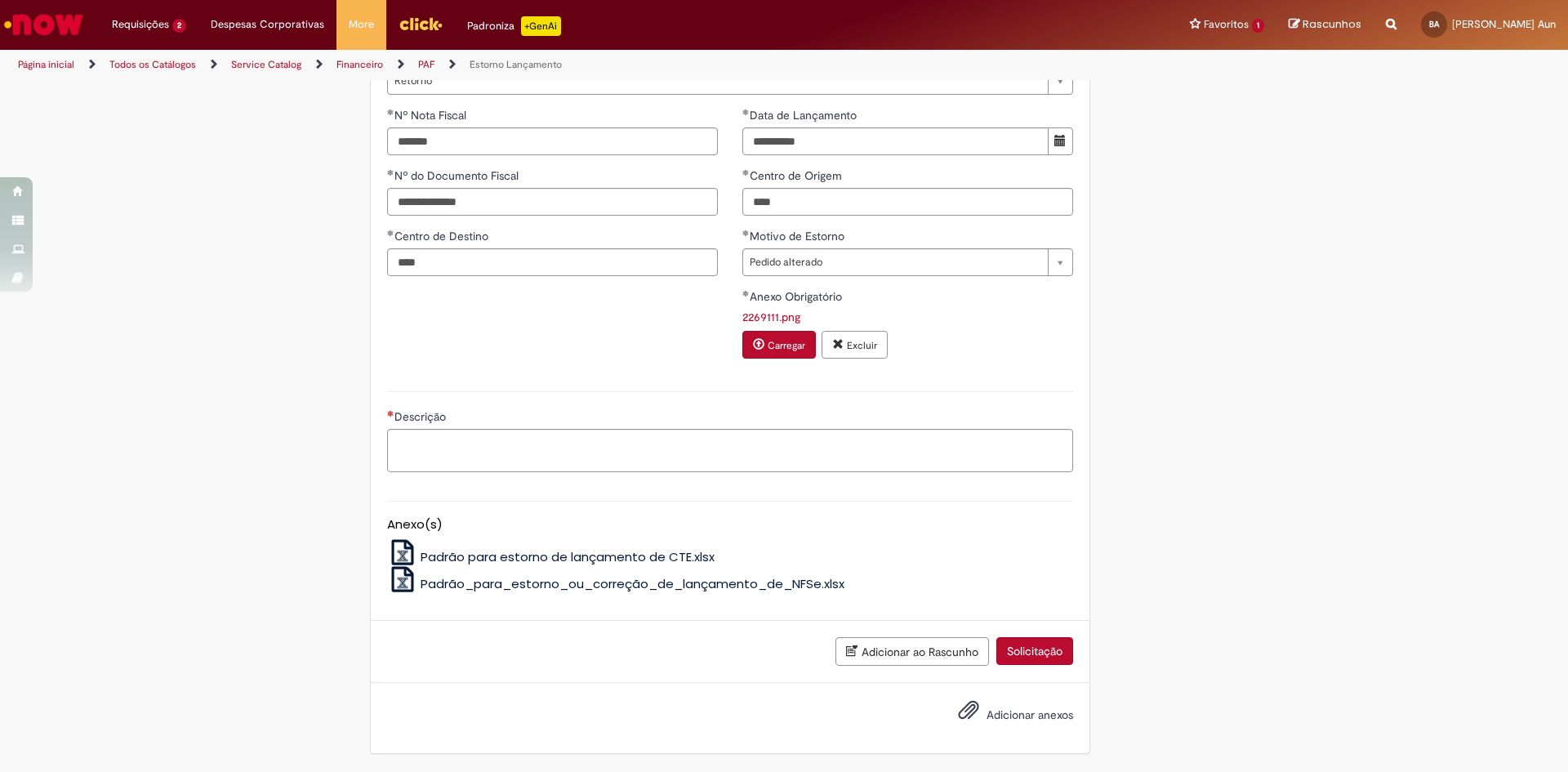 scroll, scrollTop: 847, scrollLeft: 0, axis: vertical 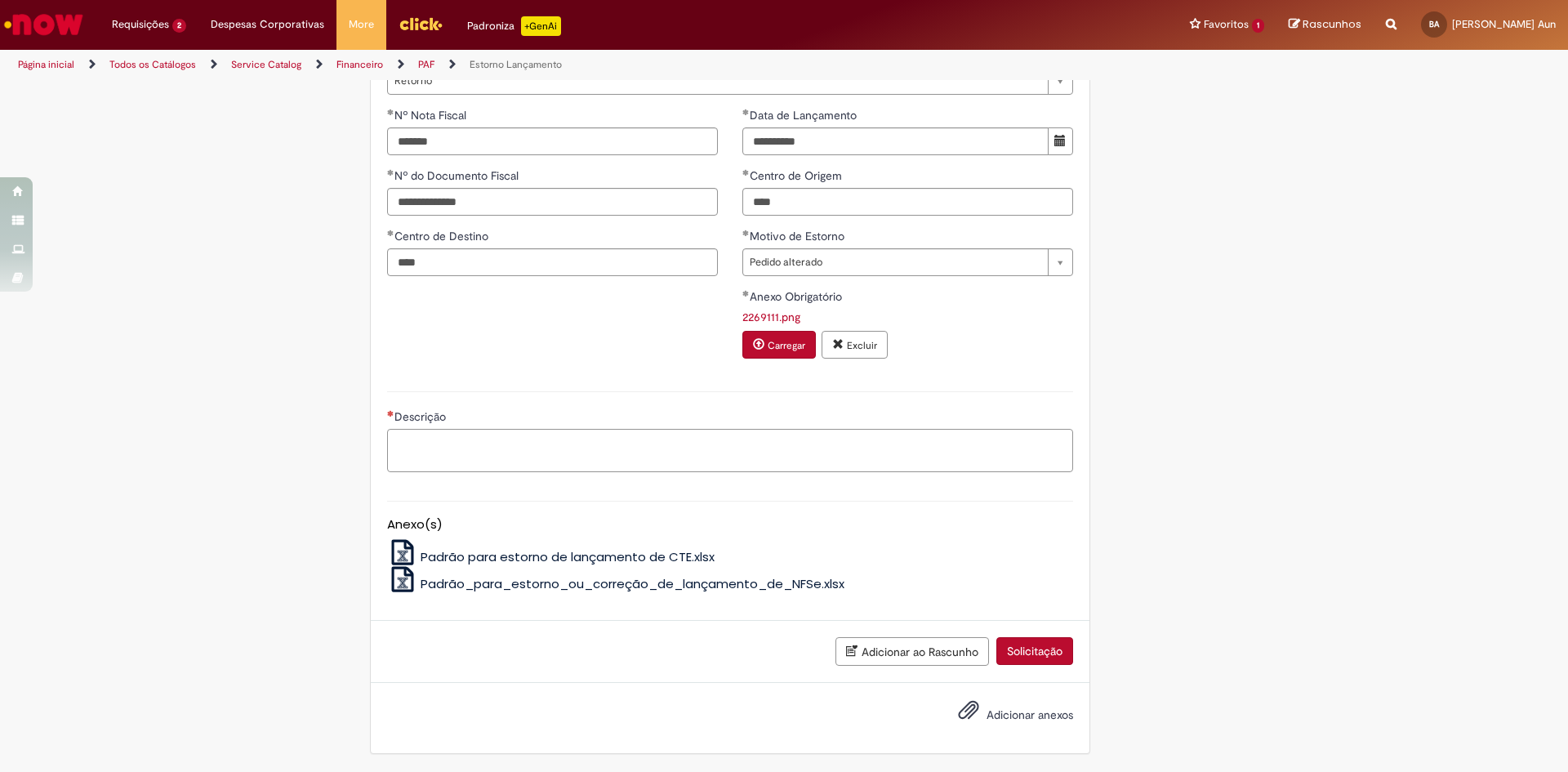 click on "Descrição" at bounding box center (730, 450) 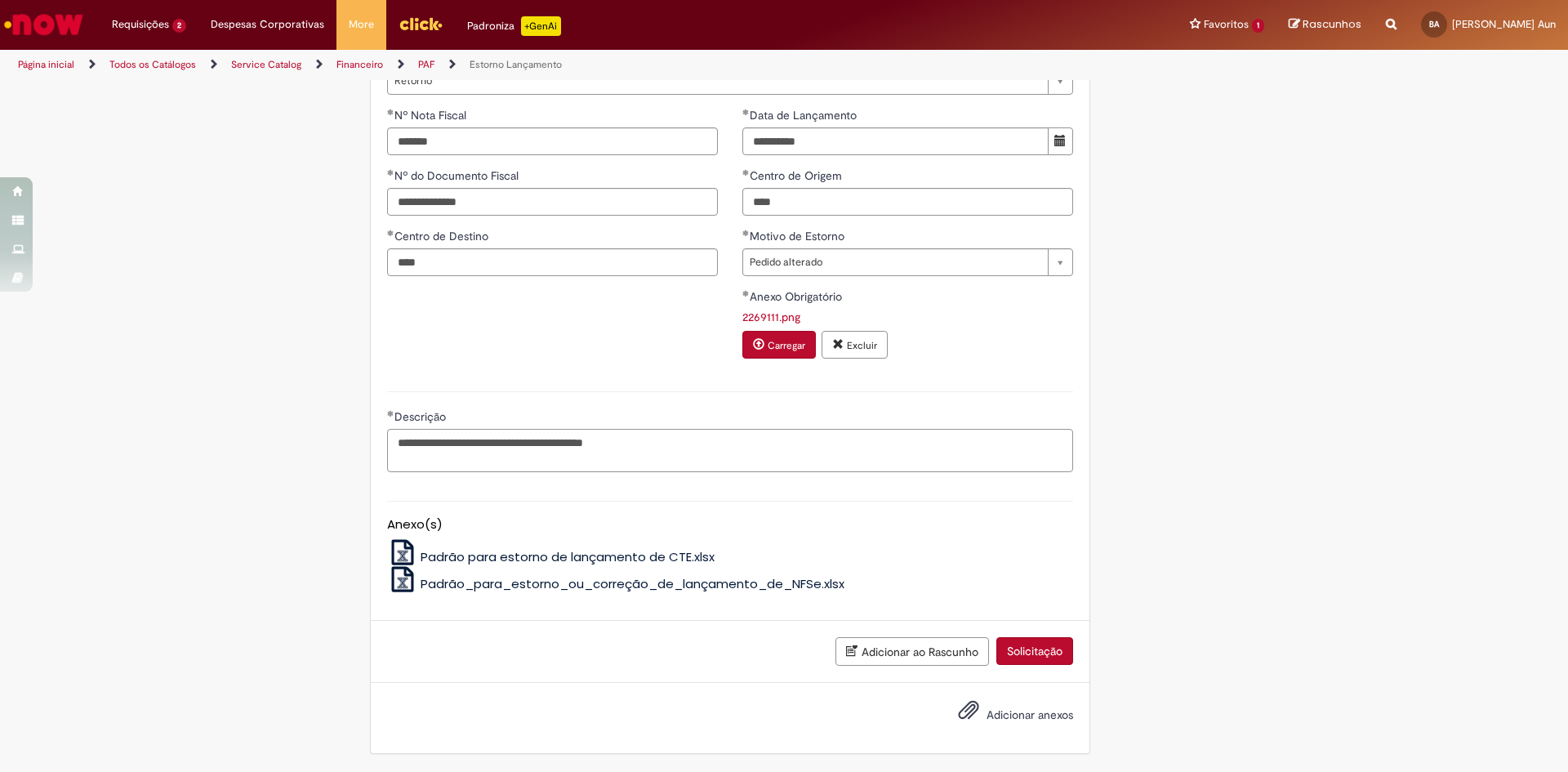 click on "**********" at bounding box center [730, 450] 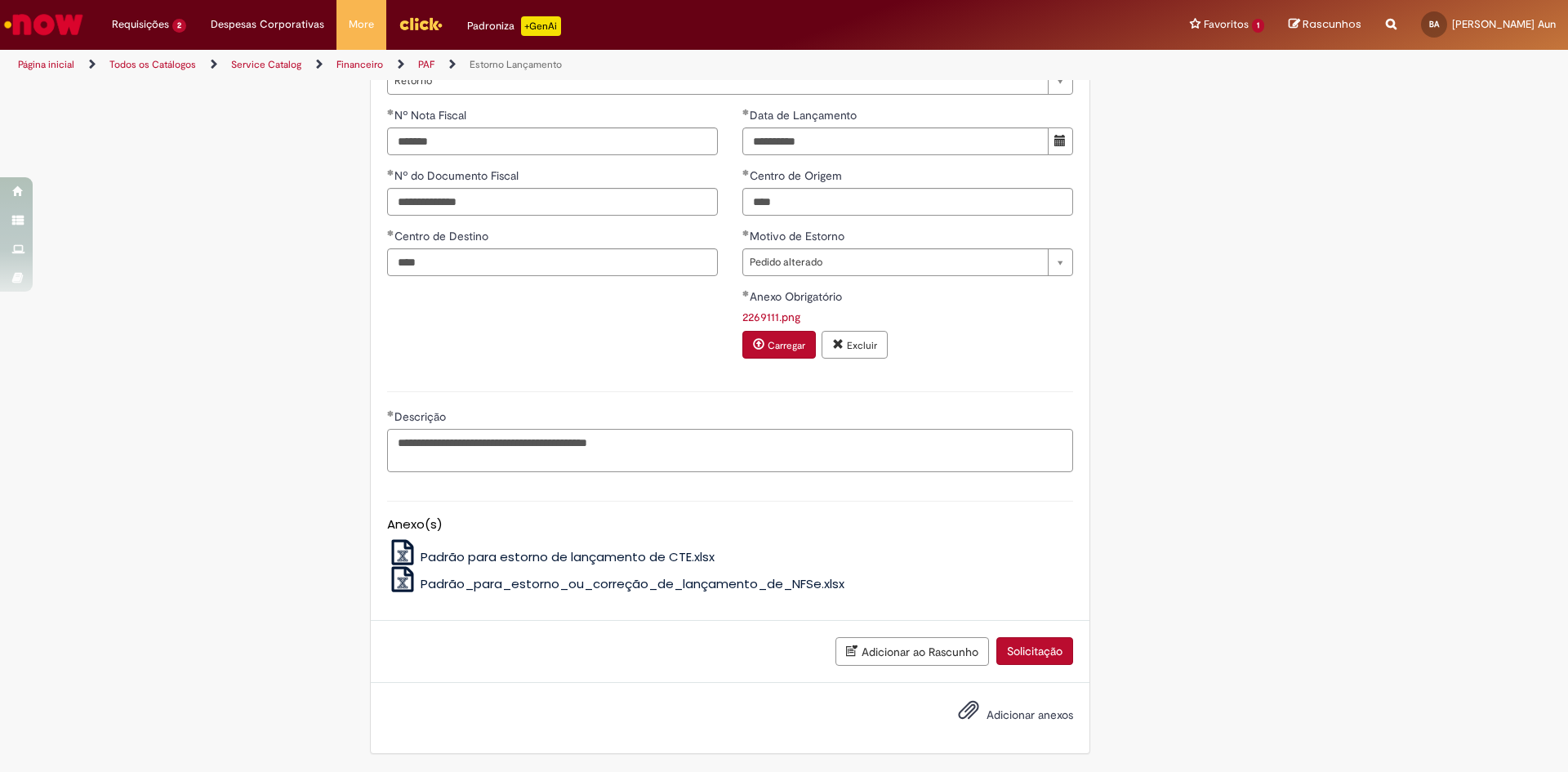 click on "**********" at bounding box center (730, 450) 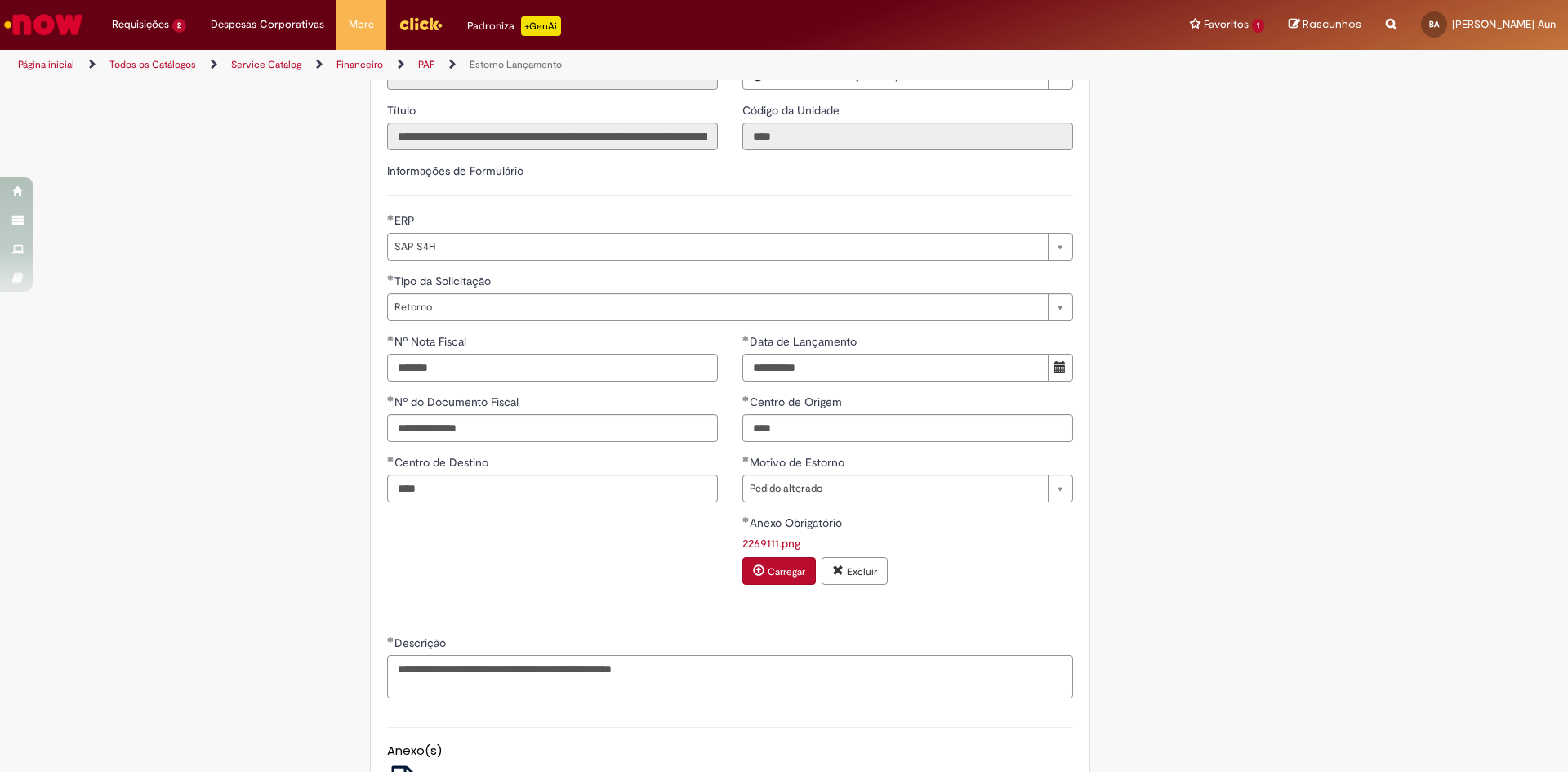 scroll, scrollTop: 602, scrollLeft: 0, axis: vertical 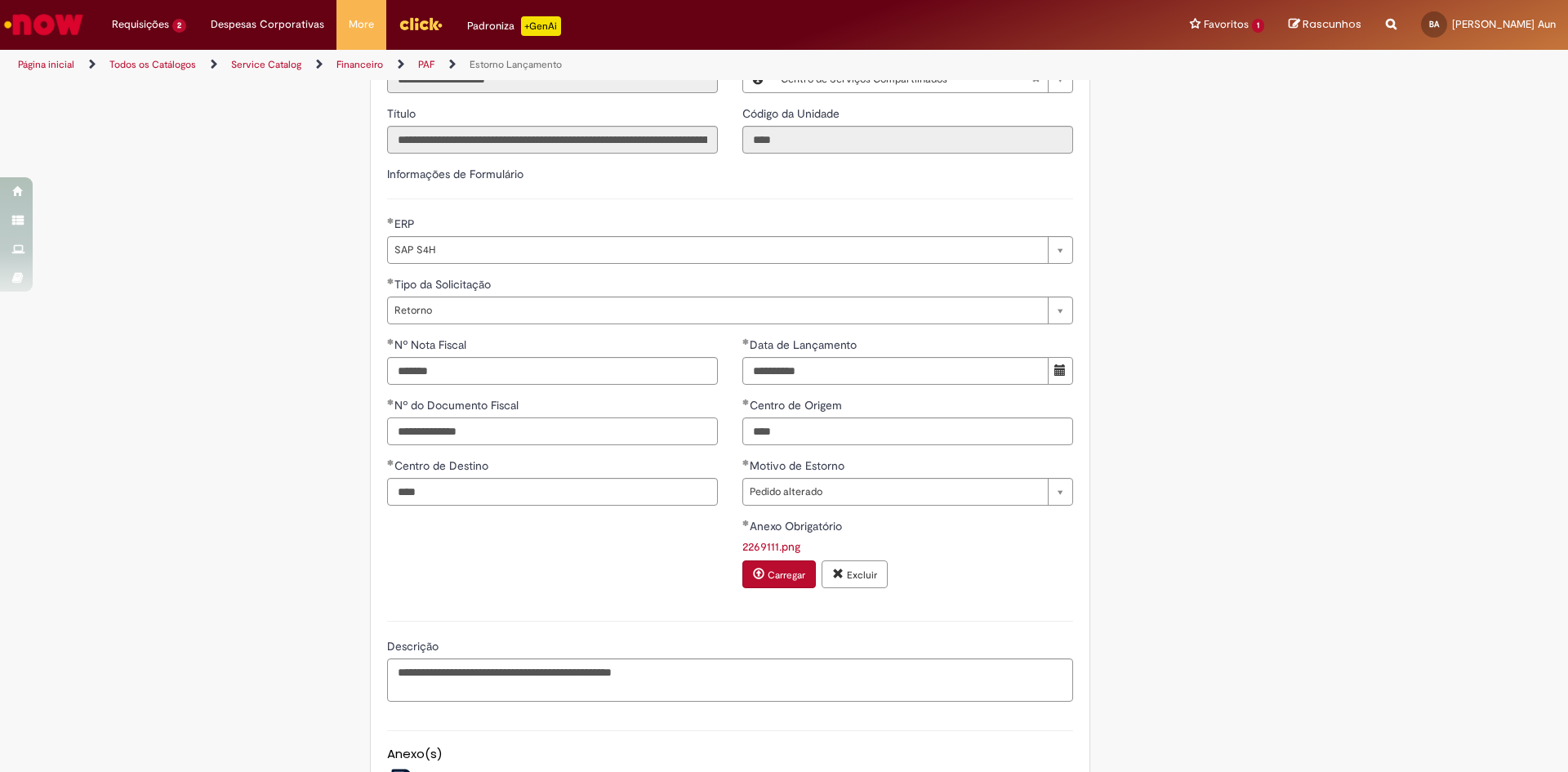click on "**********" at bounding box center [552, 431] 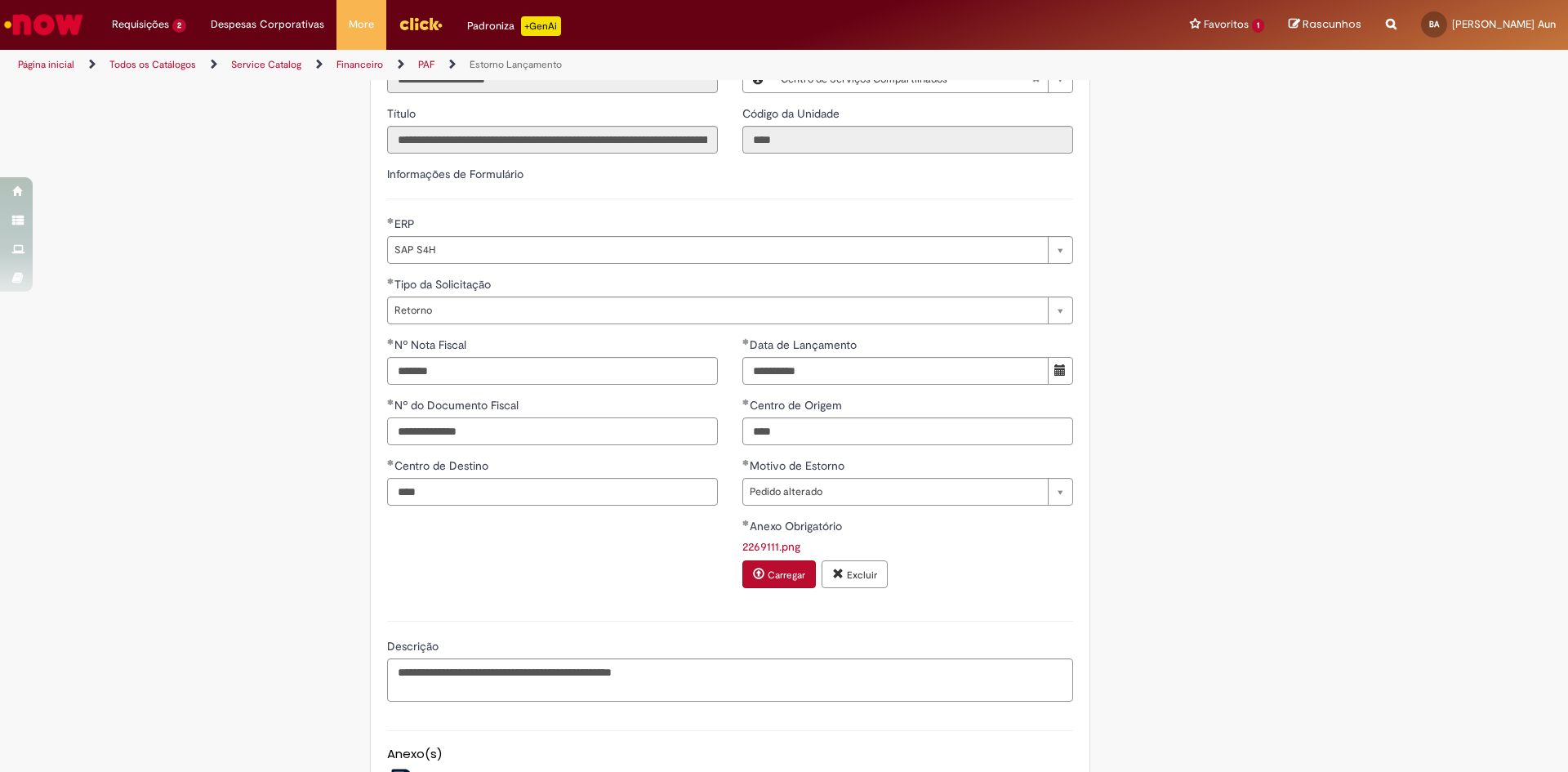 scroll, scrollTop: 847, scrollLeft: 0, axis: vertical 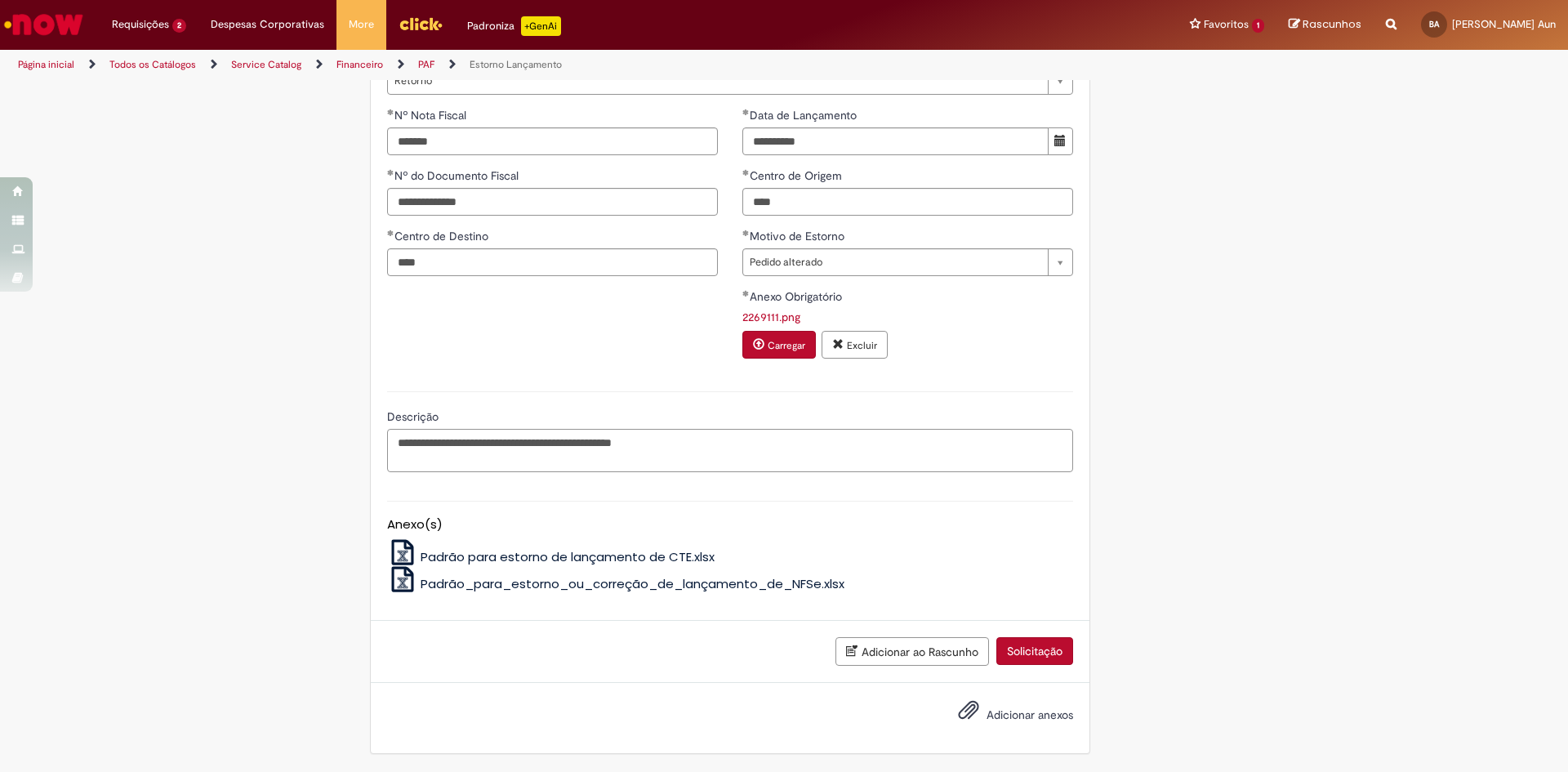 click on "**********" at bounding box center (730, 450) 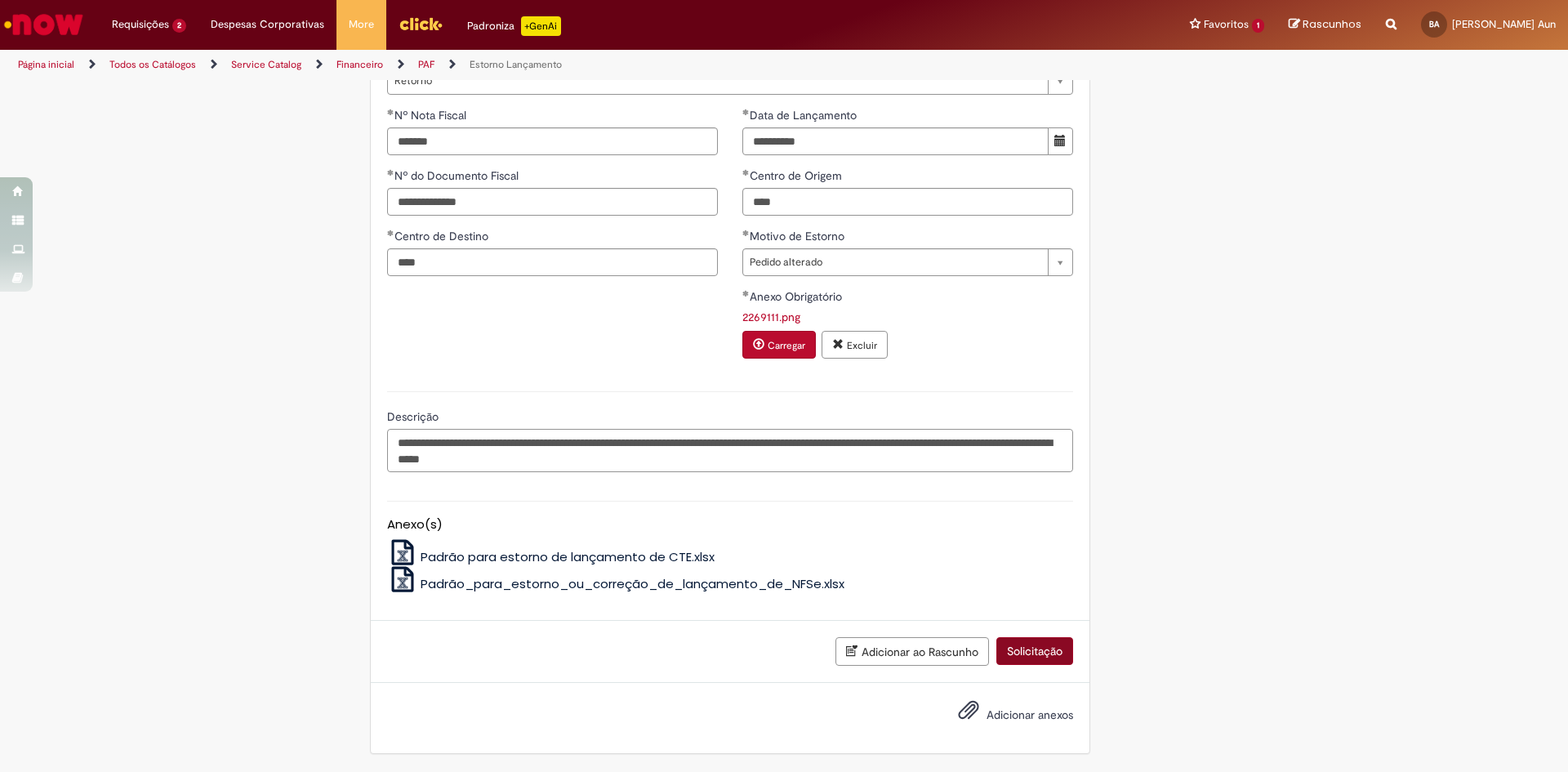 type on "**********" 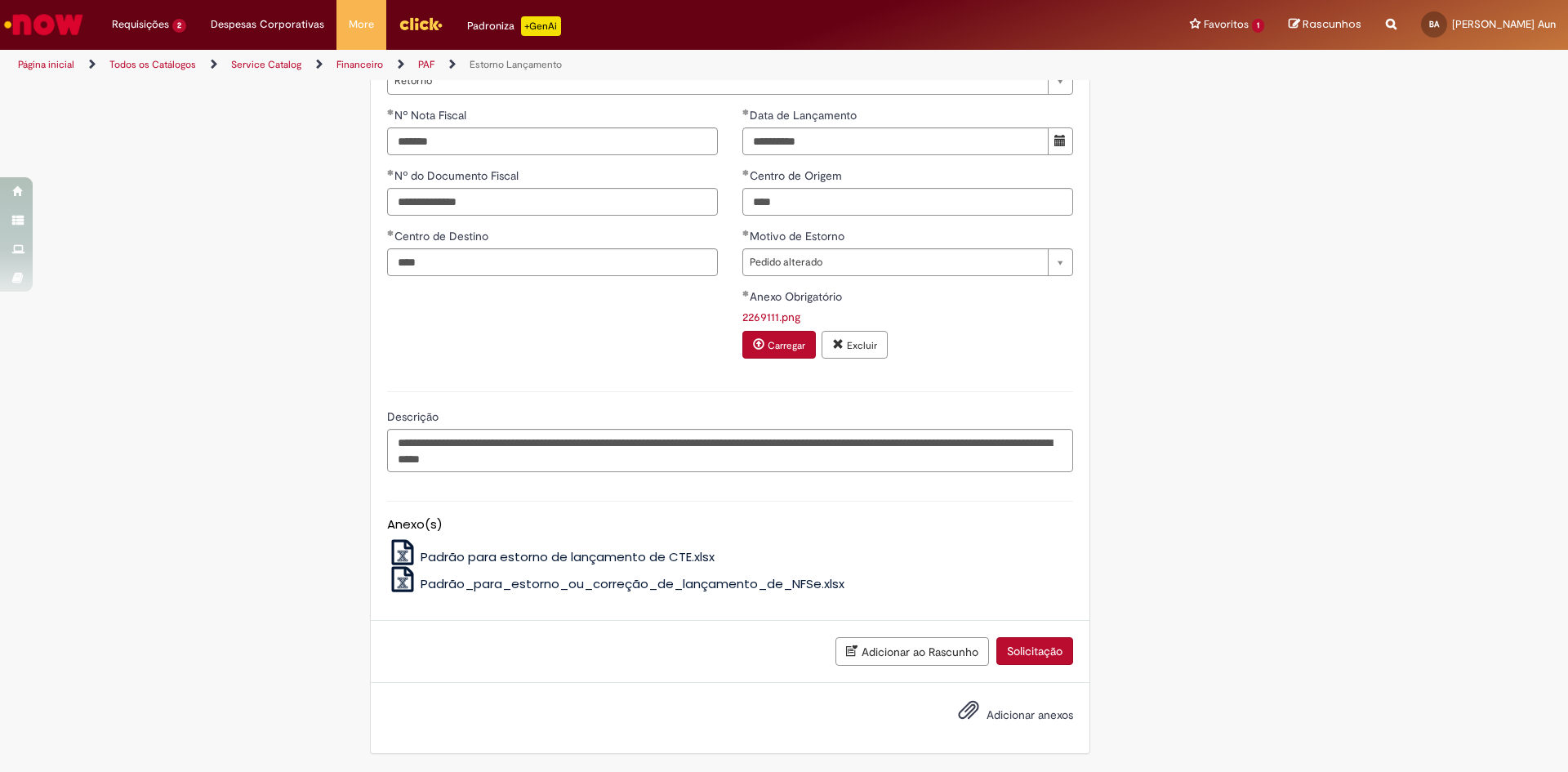 click on "Solicitação" at bounding box center [1035, 651] 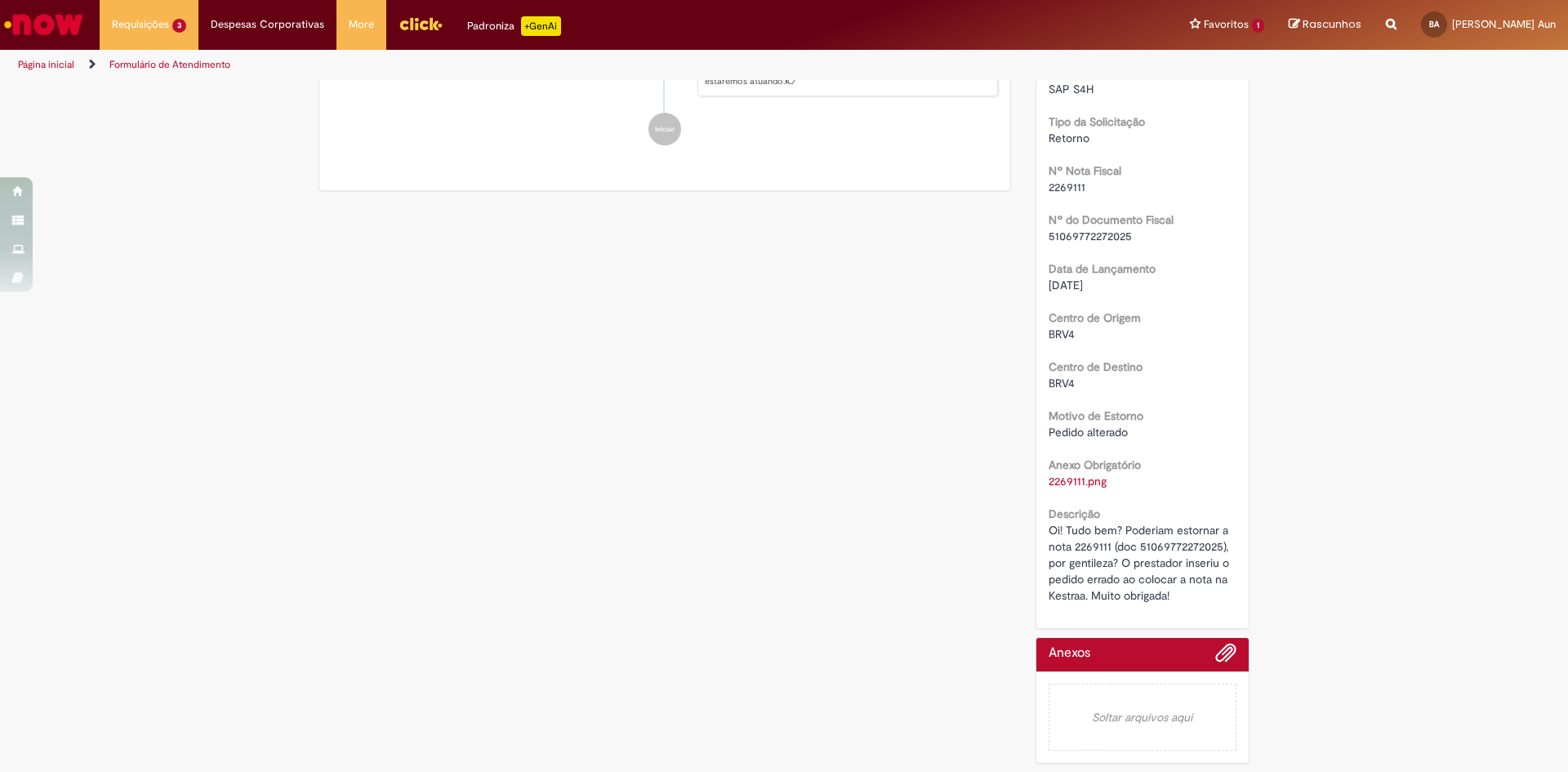 scroll, scrollTop: 0, scrollLeft: 0, axis: both 